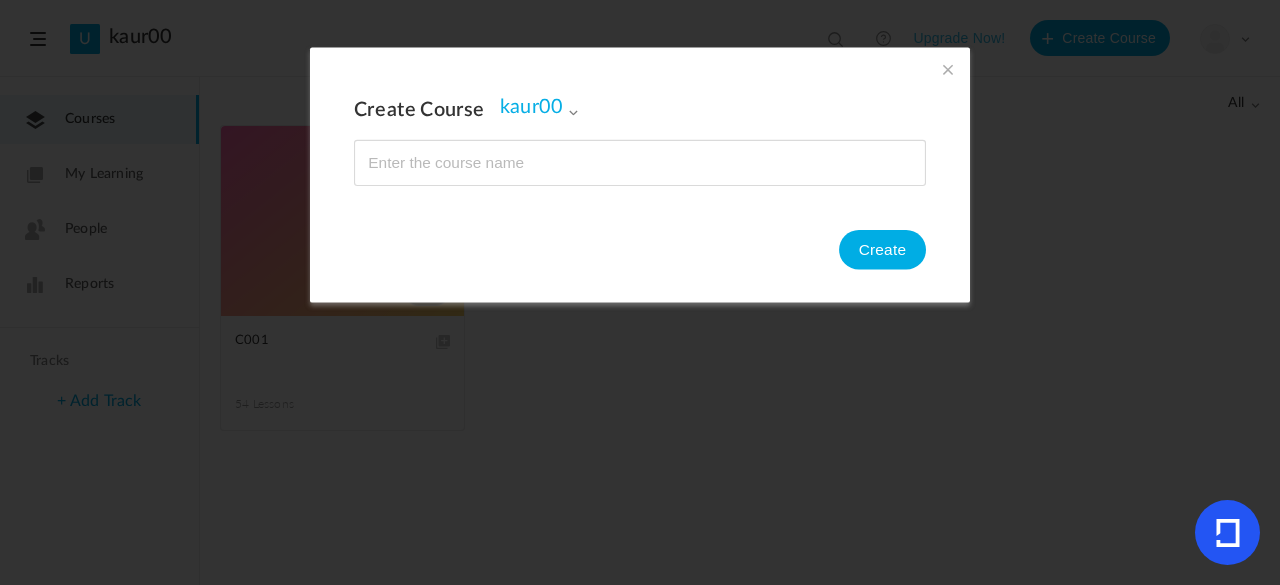 click at bounding box center [948, 69] 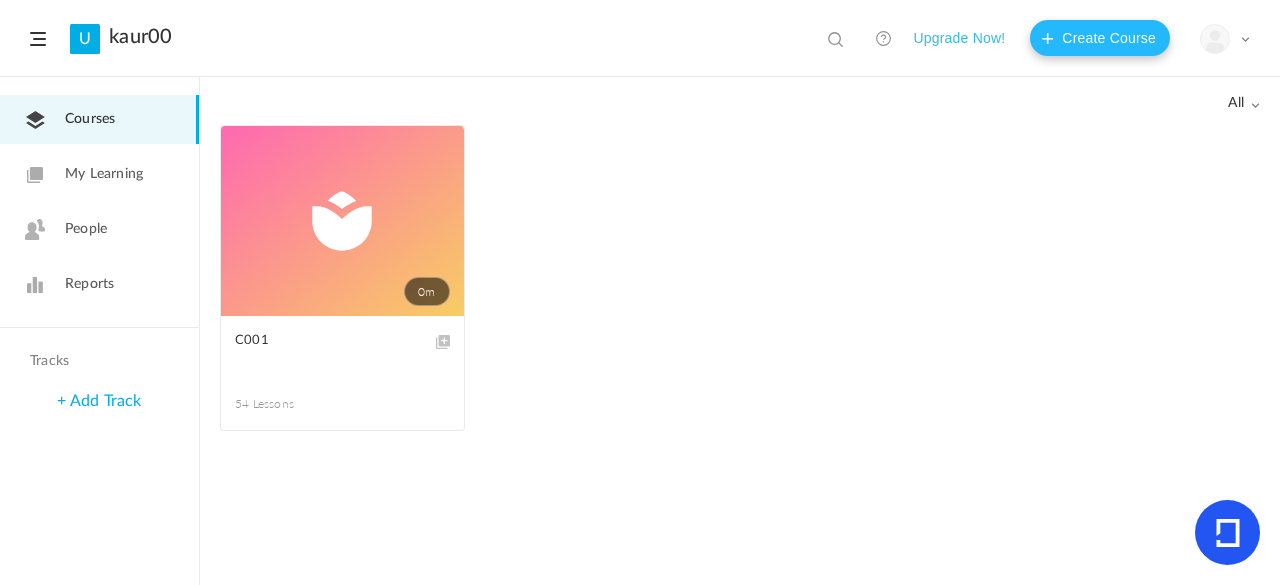 click on "Create Course" 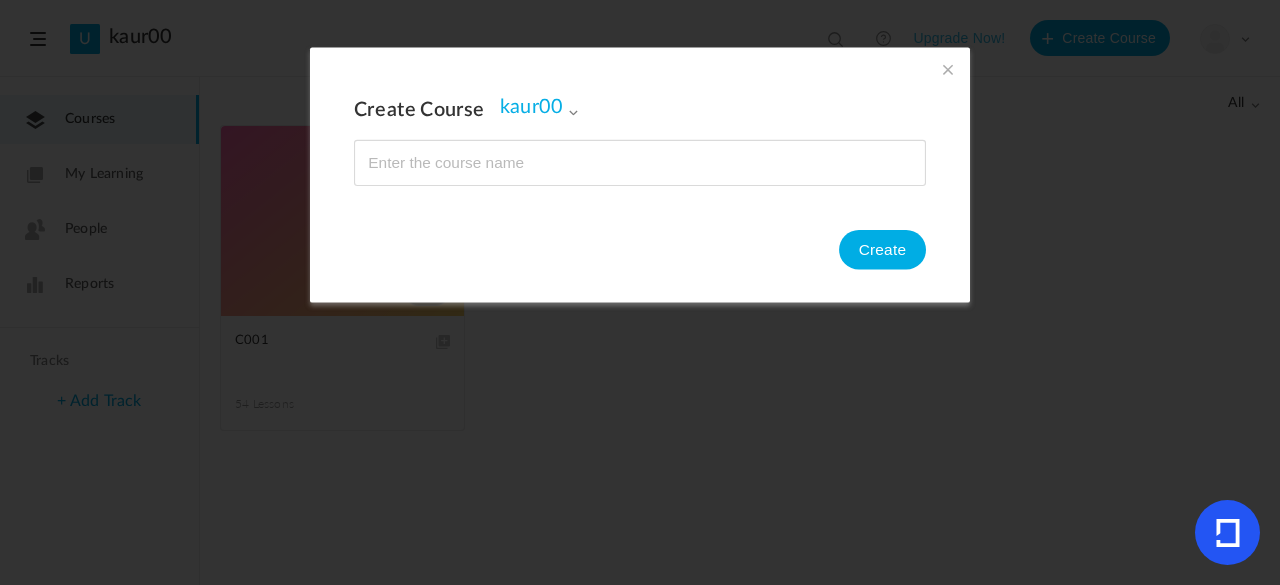 click at bounding box center (948, 69) 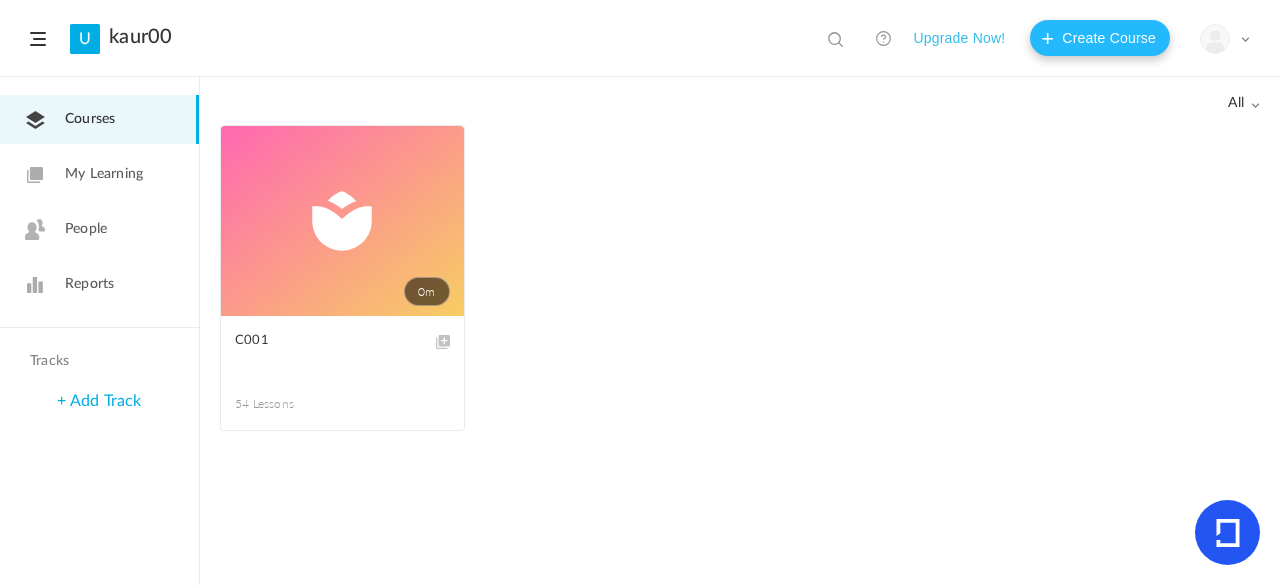 click on "Create Course" 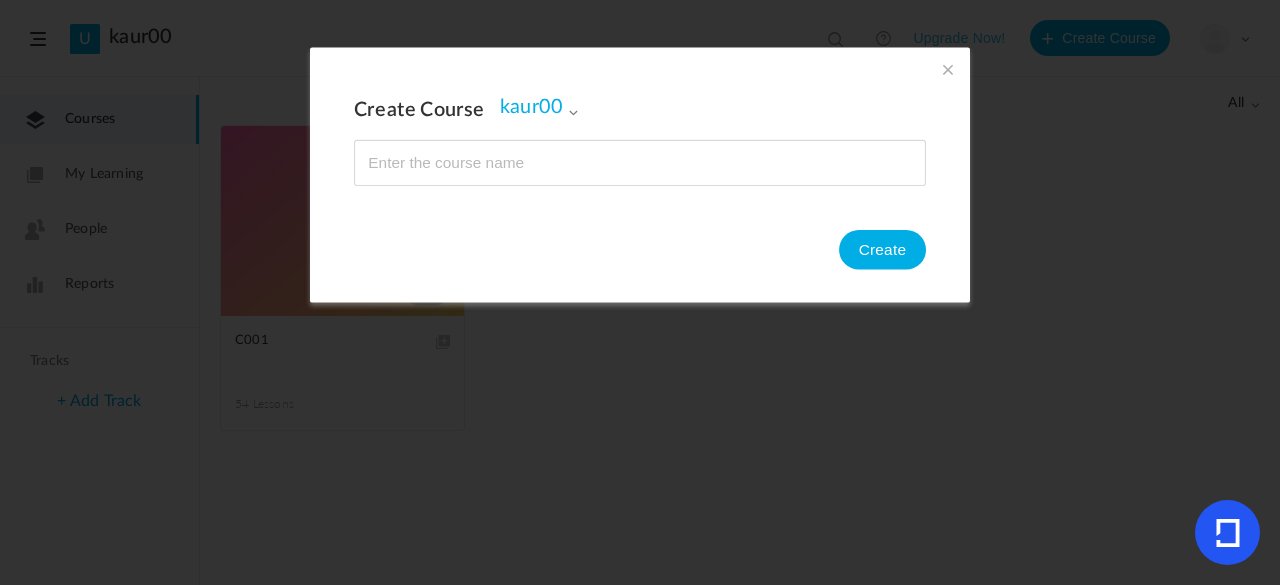 click at bounding box center (948, 69) 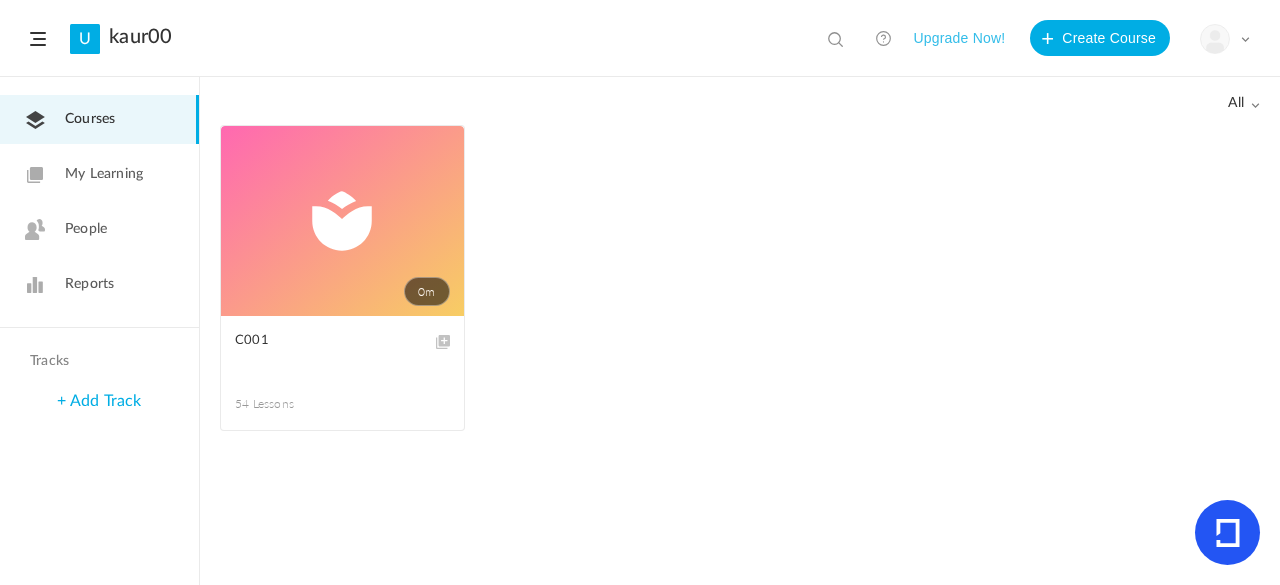 click on "0m" 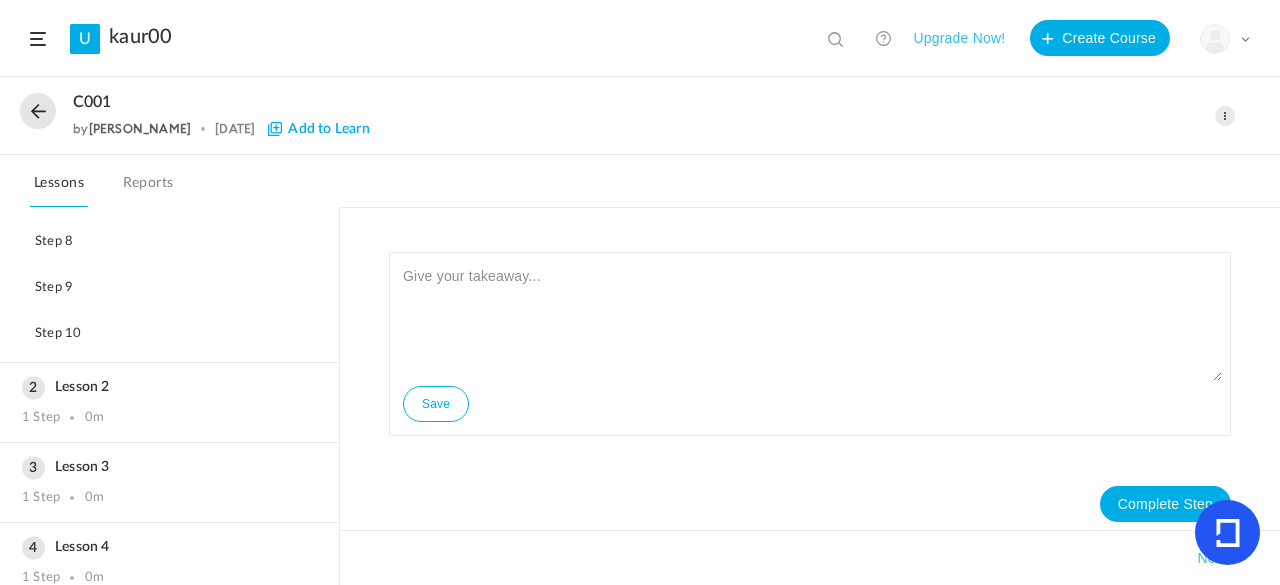 scroll, scrollTop: 0, scrollLeft: 0, axis: both 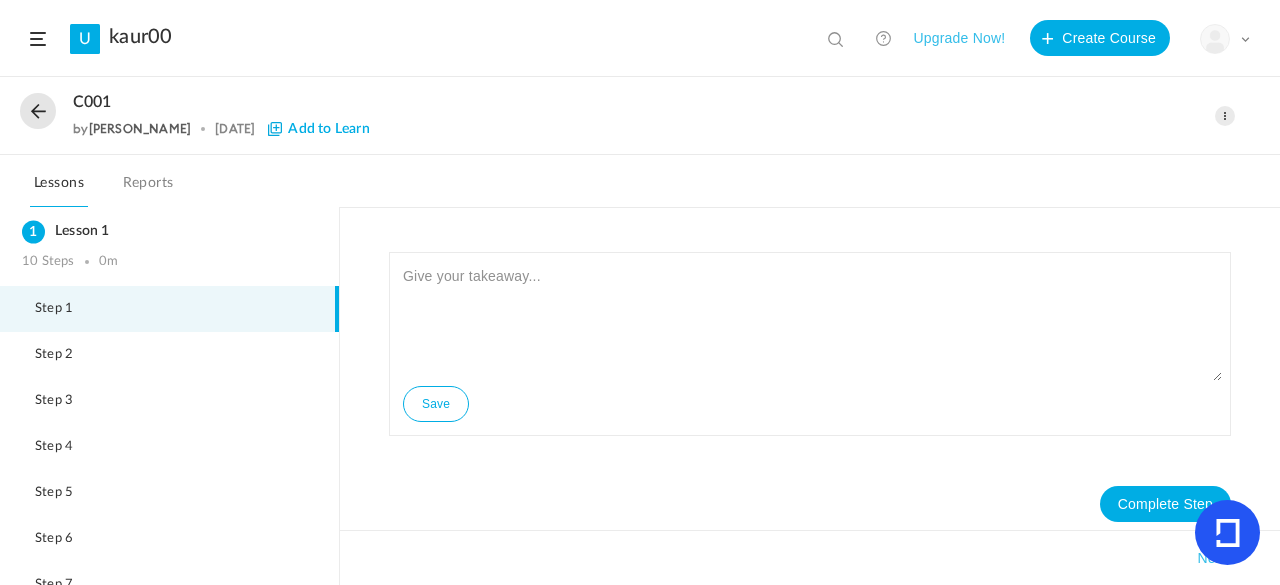 click on "C001
by  [PERSON_NAME]
[DATE]
Add to Learn
Edit
Delete Move to draft" 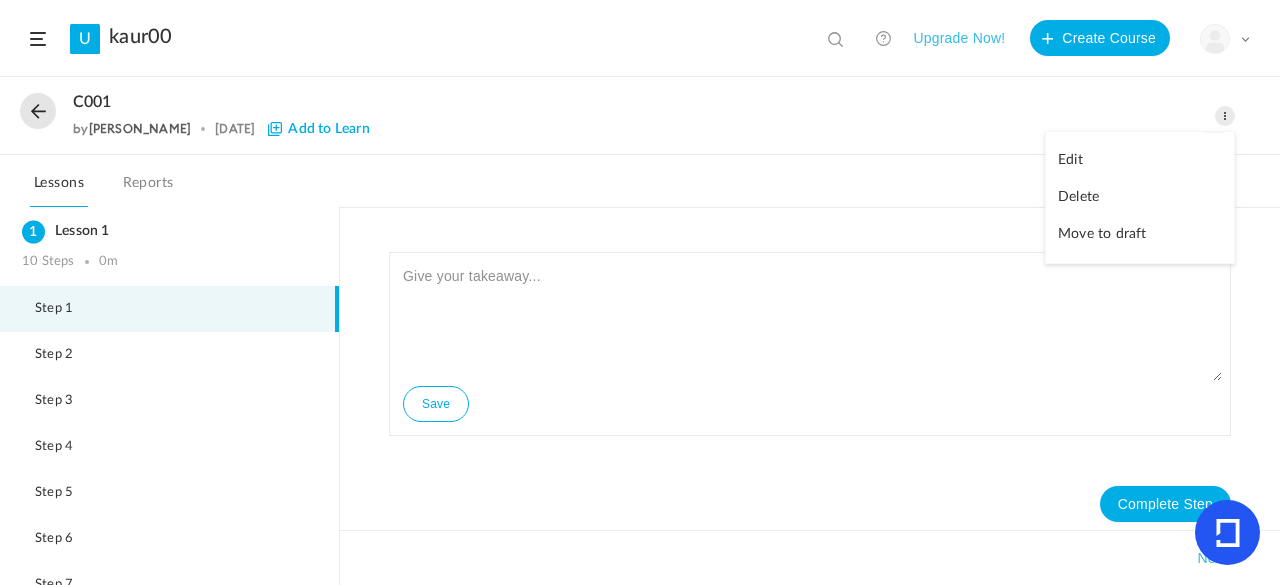 click on "Edit" 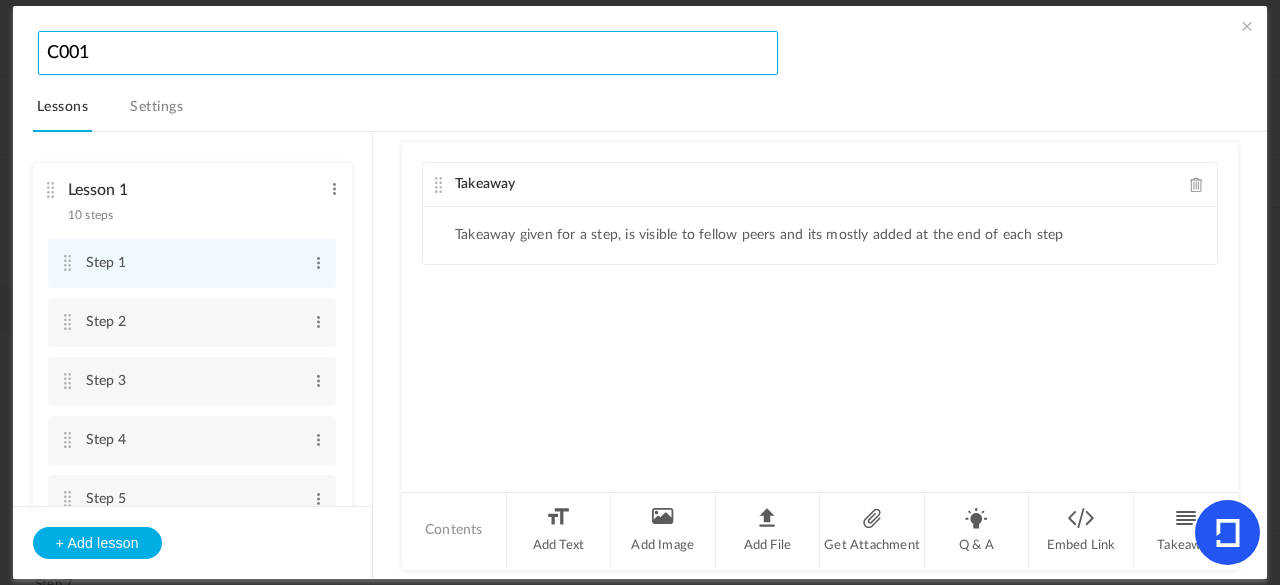 click on "C001" at bounding box center (408, 53) 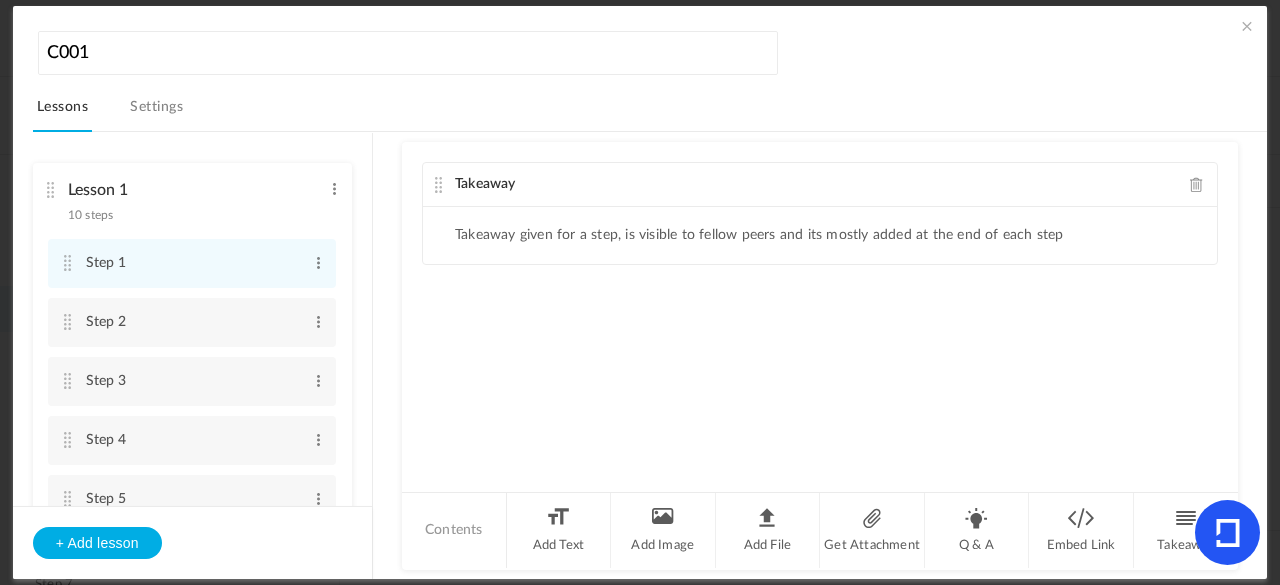 click on "Lessons
Settings" at bounding box center (650, 112) 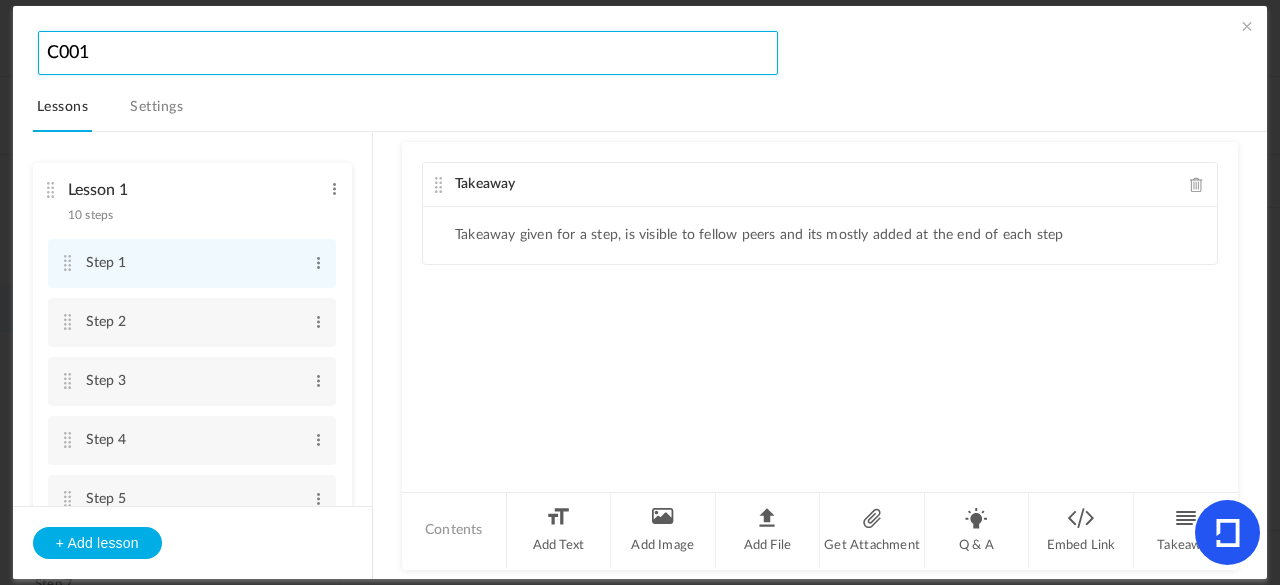 click on "C001" at bounding box center [408, 53] 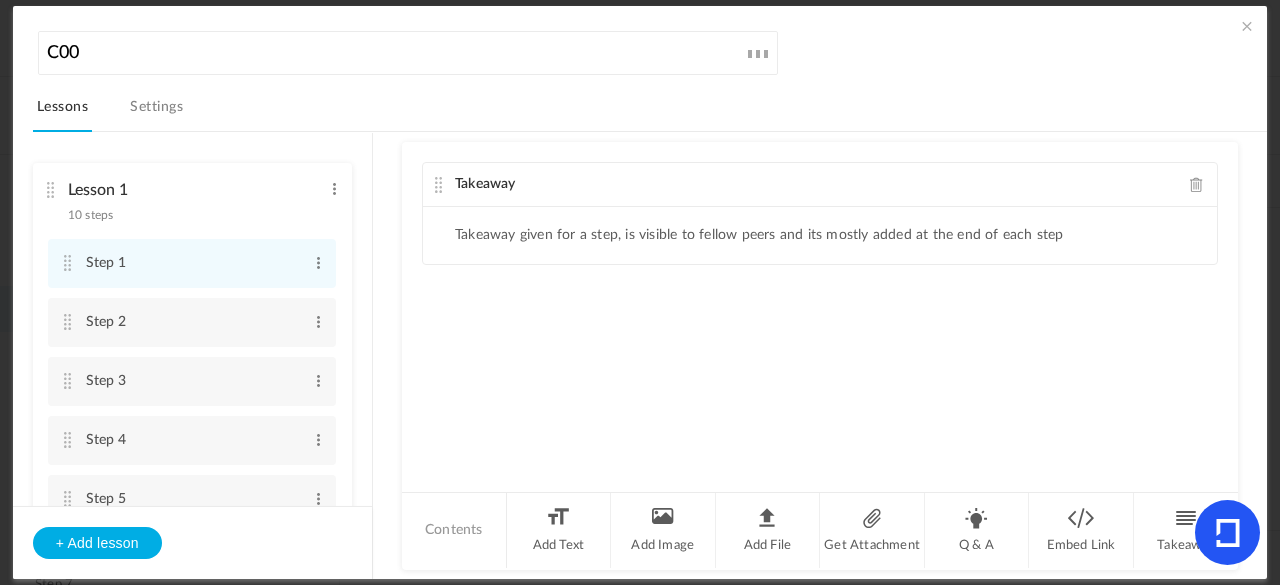 click on "Lessons
Settings" at bounding box center (650, 112) 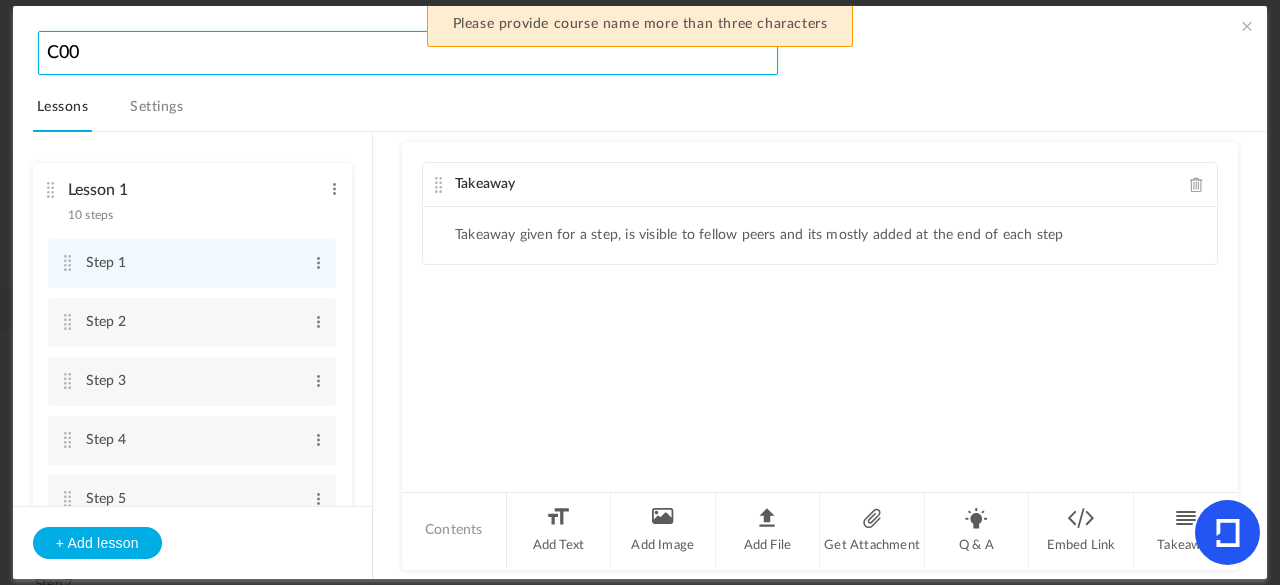 click on "C00" at bounding box center [408, 53] 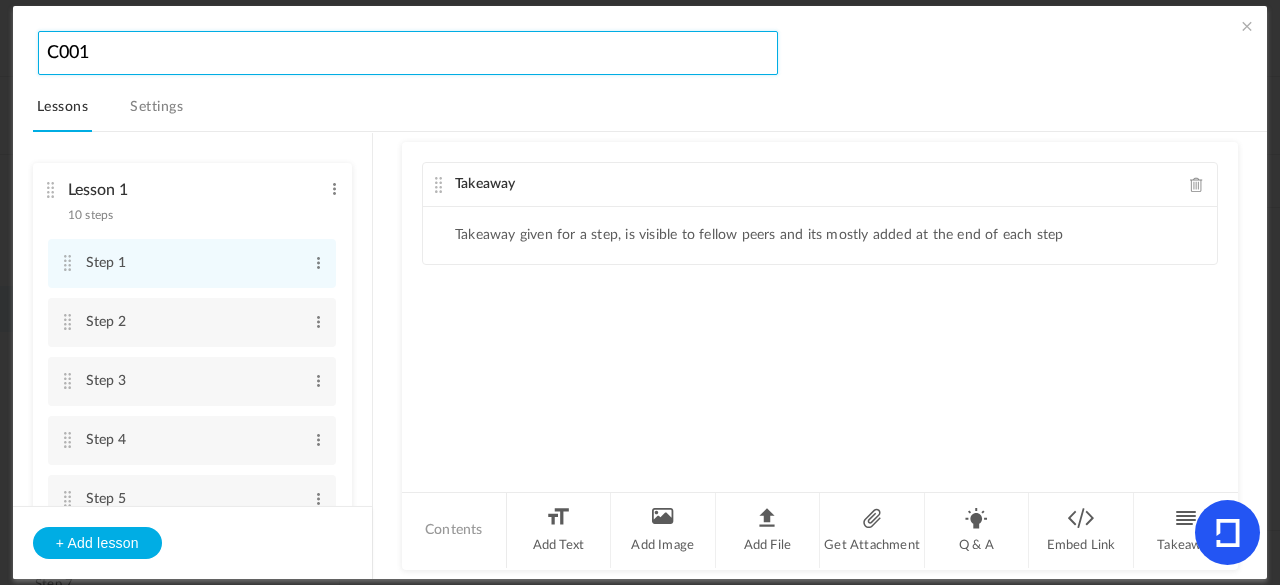 type on "C001" 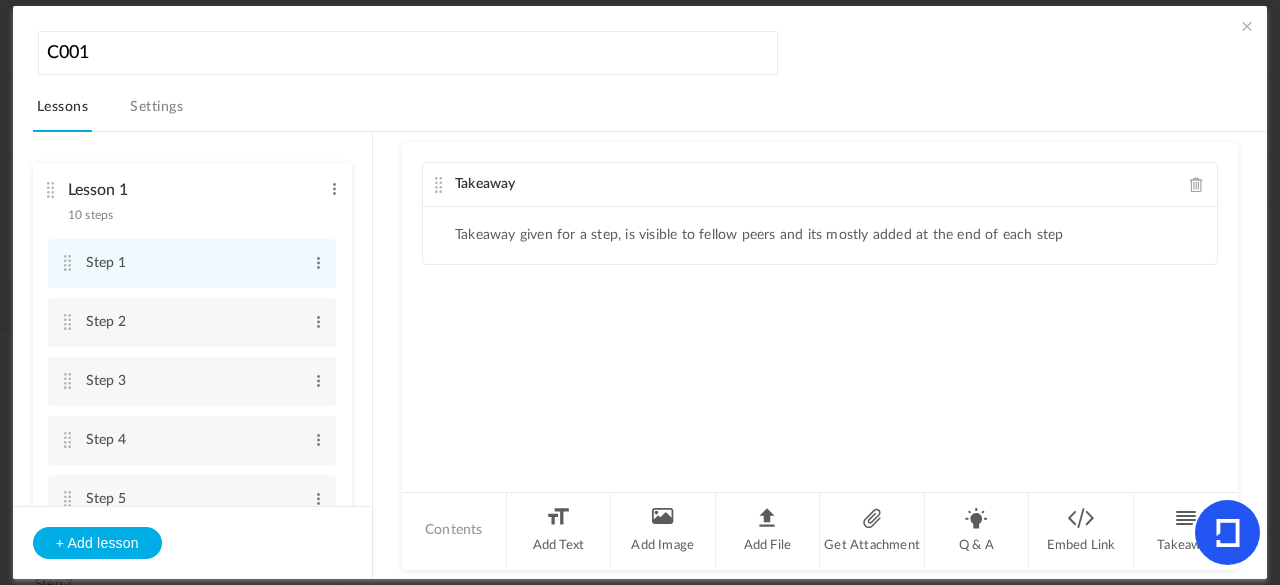 click on "Lessons
Settings" at bounding box center (650, 112) 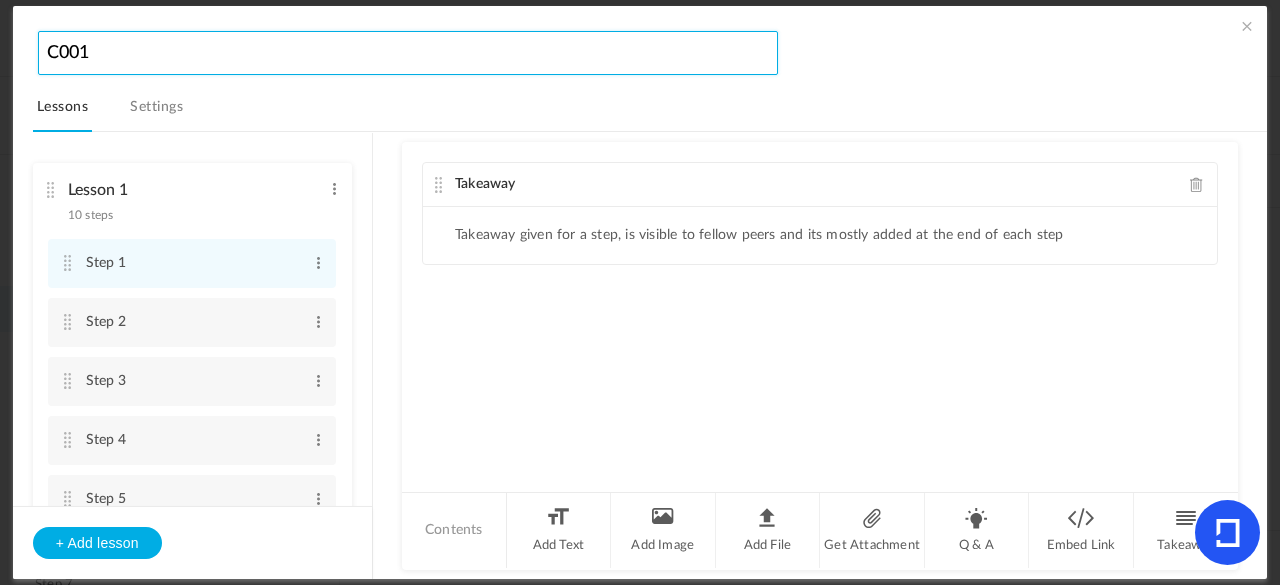 click on "C001" at bounding box center (408, 53) 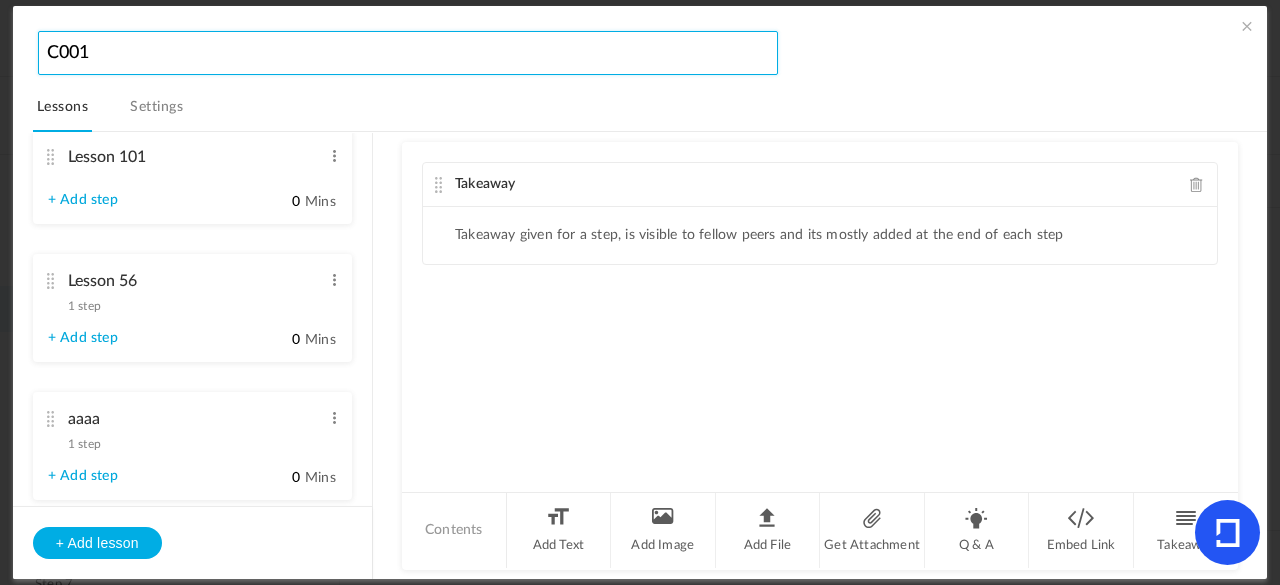 scroll, scrollTop: 7980, scrollLeft: 0, axis: vertical 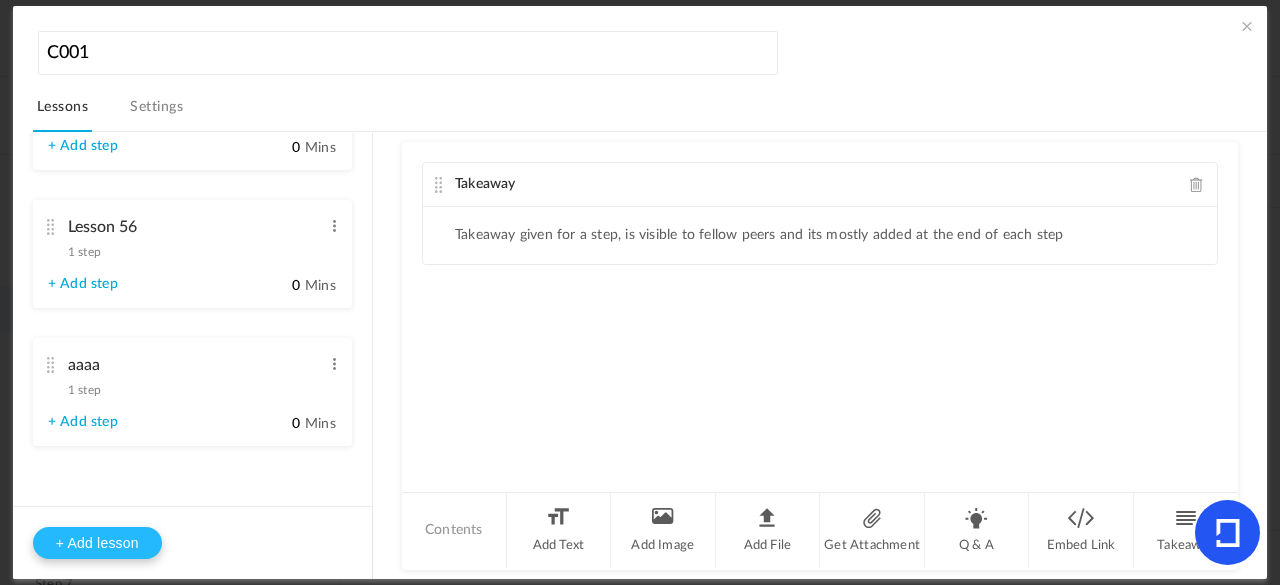 click on "+ Add lesson" at bounding box center (97, 543) 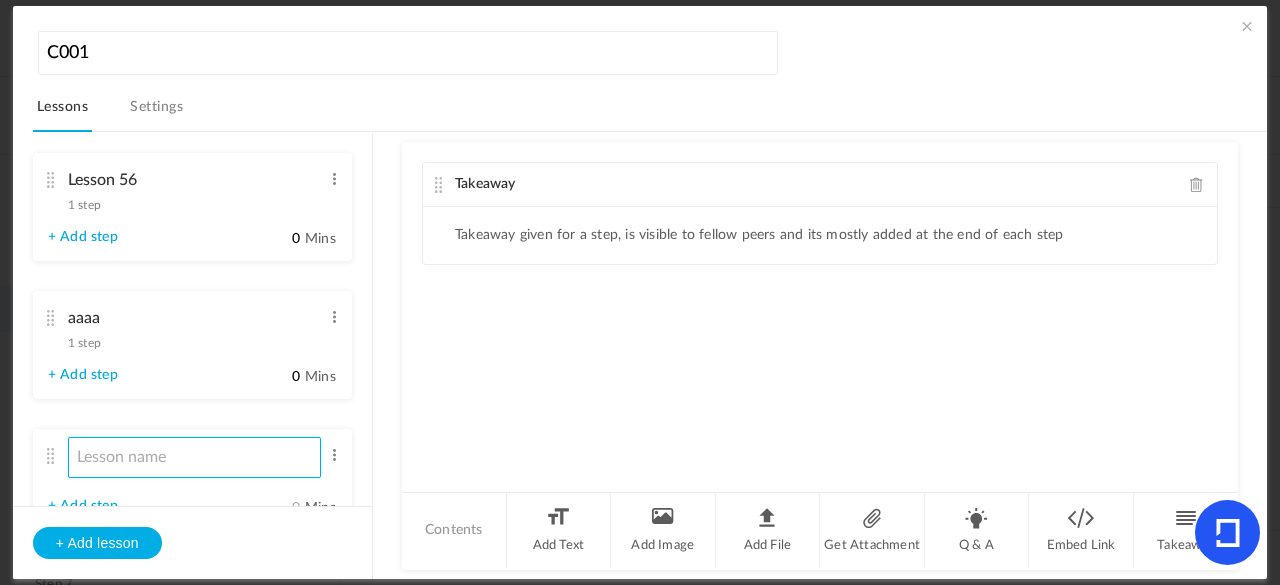 scroll, scrollTop: 8110, scrollLeft: 0, axis: vertical 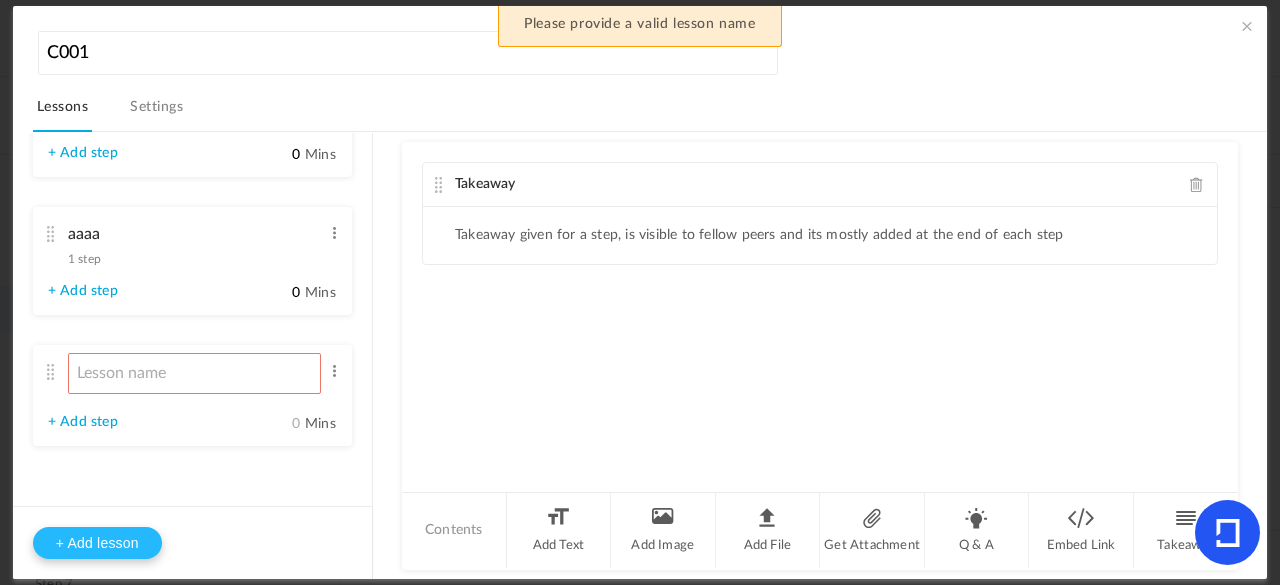click on "+ Add lesson" at bounding box center (97, 543) 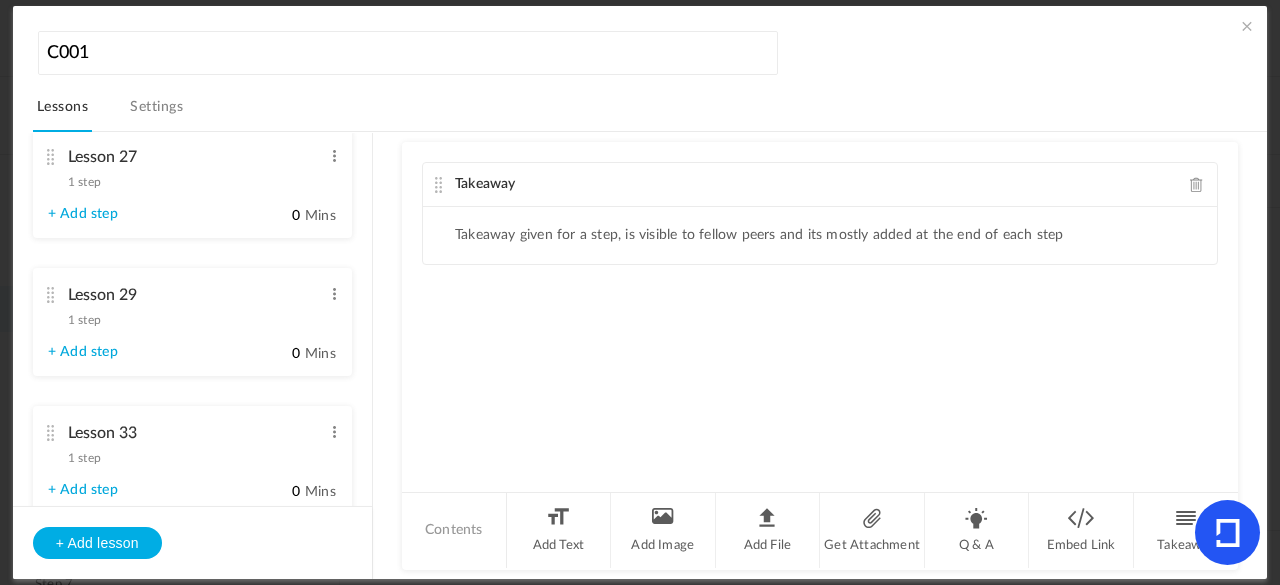 scroll, scrollTop: 3124, scrollLeft: 0, axis: vertical 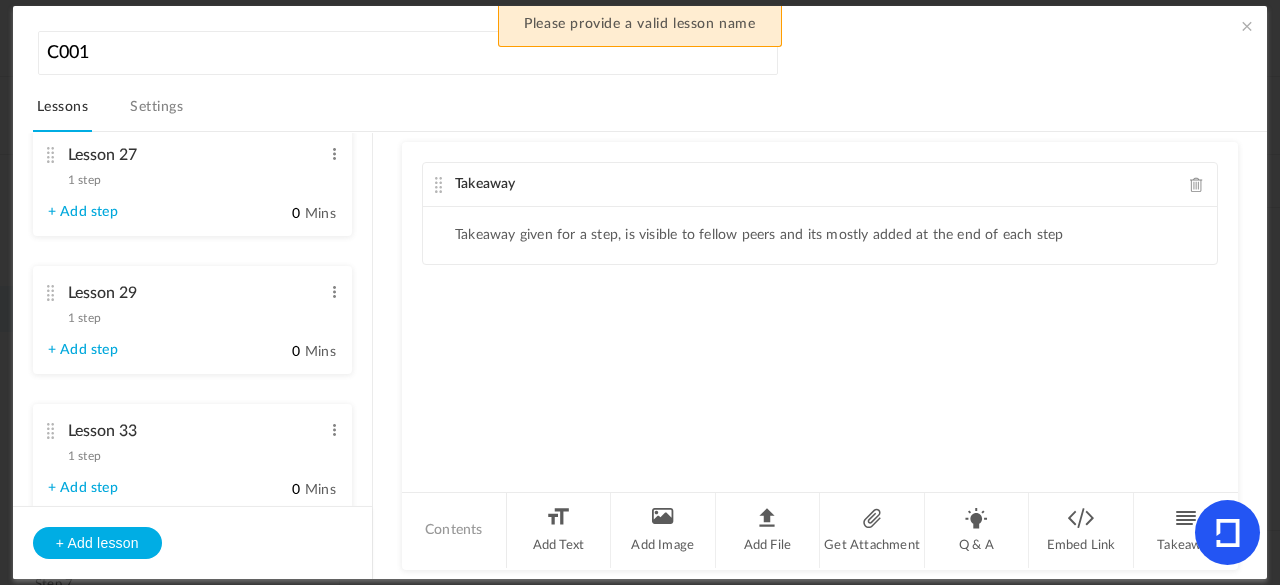 drag, startPoint x: 1230, startPoint y: 29, endPoint x: 1239, endPoint y: 24, distance: 10.29563 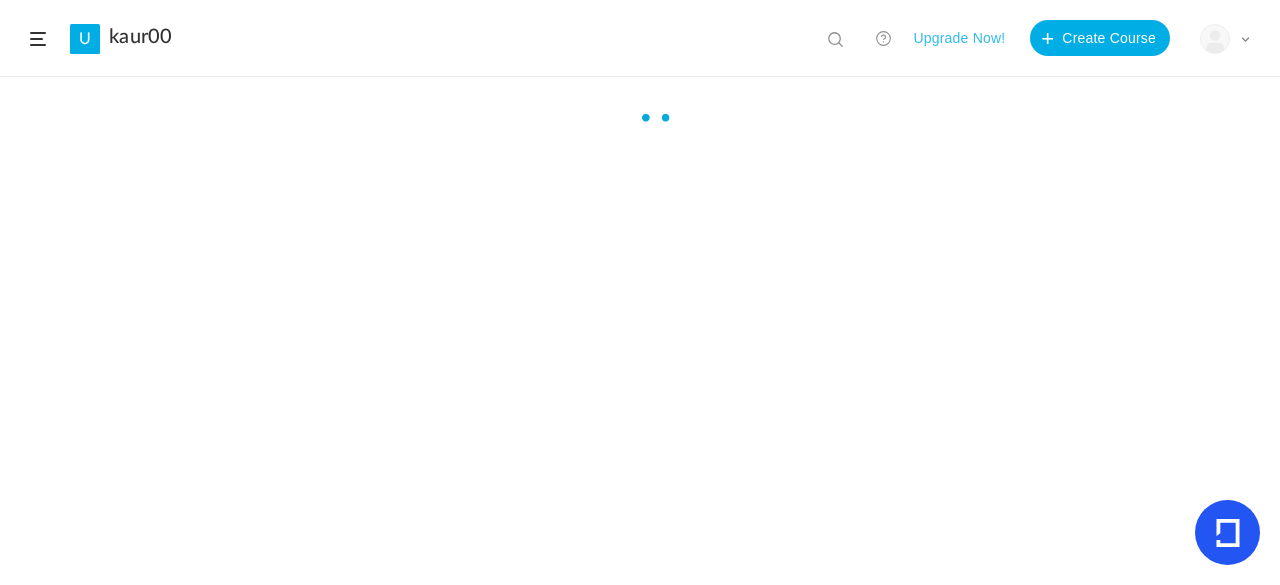 click on "My Profile
University Settings
Current Plan
Logout" 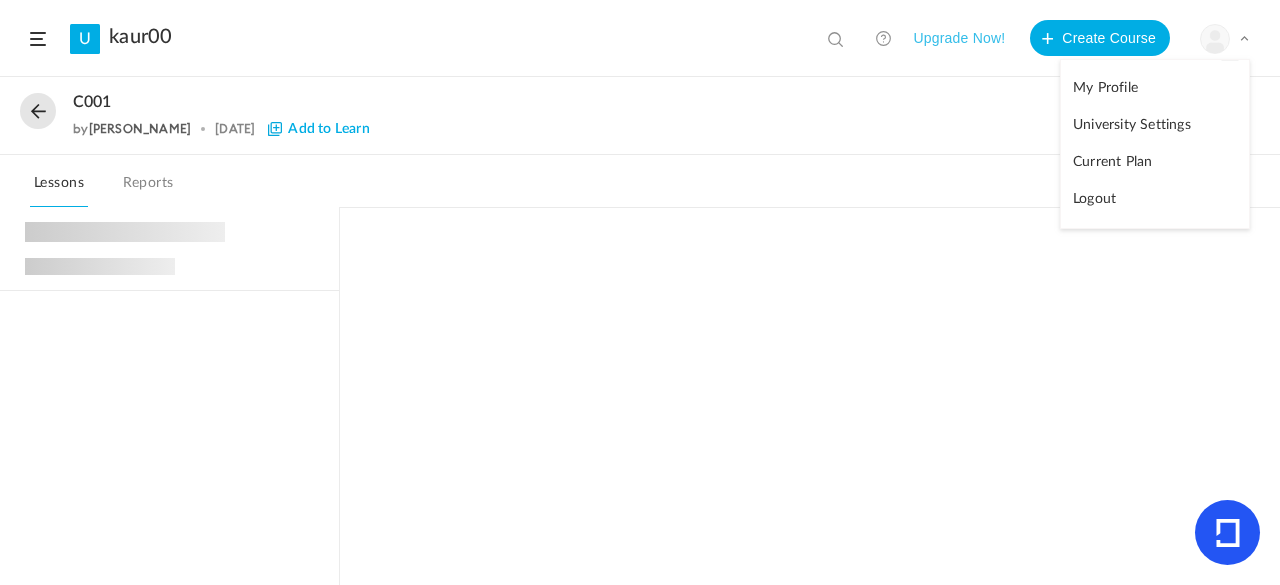 click 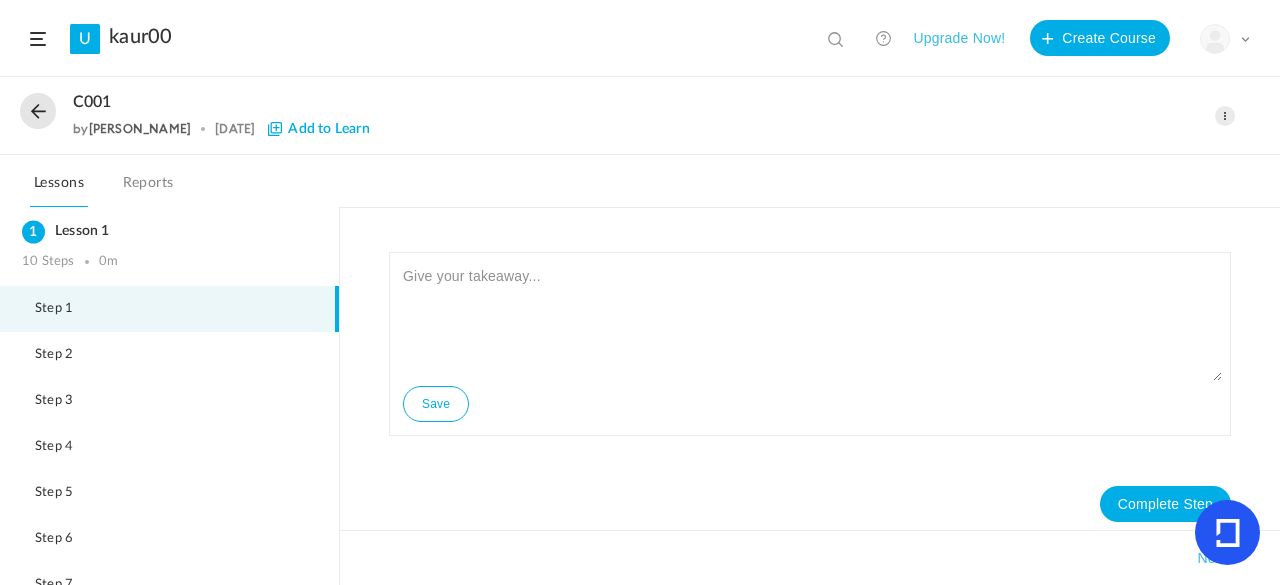click 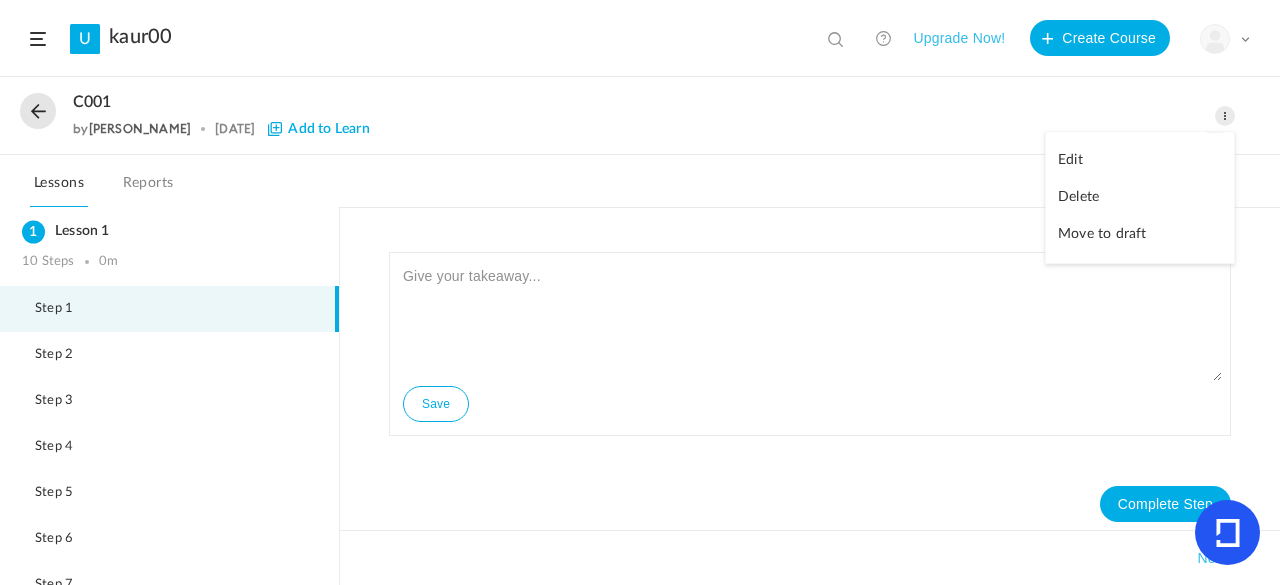 click on "Delete" 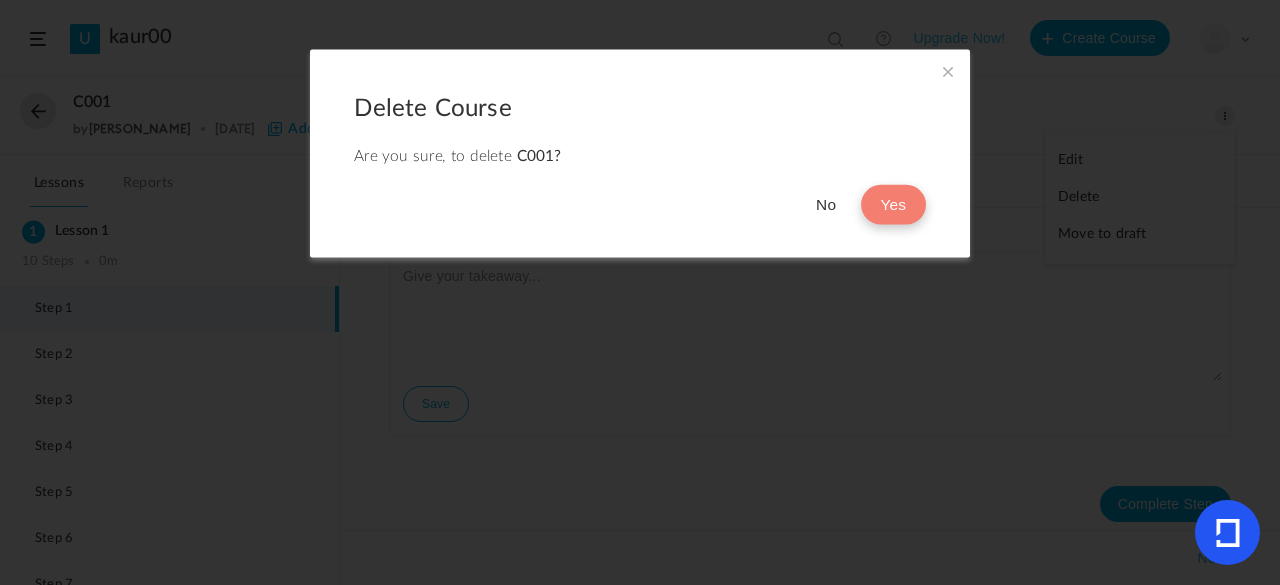 click on "Yes" at bounding box center [893, 205] 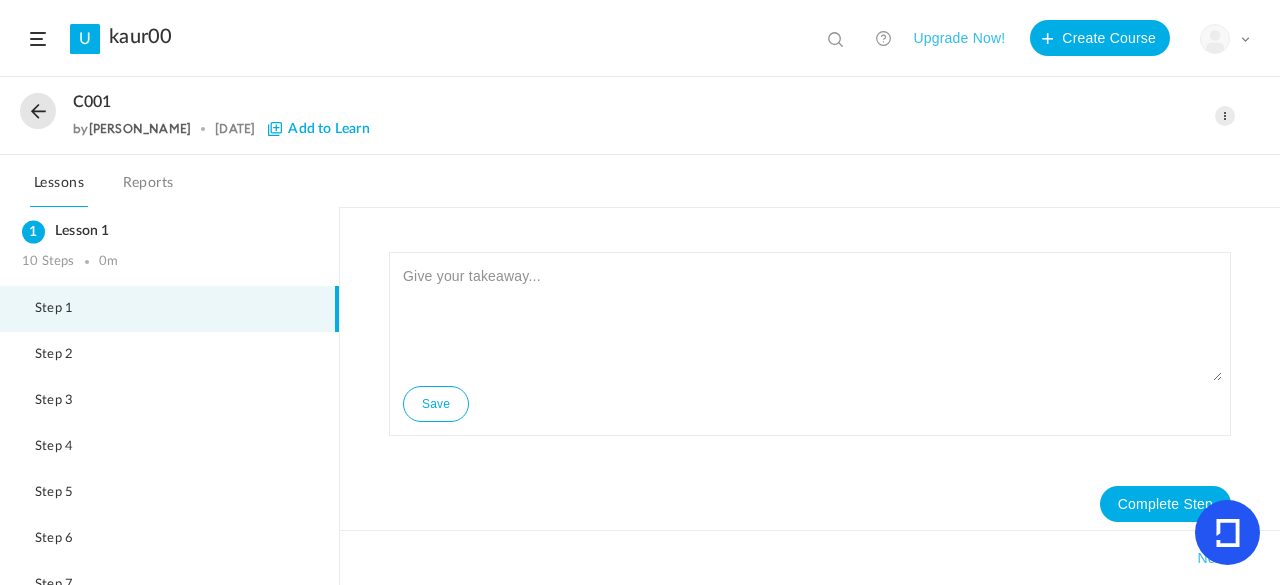 click 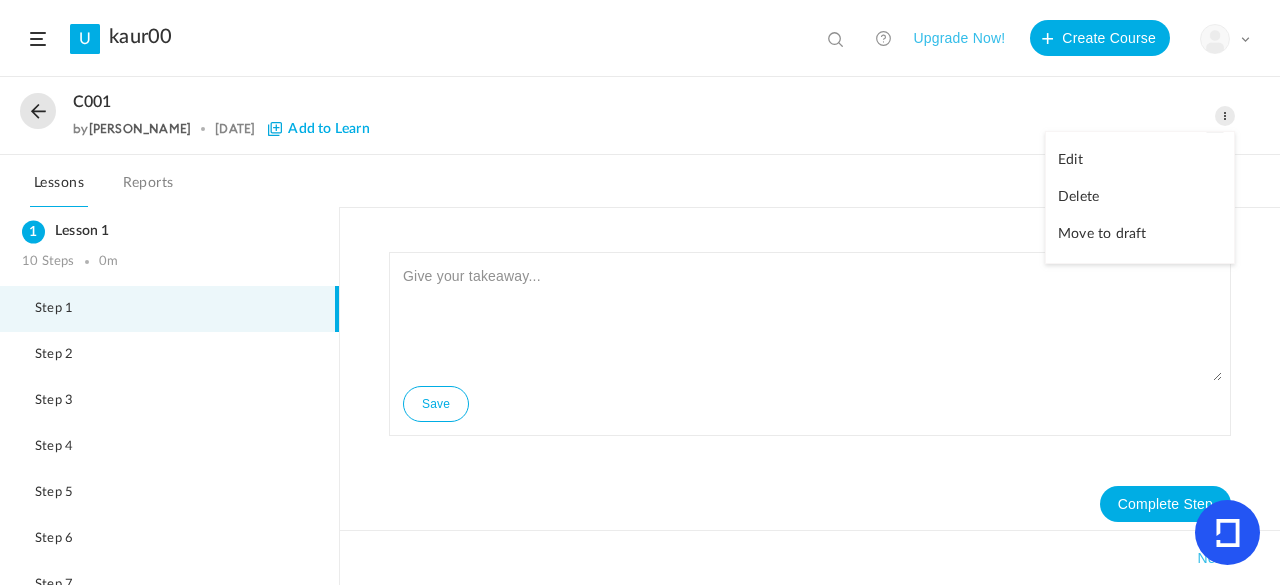 click on "Delete" 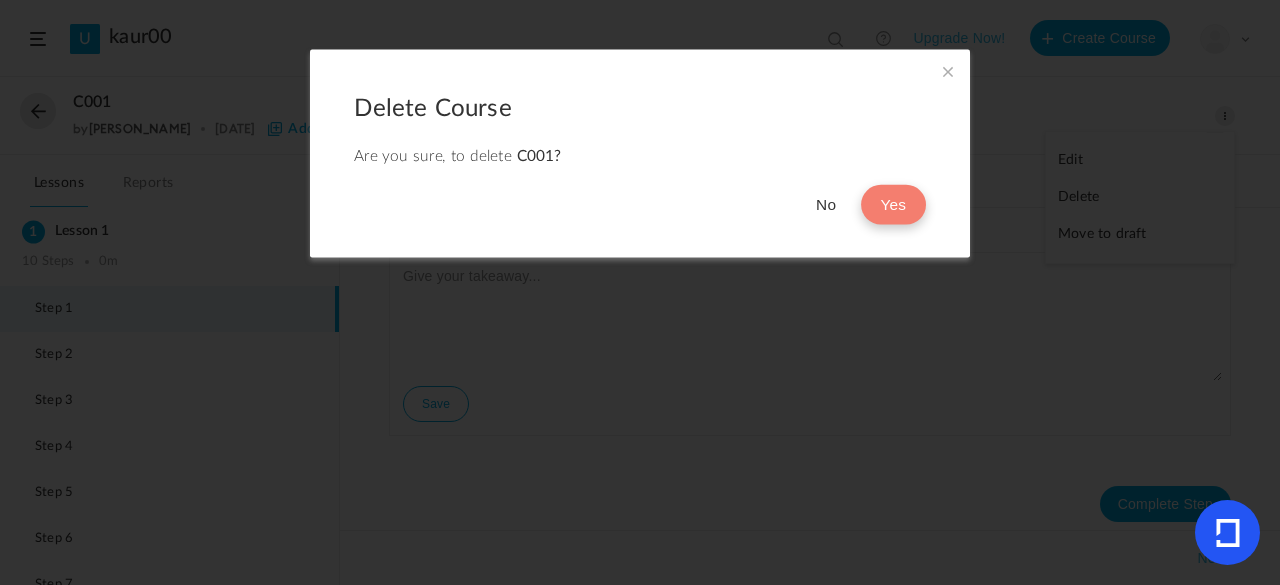 click on "Yes" at bounding box center (893, 205) 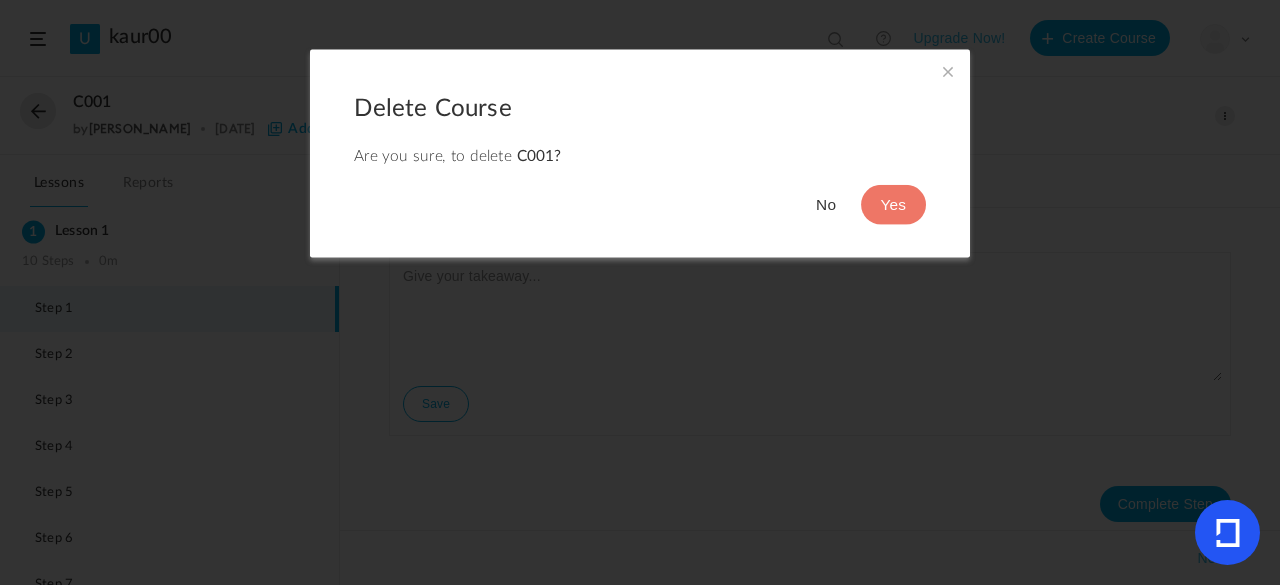 click at bounding box center (948, 71) 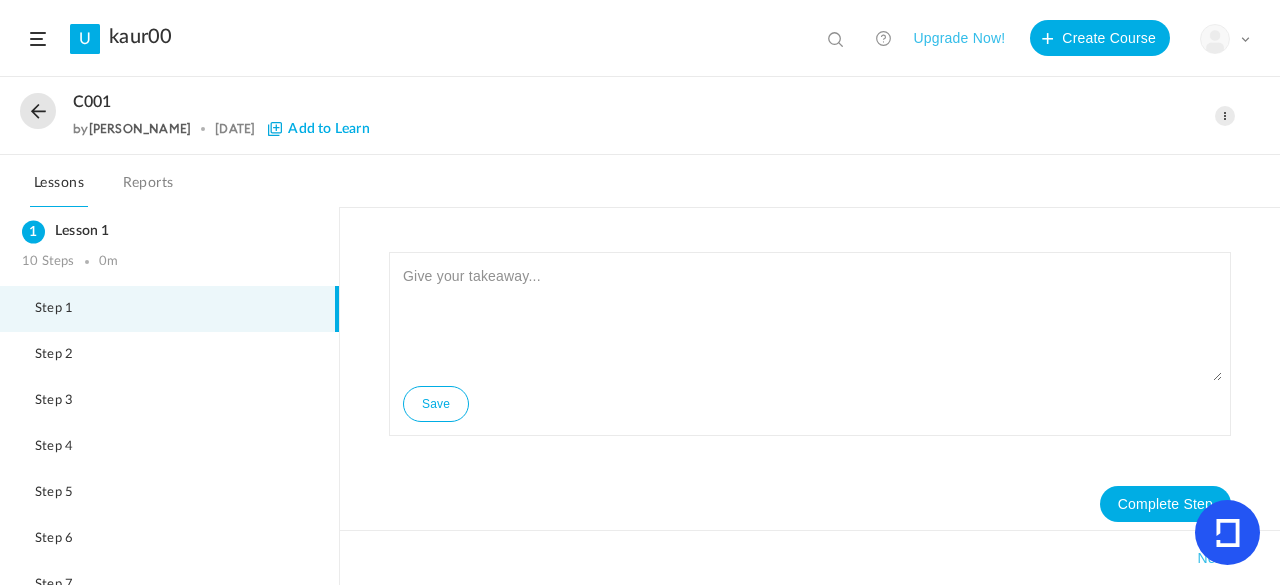 click 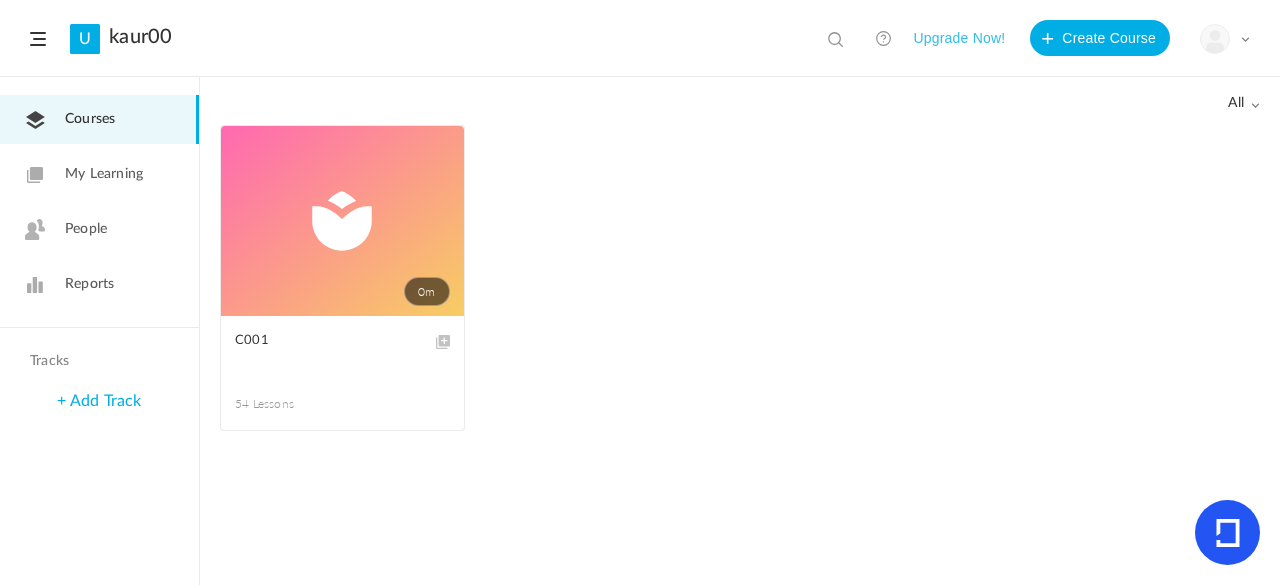 click 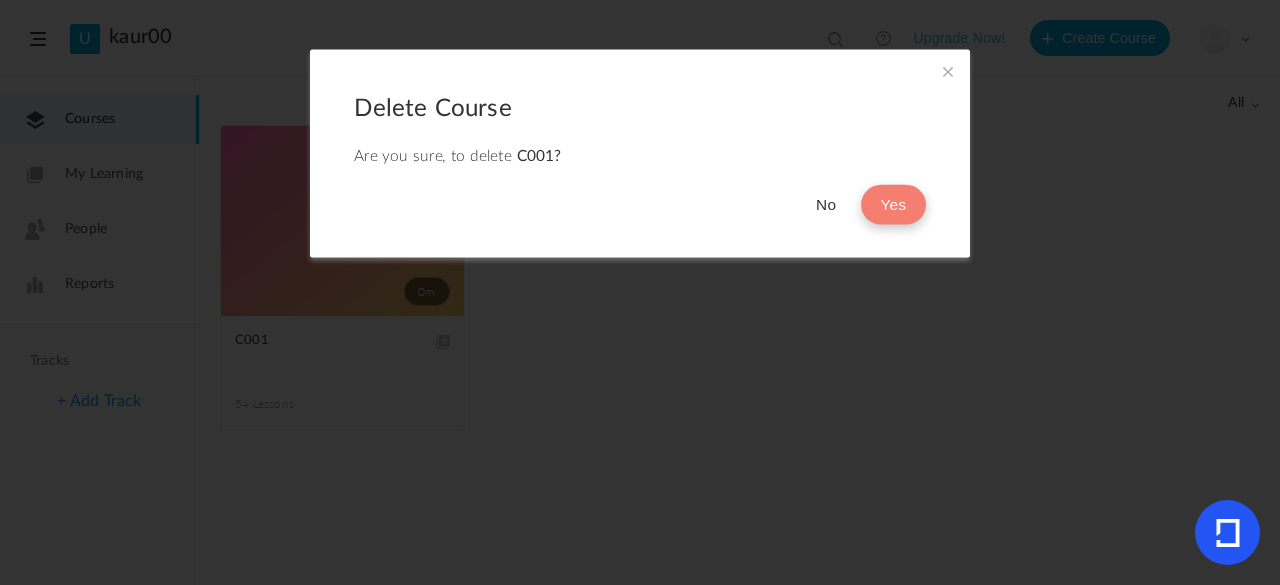 click on "Yes" at bounding box center (893, 205) 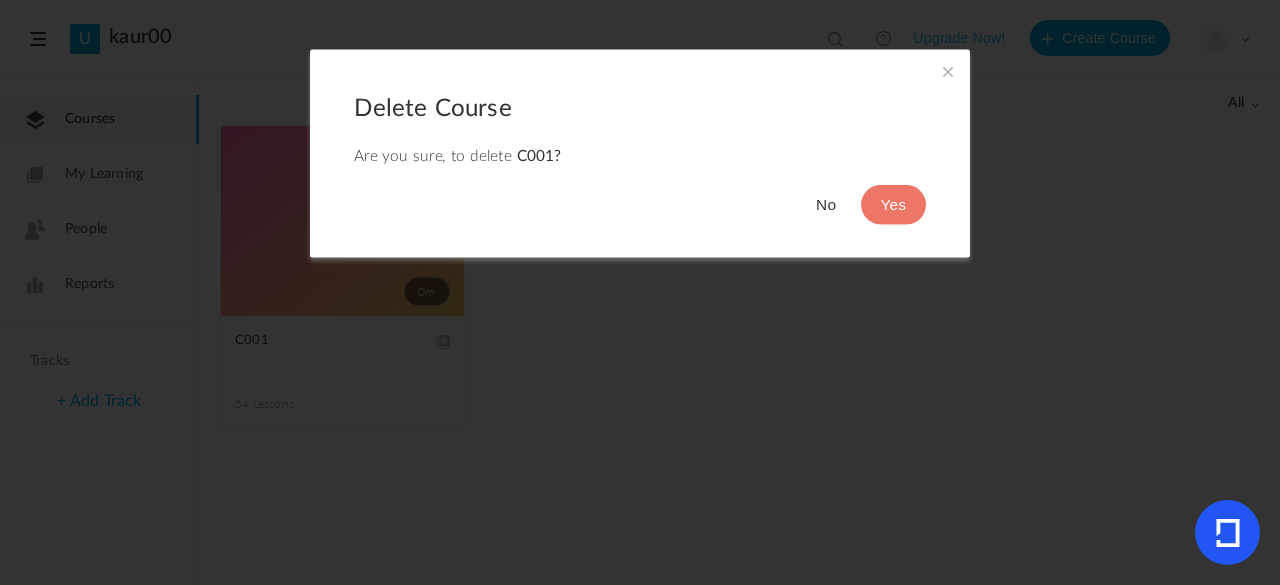 click at bounding box center [948, 71] 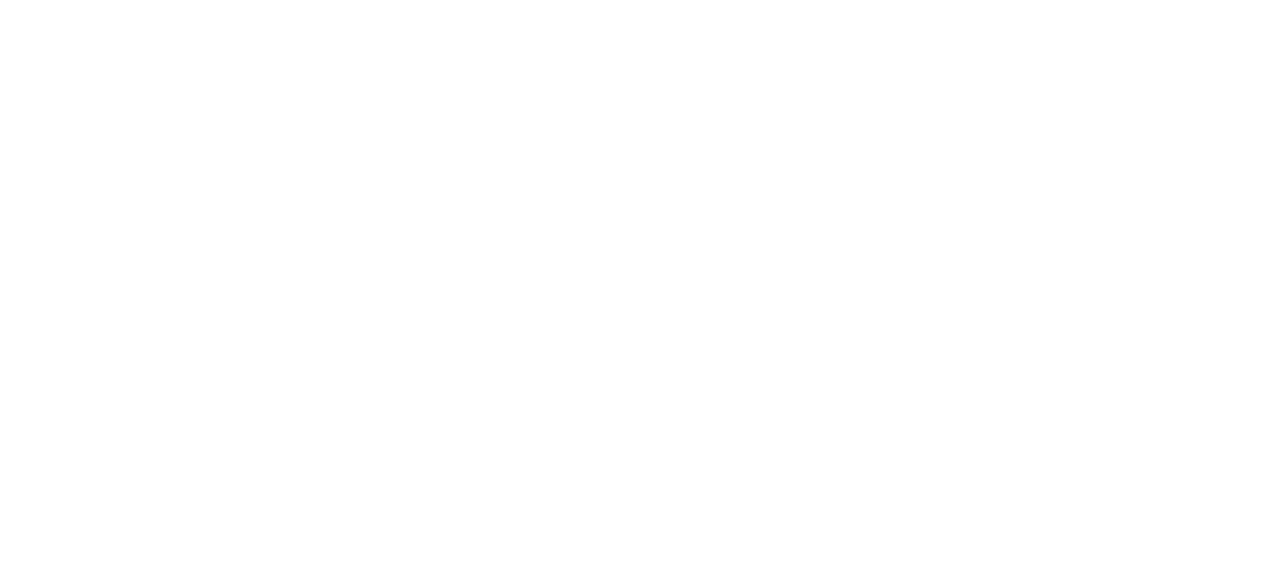 scroll, scrollTop: 0, scrollLeft: 0, axis: both 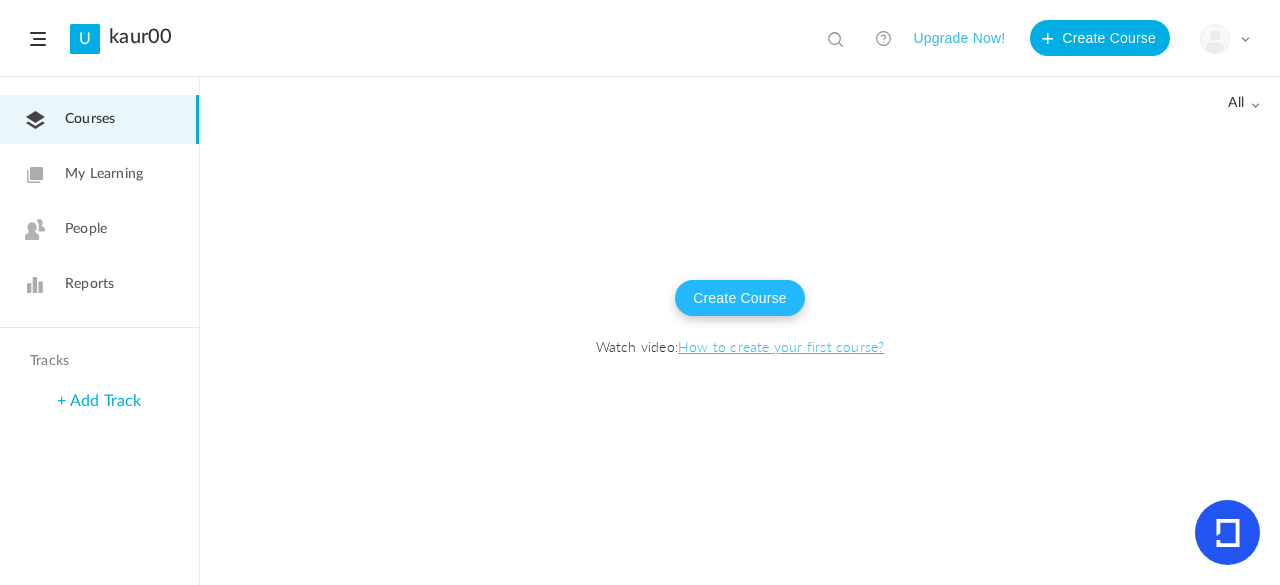 click on "Create Course" 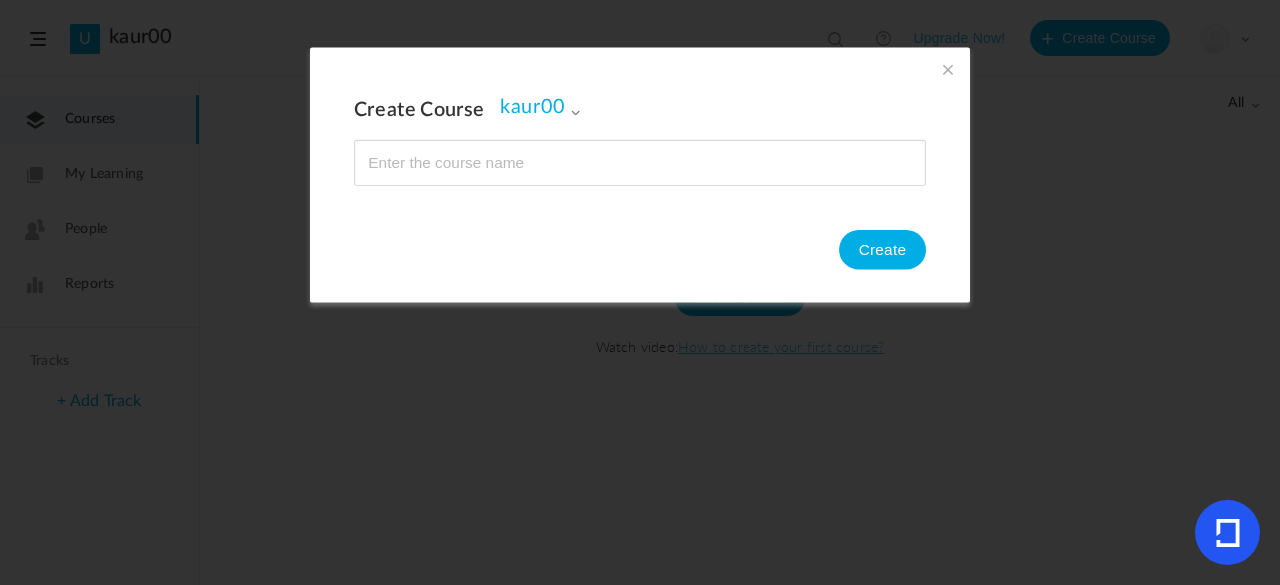 click on "Create Course
kaur00
kaur00
Create" at bounding box center (640, 174) 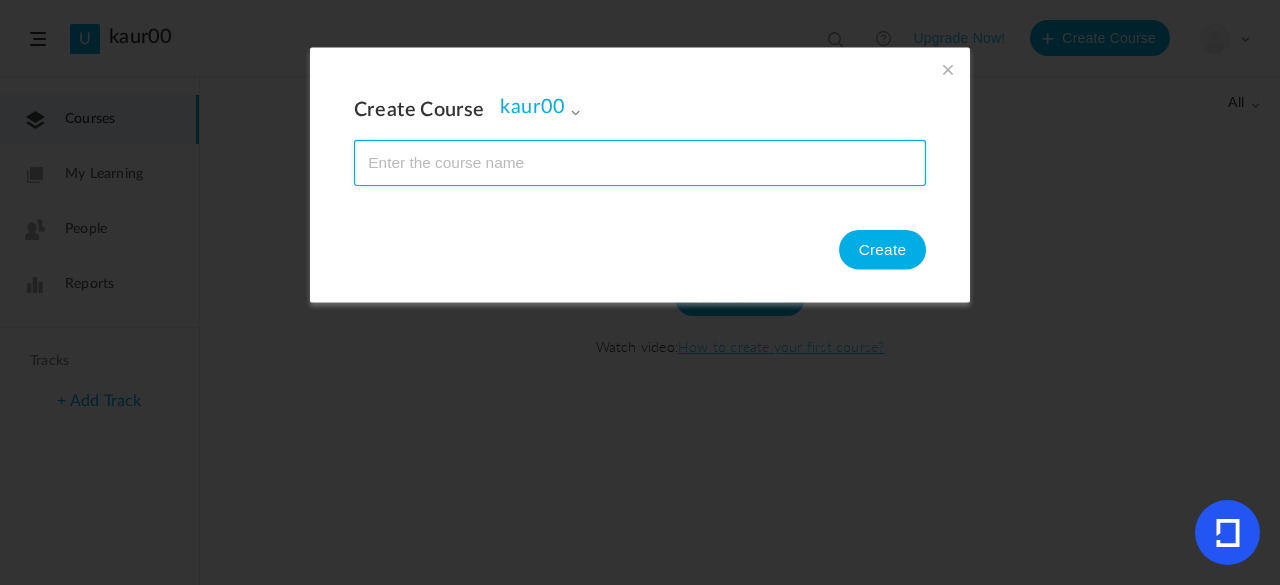 click at bounding box center [640, 162] 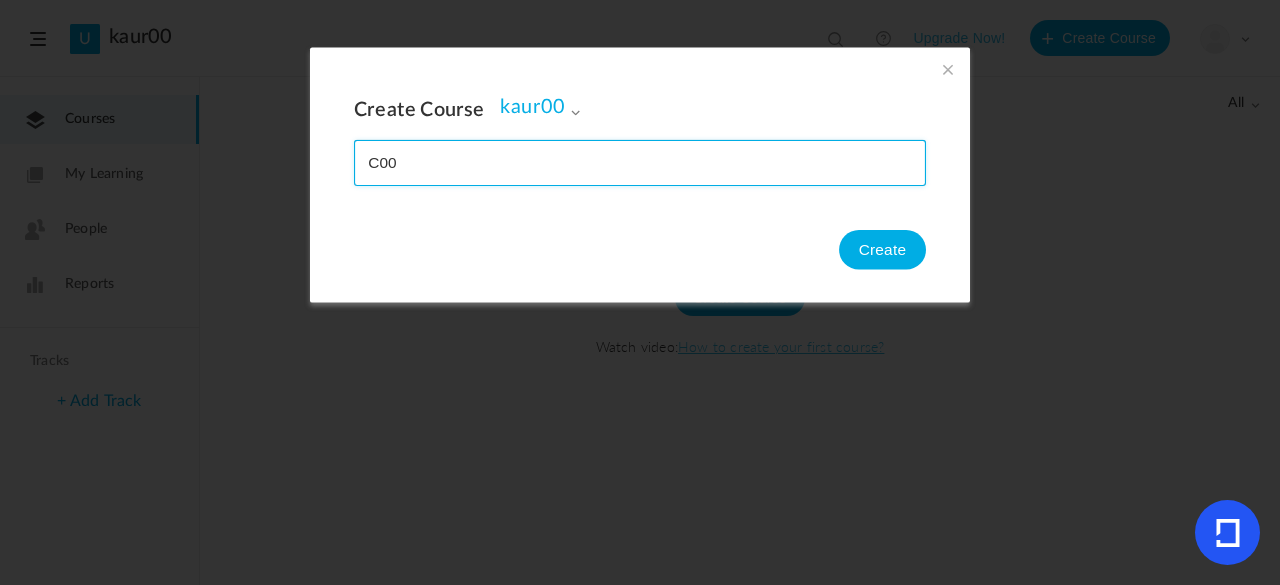 type on "C001" 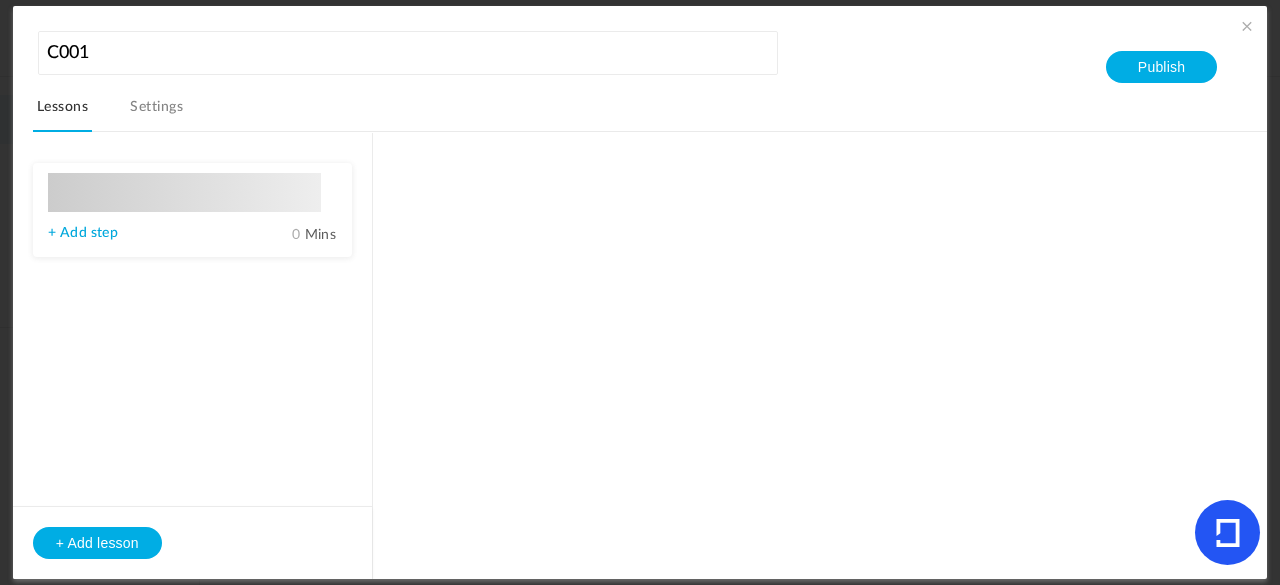 type on "Lesson 1" 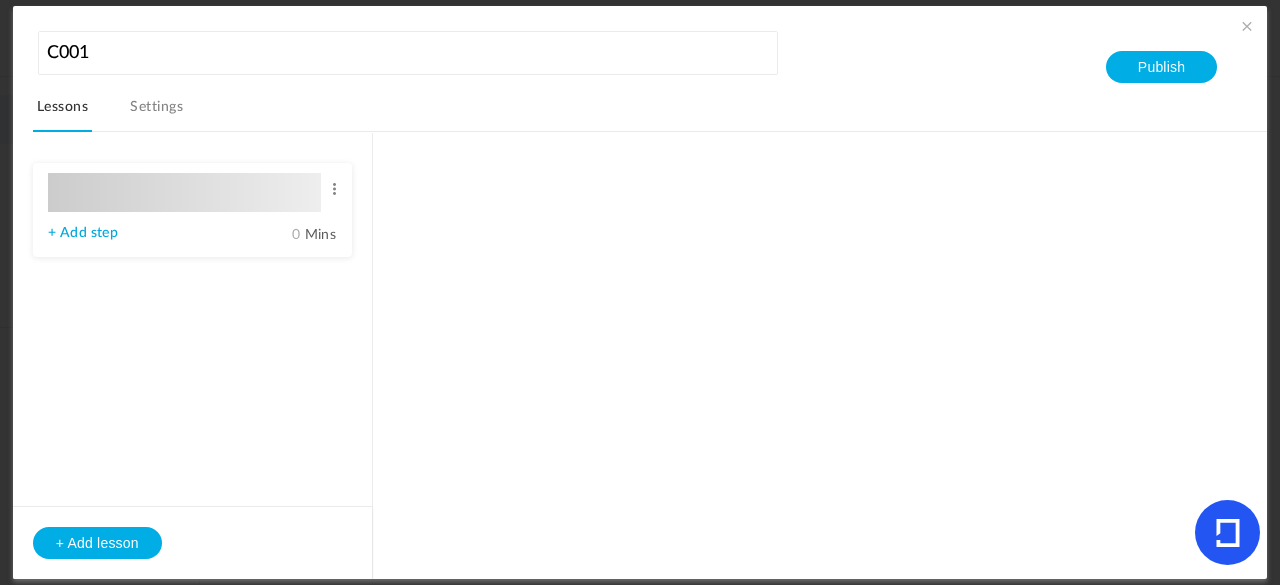type on "0" 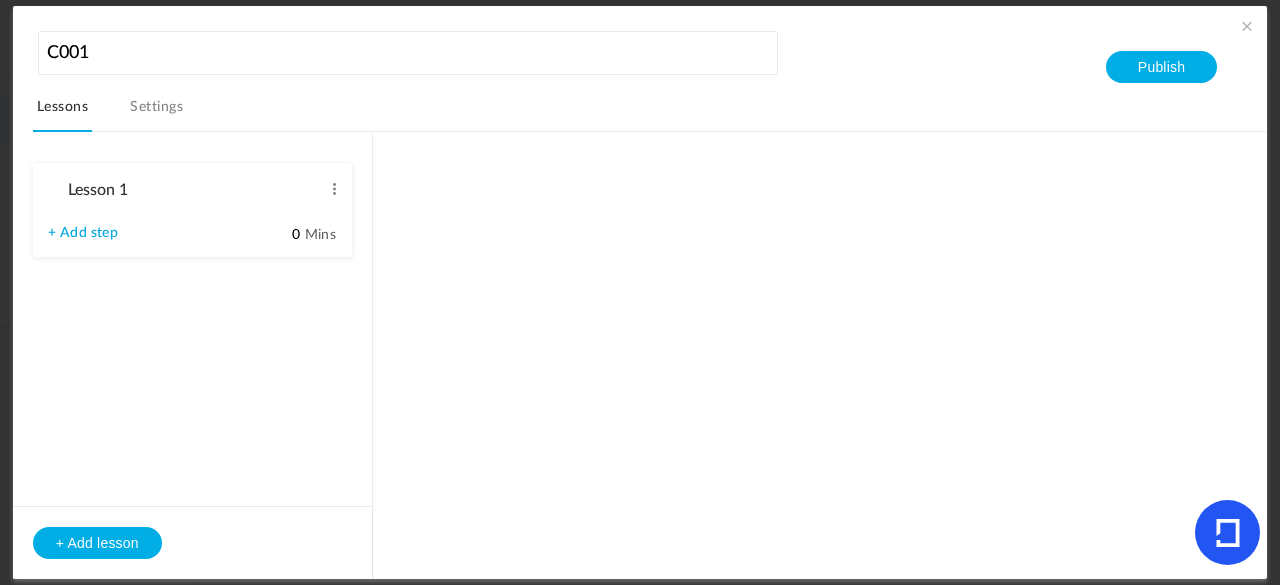 type on "Step 1" 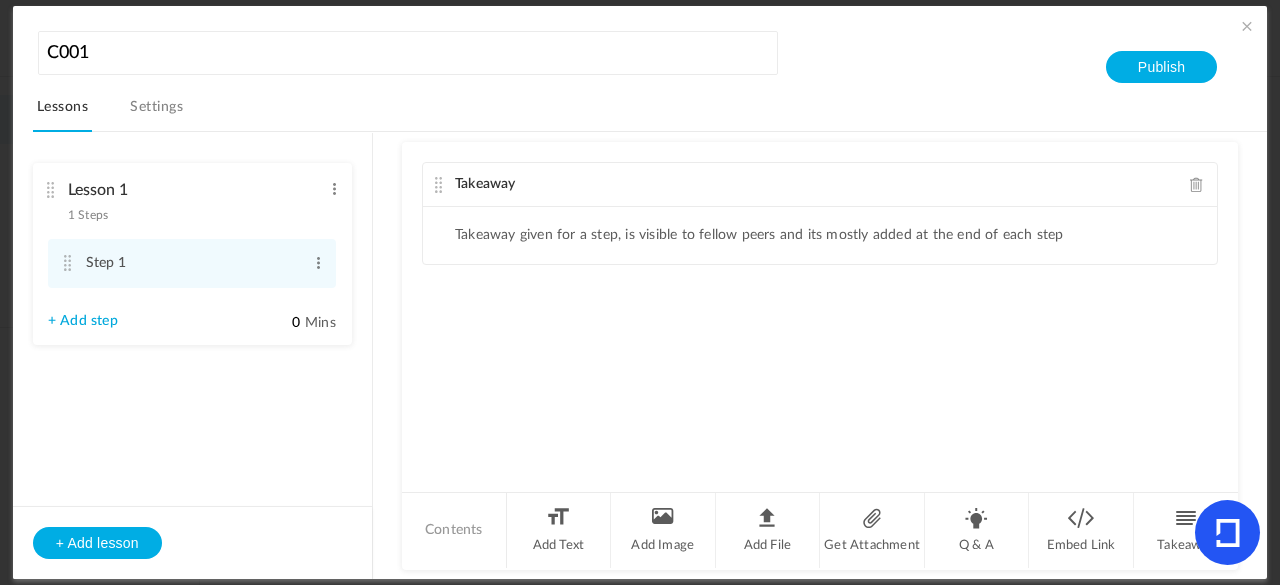 click on "Settings" at bounding box center (156, 113) 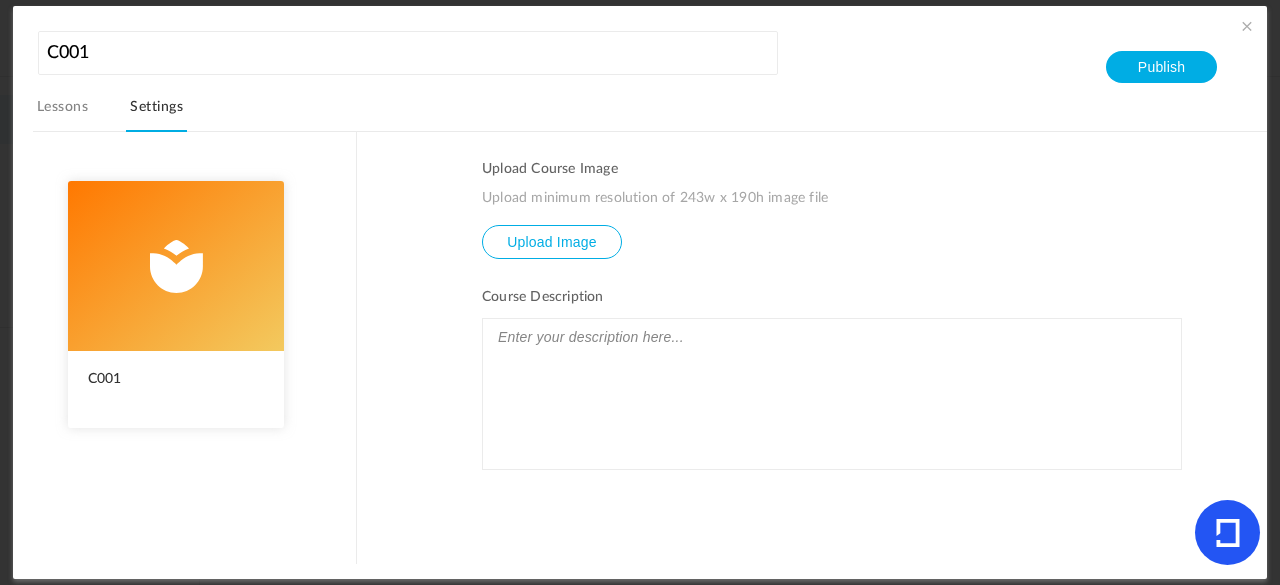 click on "Lessons" at bounding box center [62, 113] 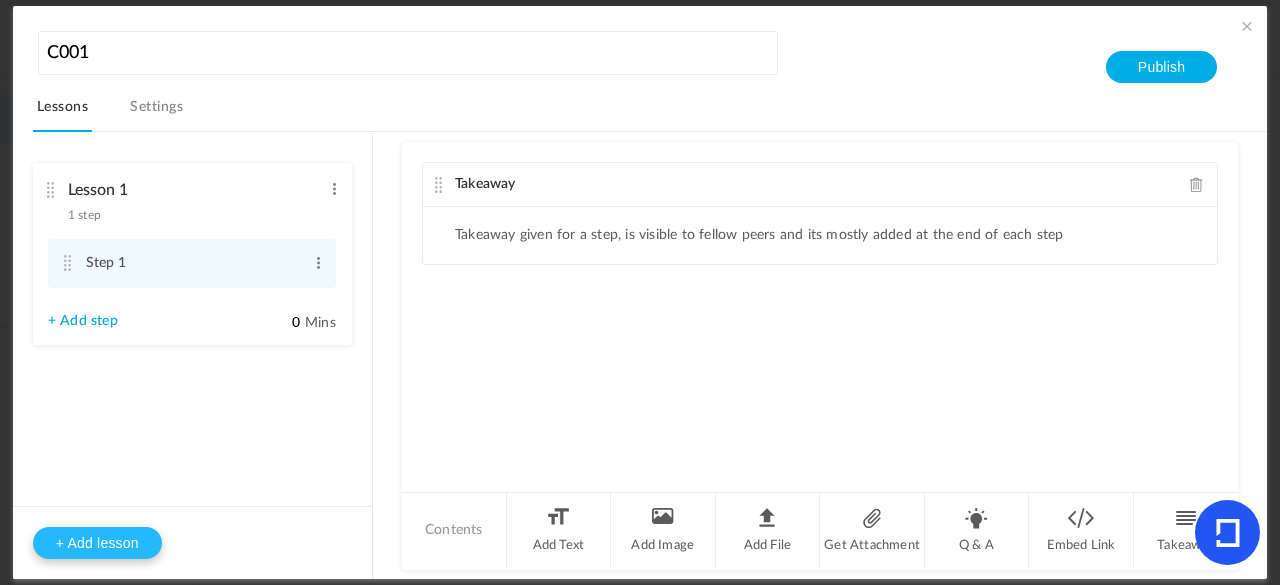 click on "+ Add lesson" at bounding box center [97, 543] 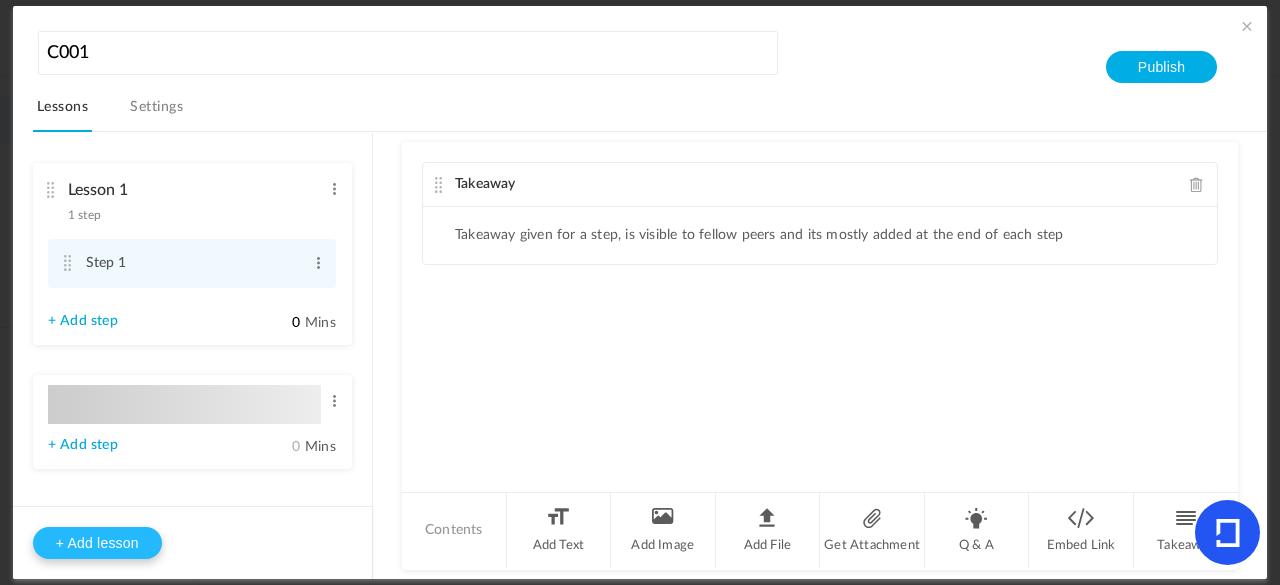 type on "Lesson 2" 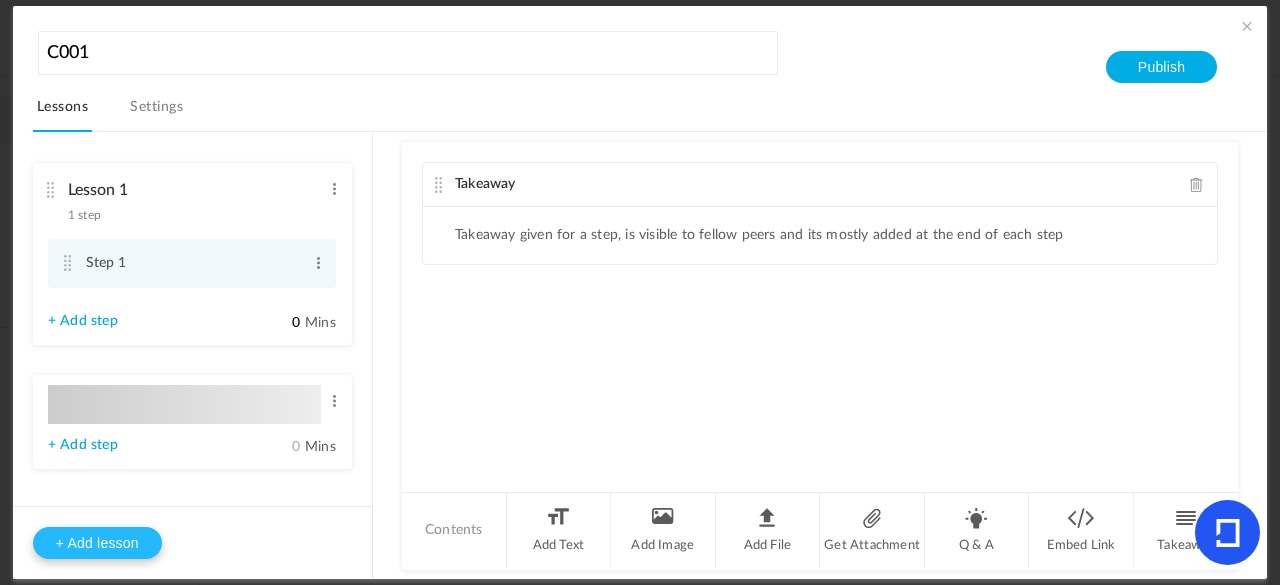 type on "0" 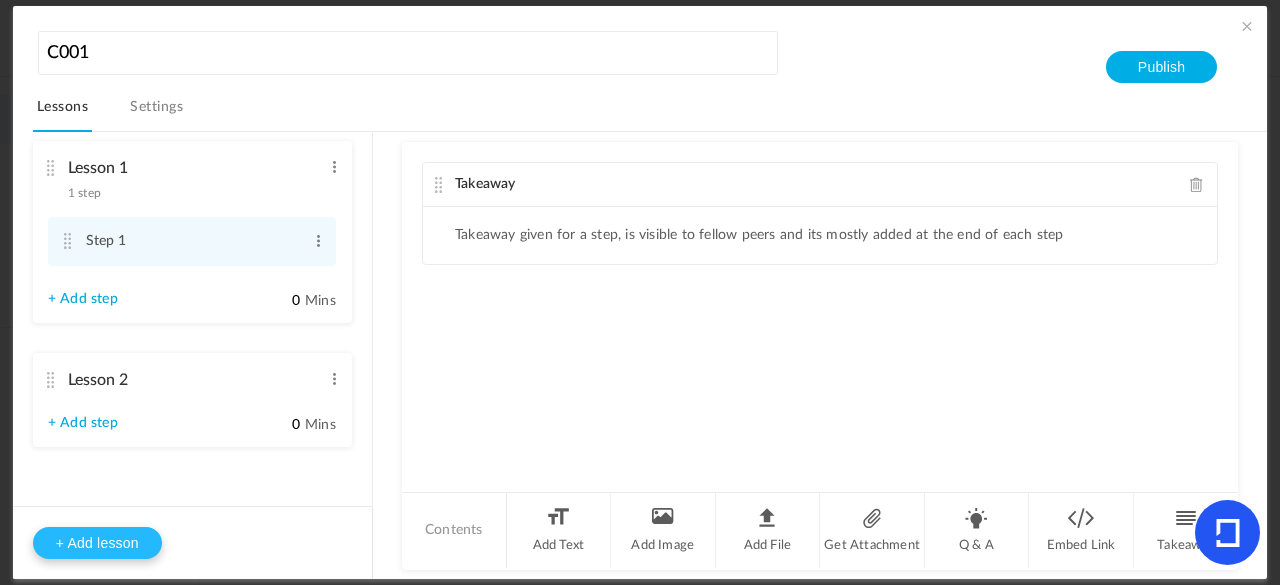 type on "Step 1" 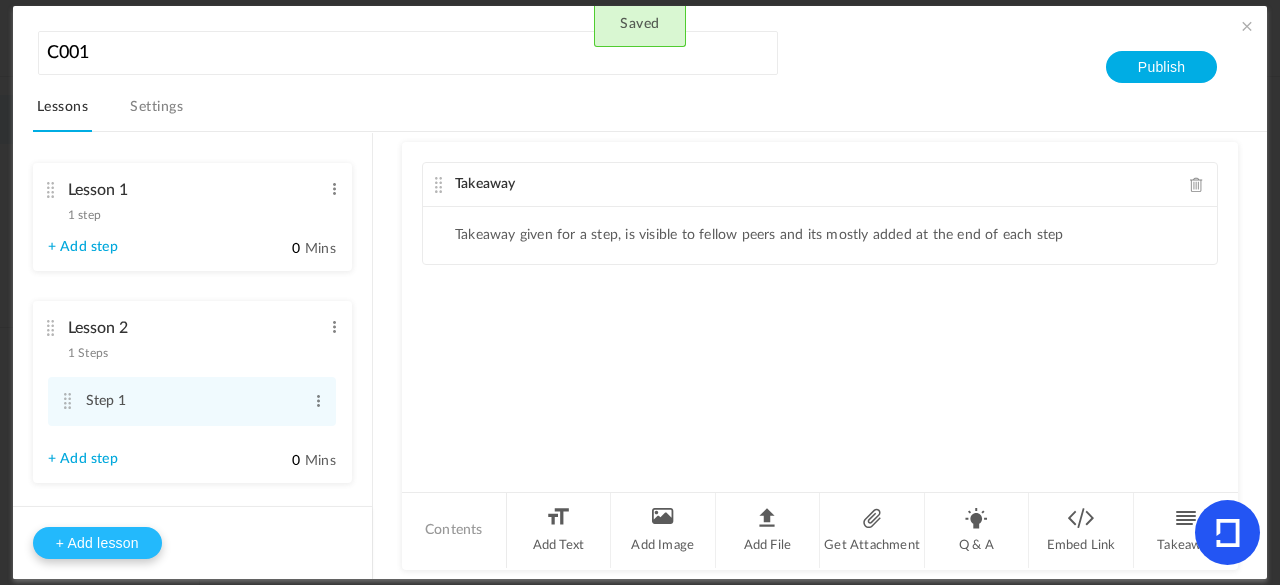 scroll, scrollTop: 37, scrollLeft: 0, axis: vertical 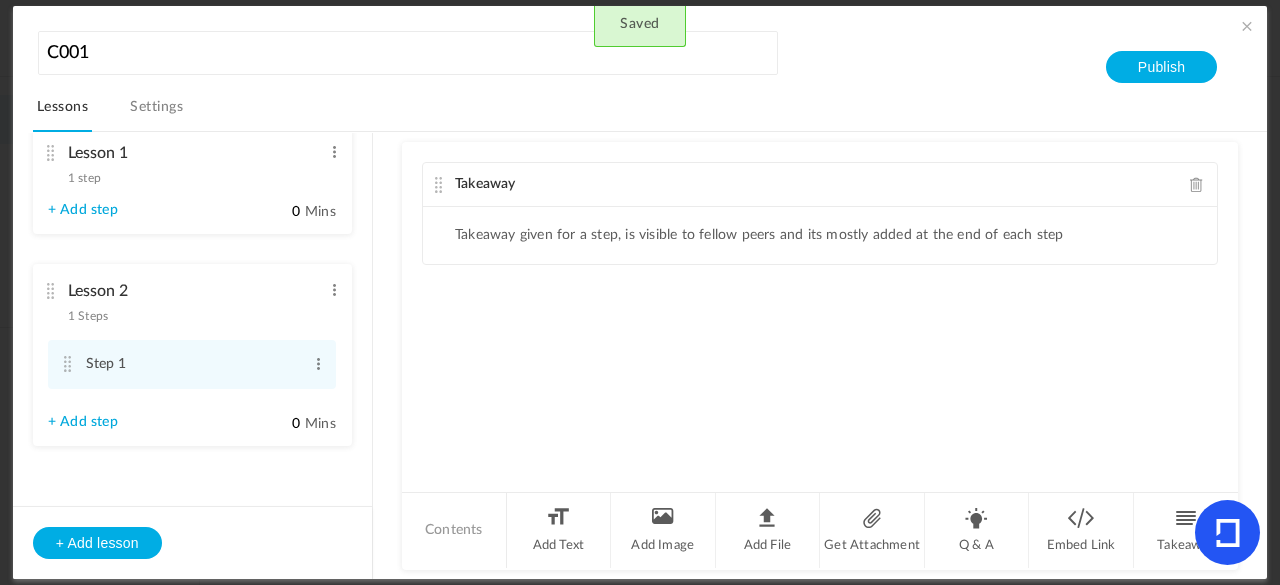 click on "Lesson 2
1 Steps
Edit
Delete" at bounding box center [185, 298] 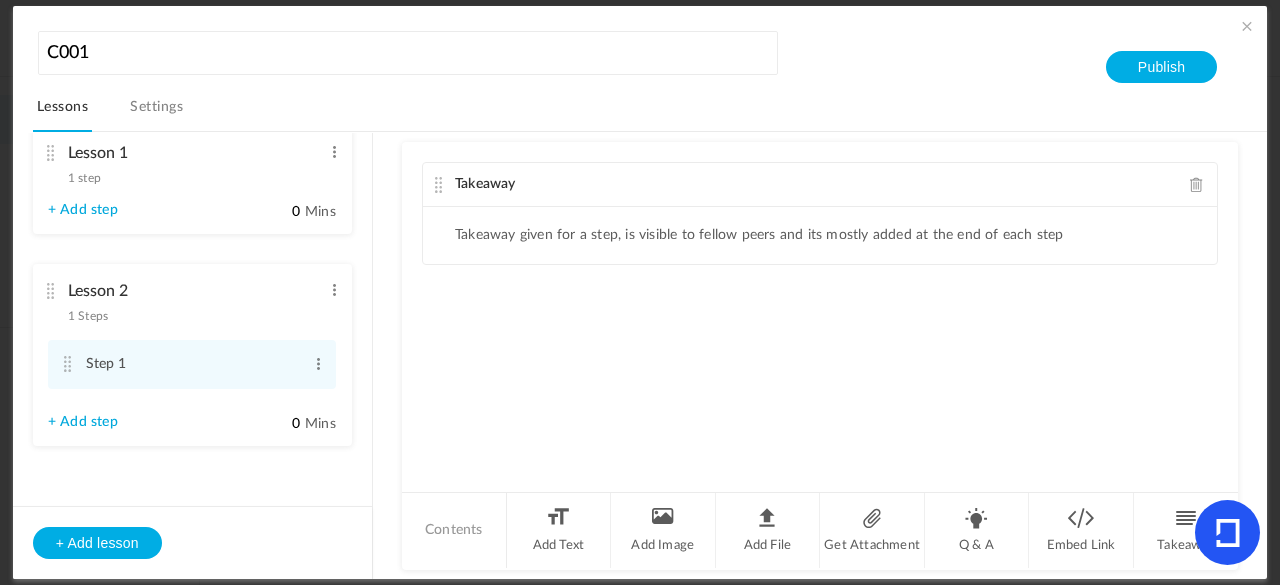 scroll, scrollTop: 0, scrollLeft: 0, axis: both 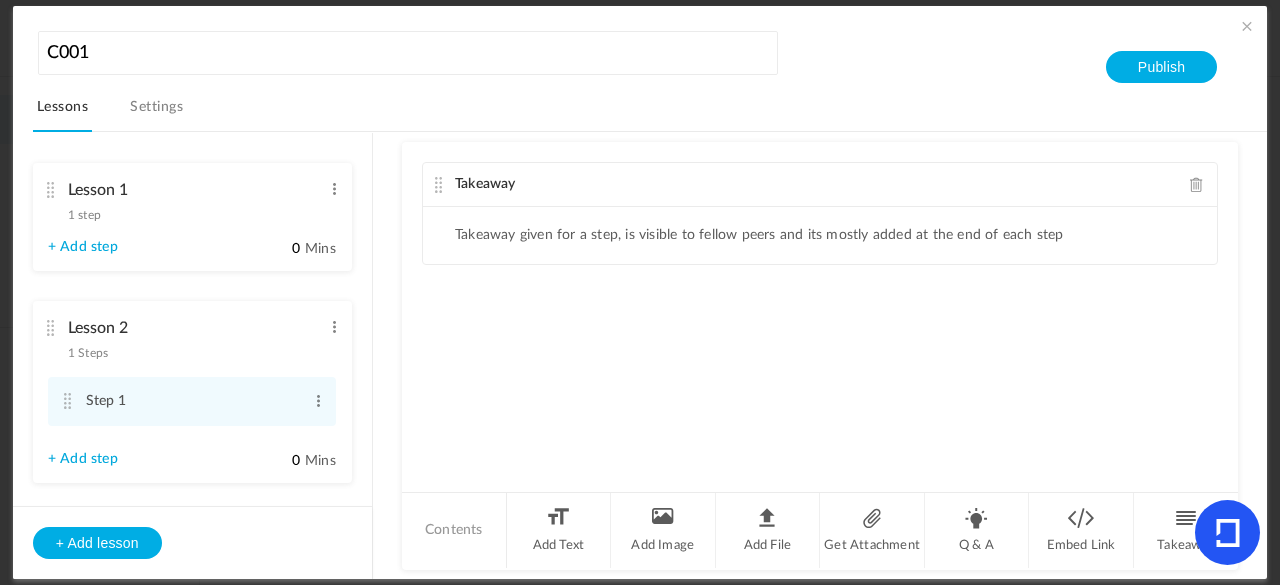 click on "Lesson 1
1 step
Edit
Delete" at bounding box center [185, 197] 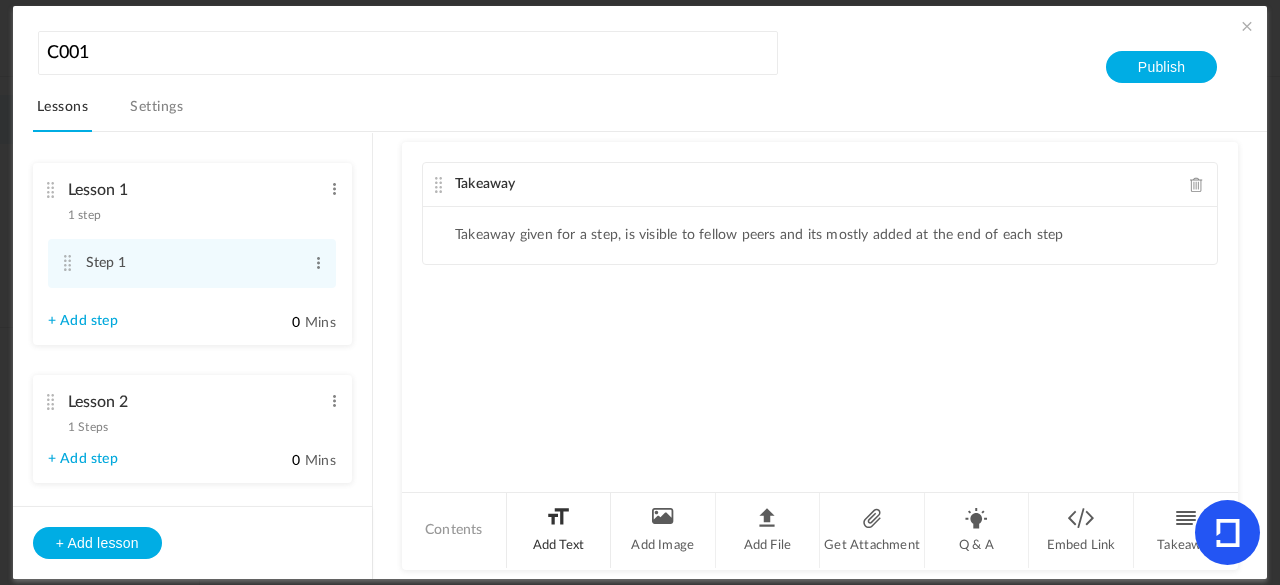 click on "Add Text" 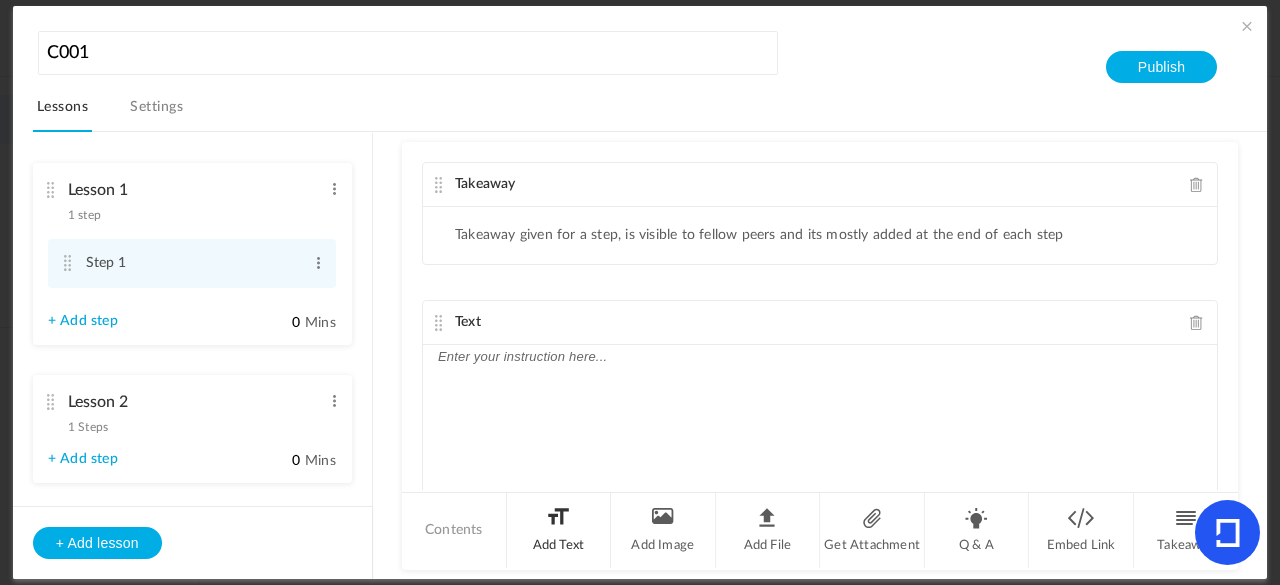 scroll, scrollTop: 57, scrollLeft: 0, axis: vertical 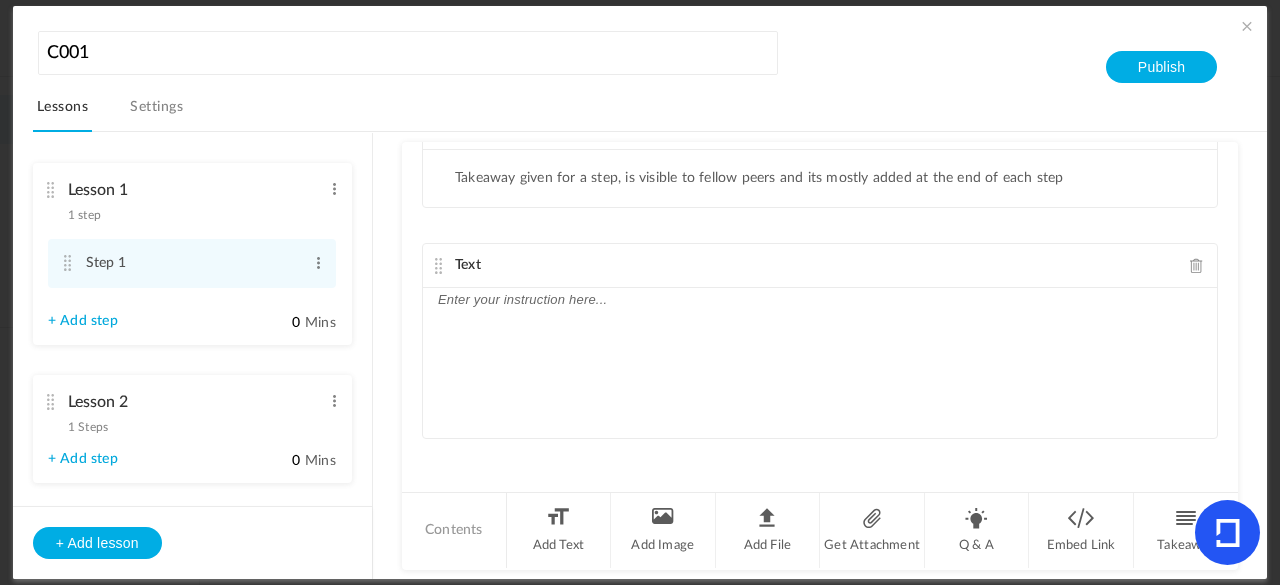 click 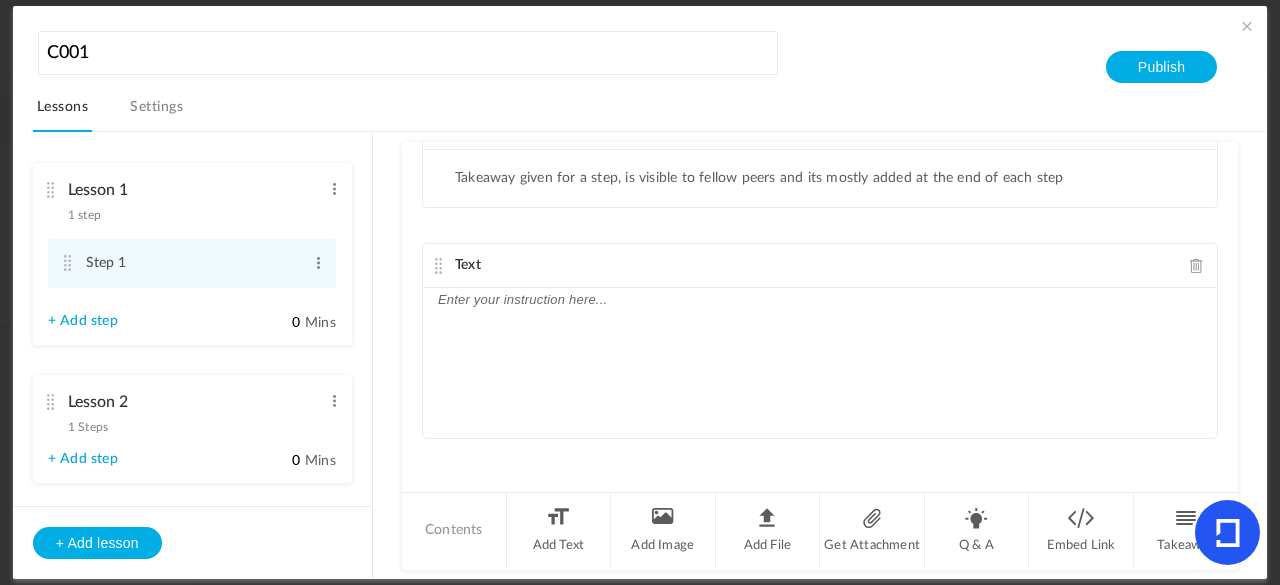 type 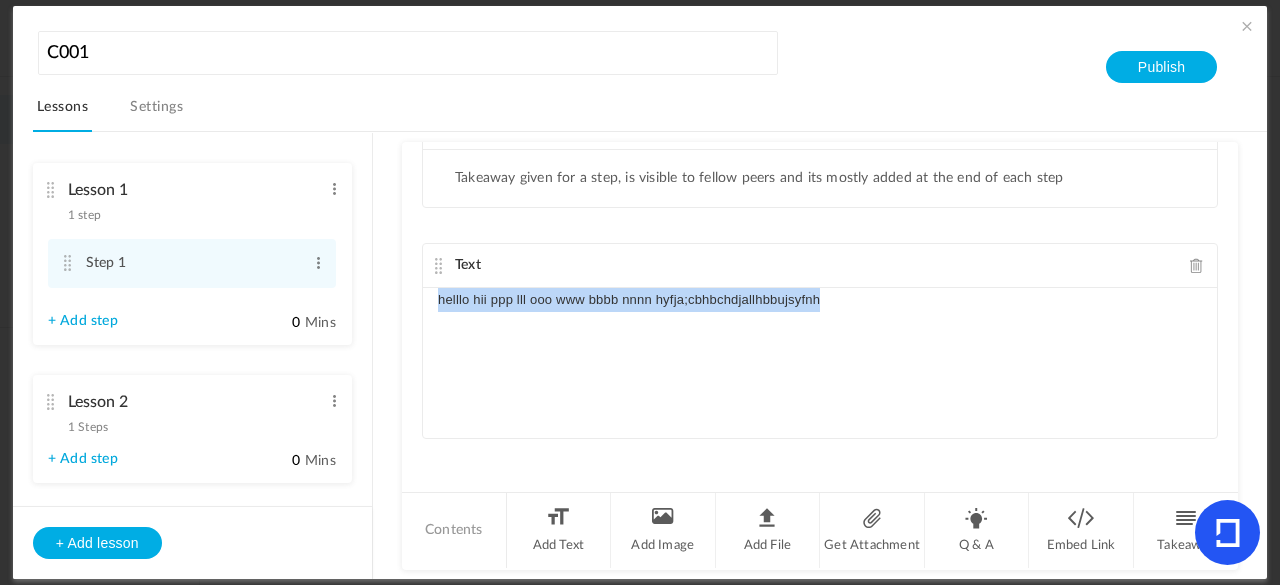 drag, startPoint x: 864, startPoint y: 291, endPoint x: 436, endPoint y: 298, distance: 428.05725 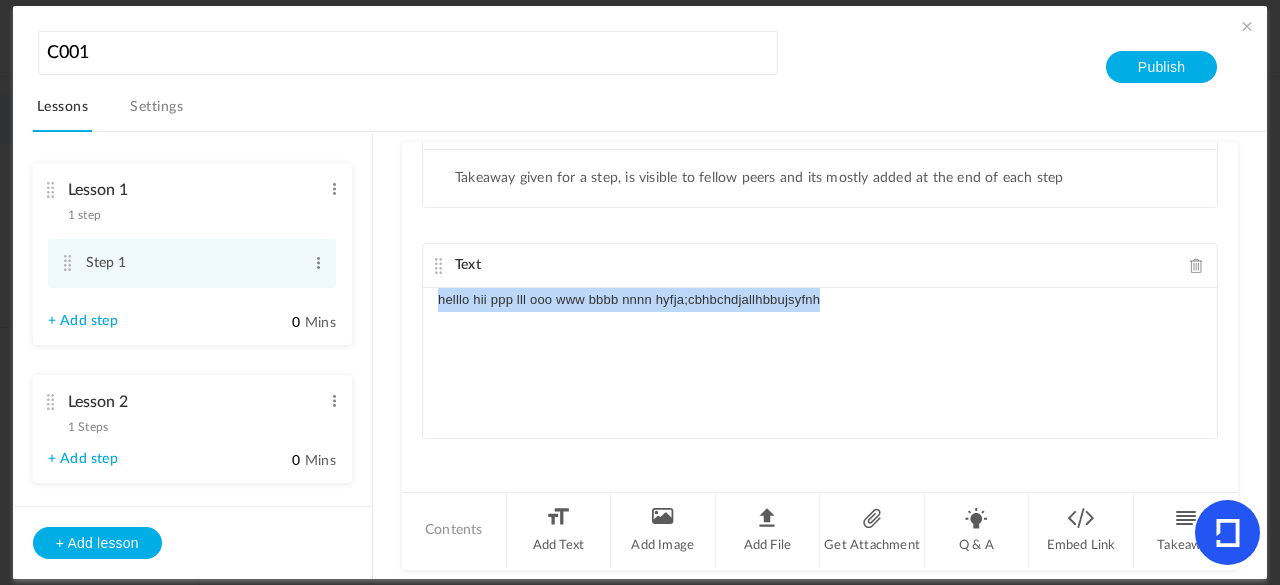 click on "helllo hii ppp lll ooo www bbbb nnnn hyfja;cbhbchdjallhbbujsyfnh" 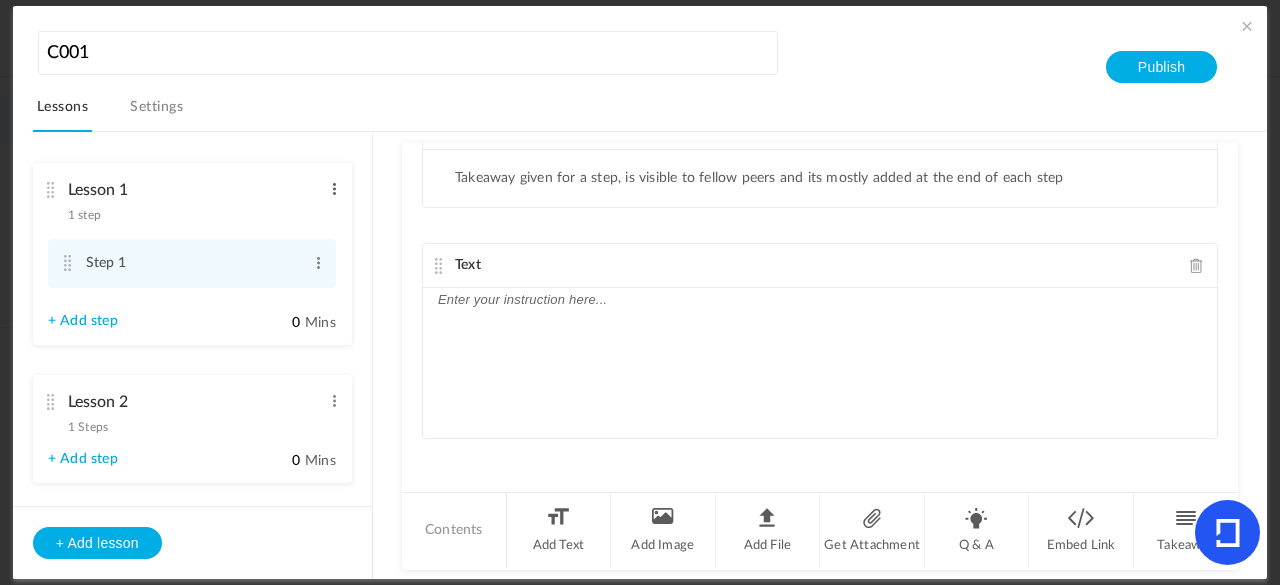 click at bounding box center (334, 189) 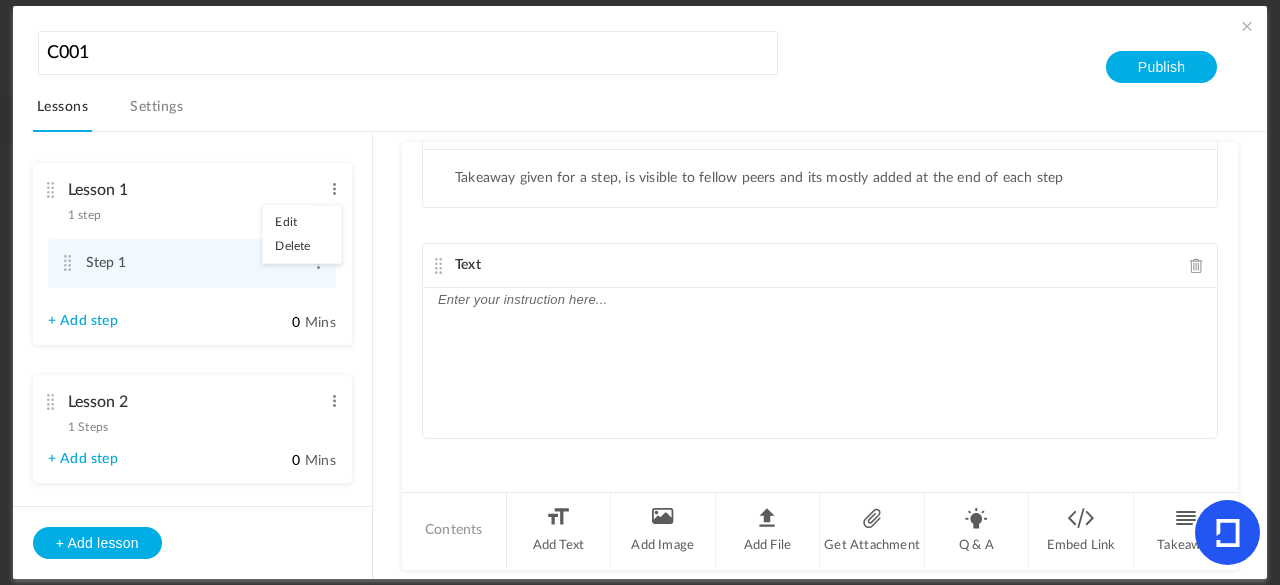 click at bounding box center [1247, 26] 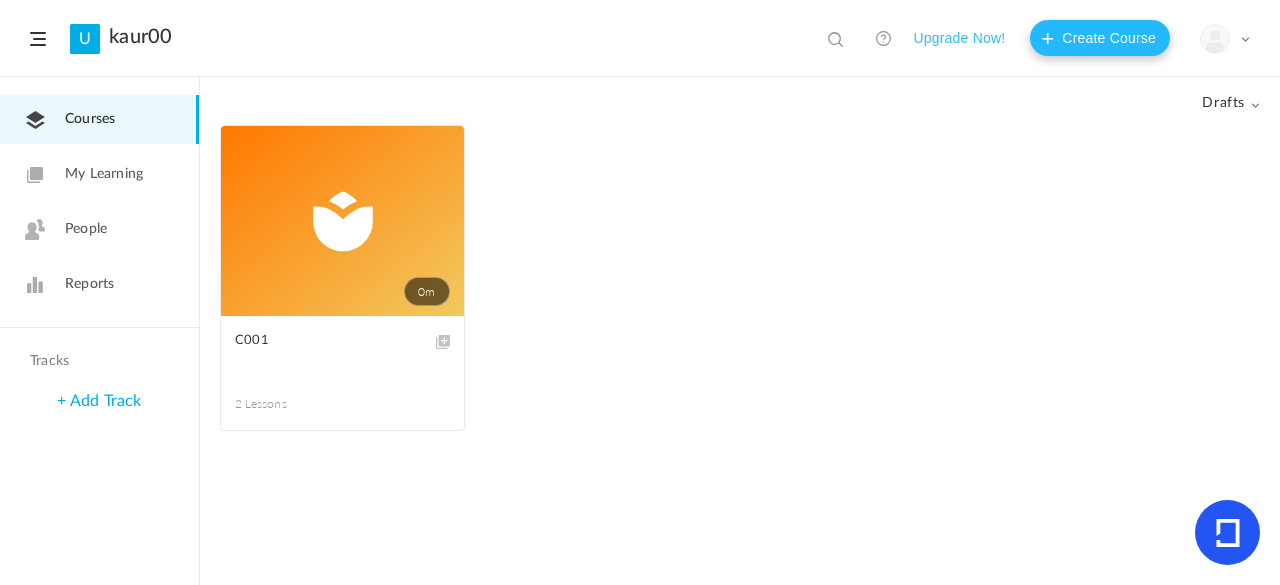 click on "Create Course" 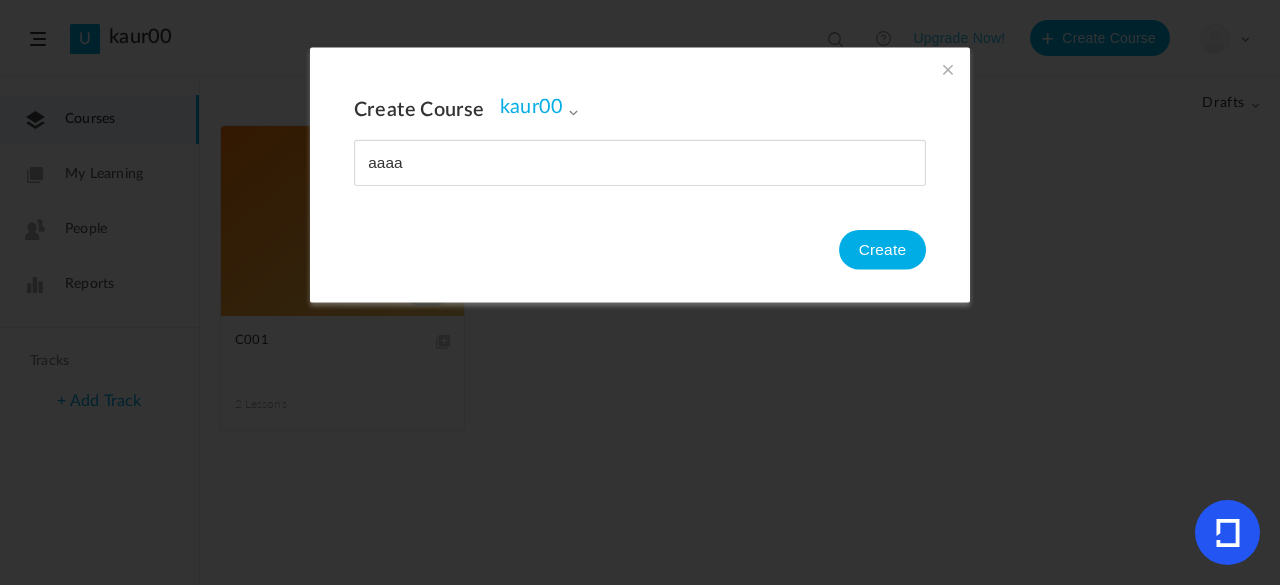 type on "aaaaa" 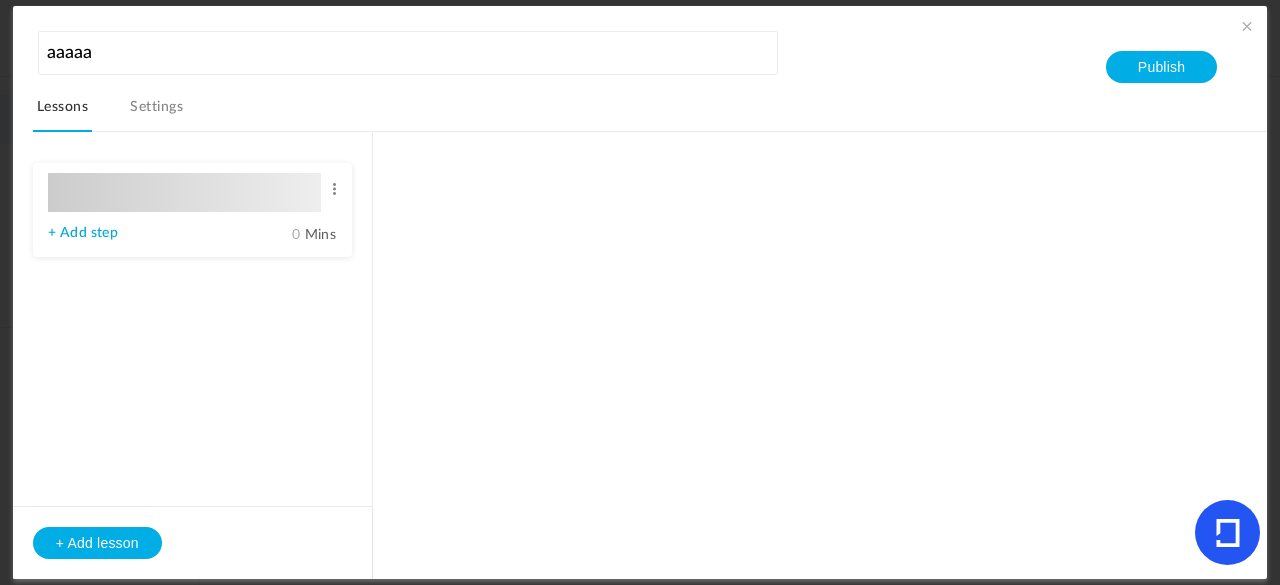 type on "Lesson 1" 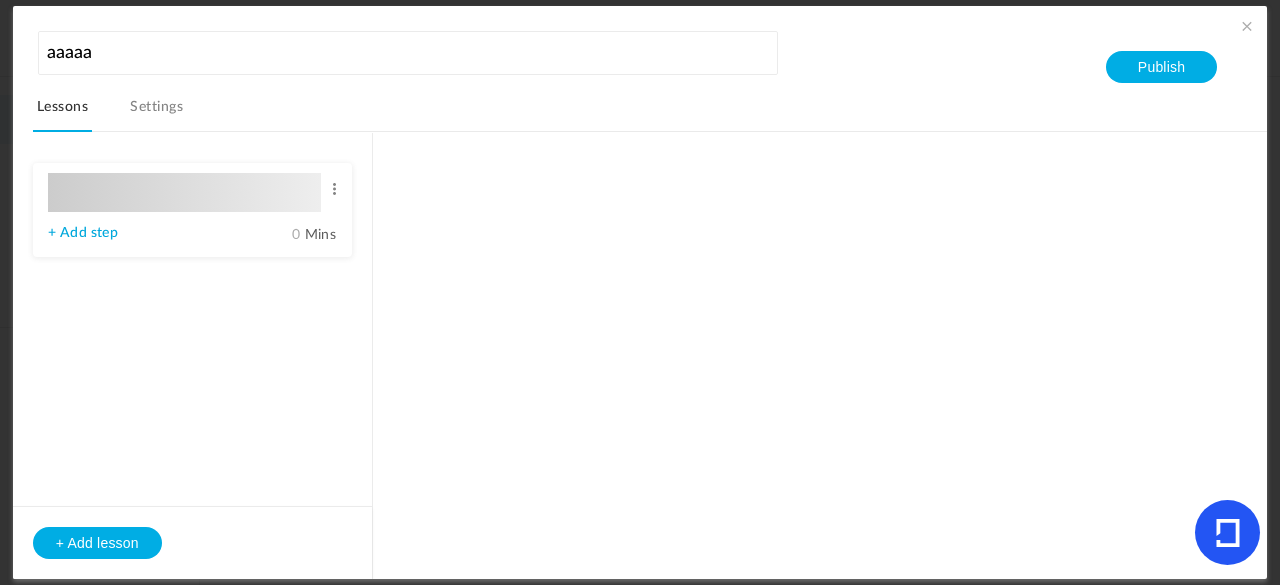 type on "0" 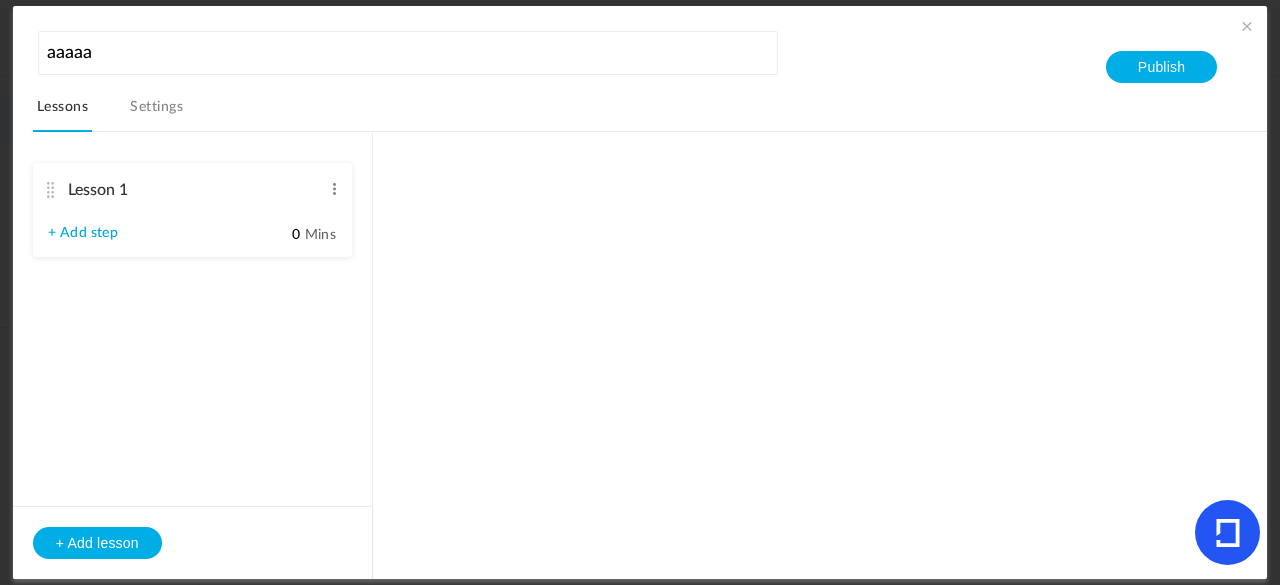type on "Step 1" 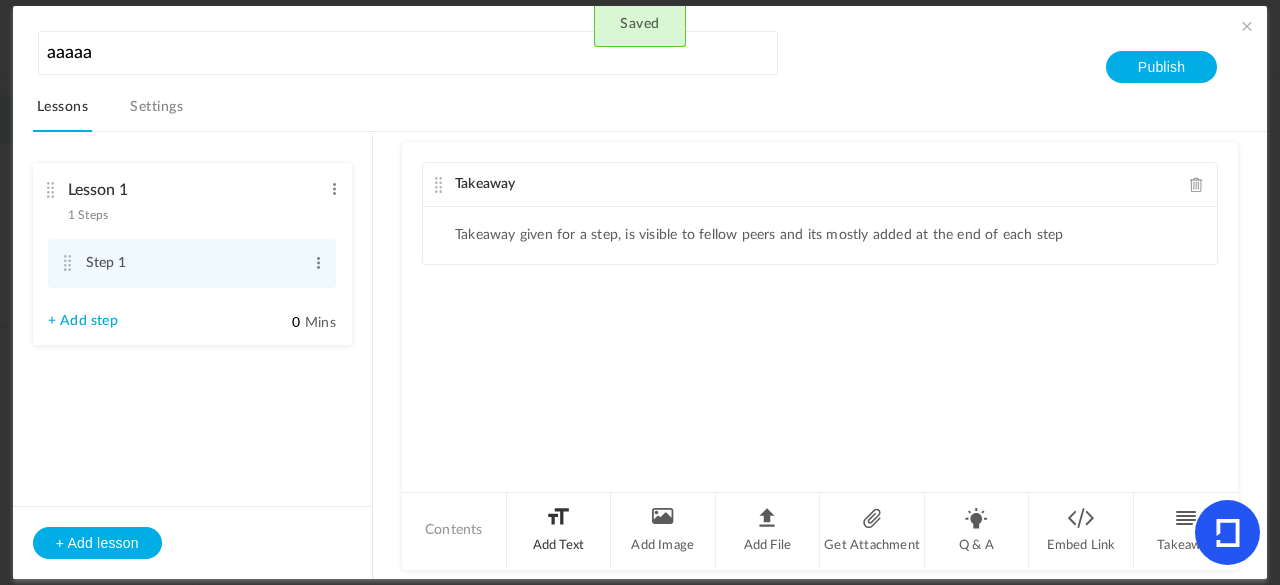 click on "Add Text" 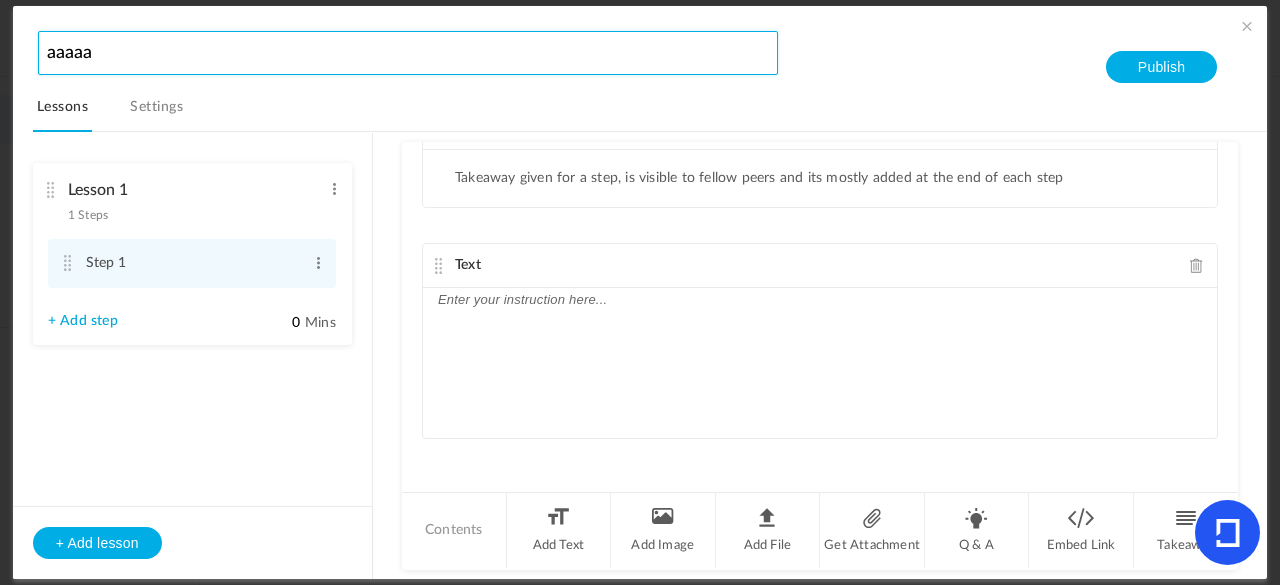click on "aaaaa" at bounding box center (408, 53) 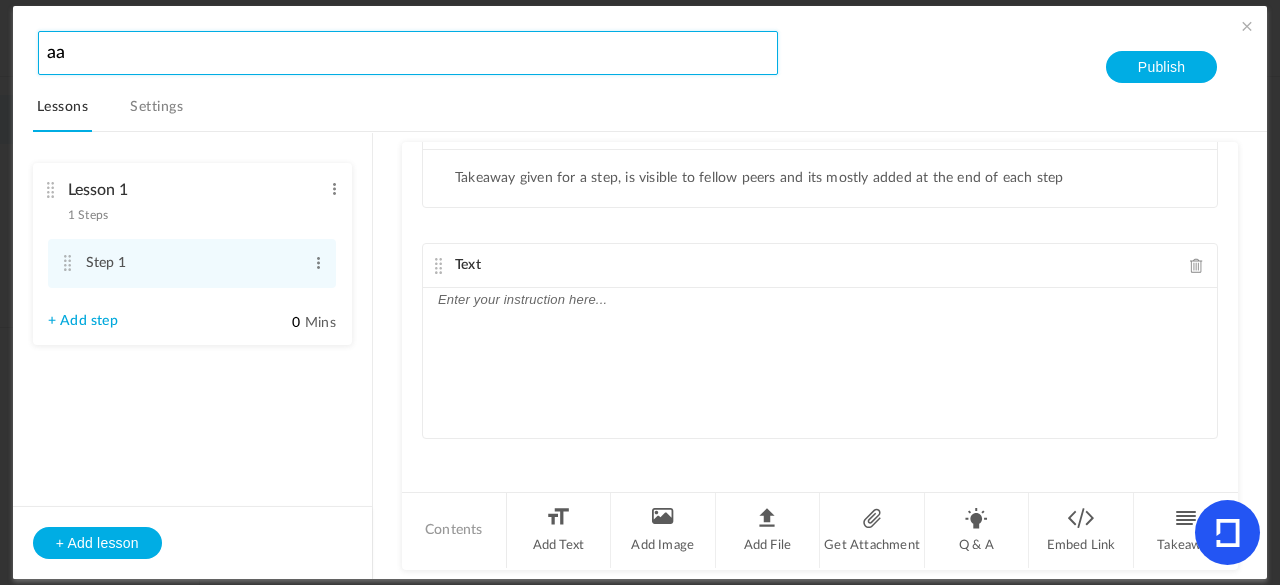 type on "a" 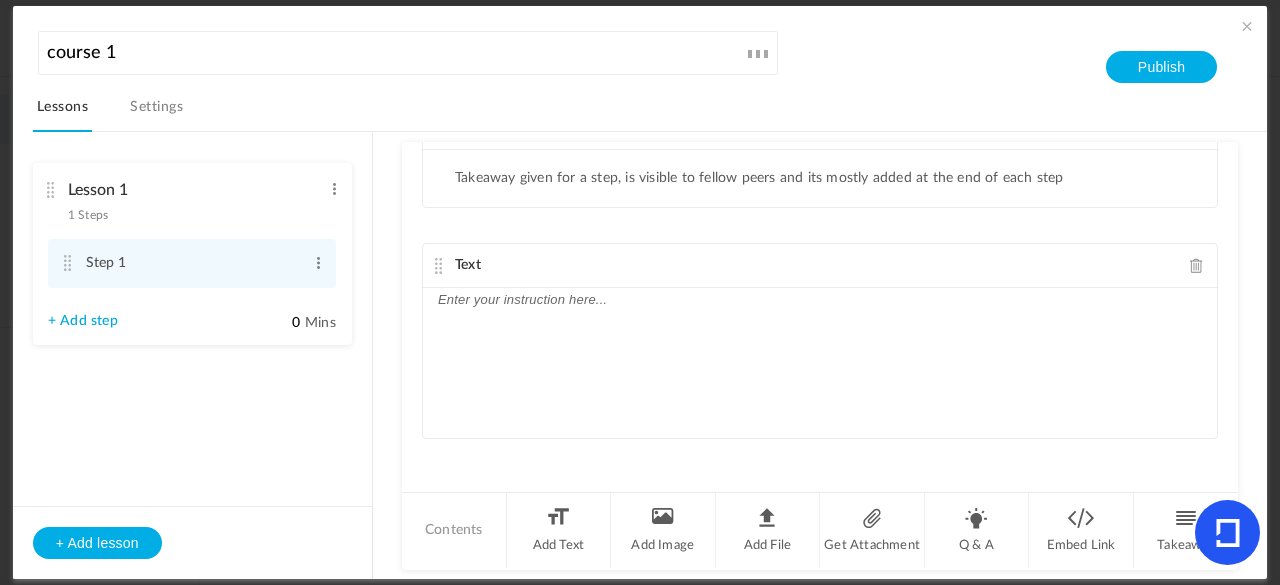 click on "course 1
Lessons
Settings
Publish" at bounding box center [650, 79] 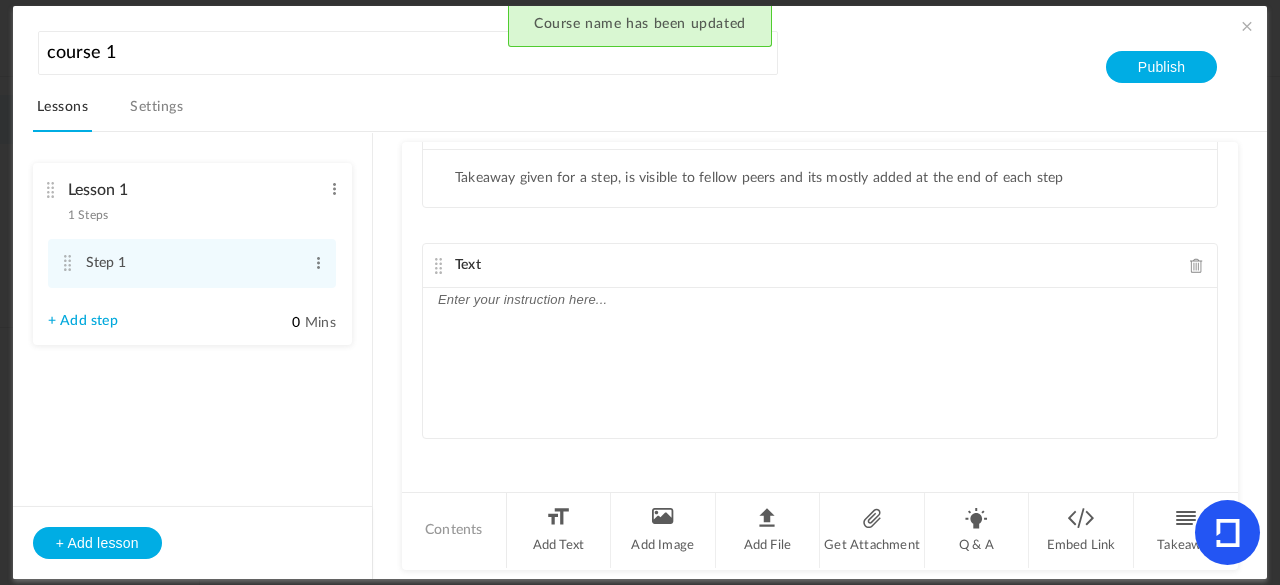 click on "Course name has been updated" at bounding box center [640, 26] 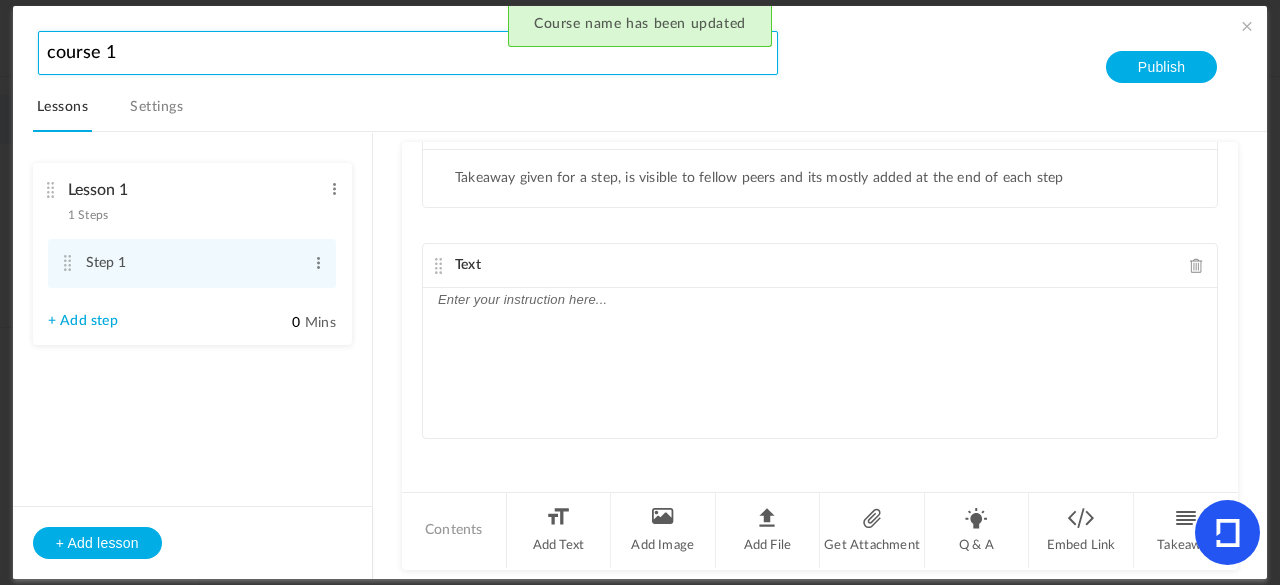 click on "course 1" at bounding box center (408, 53) 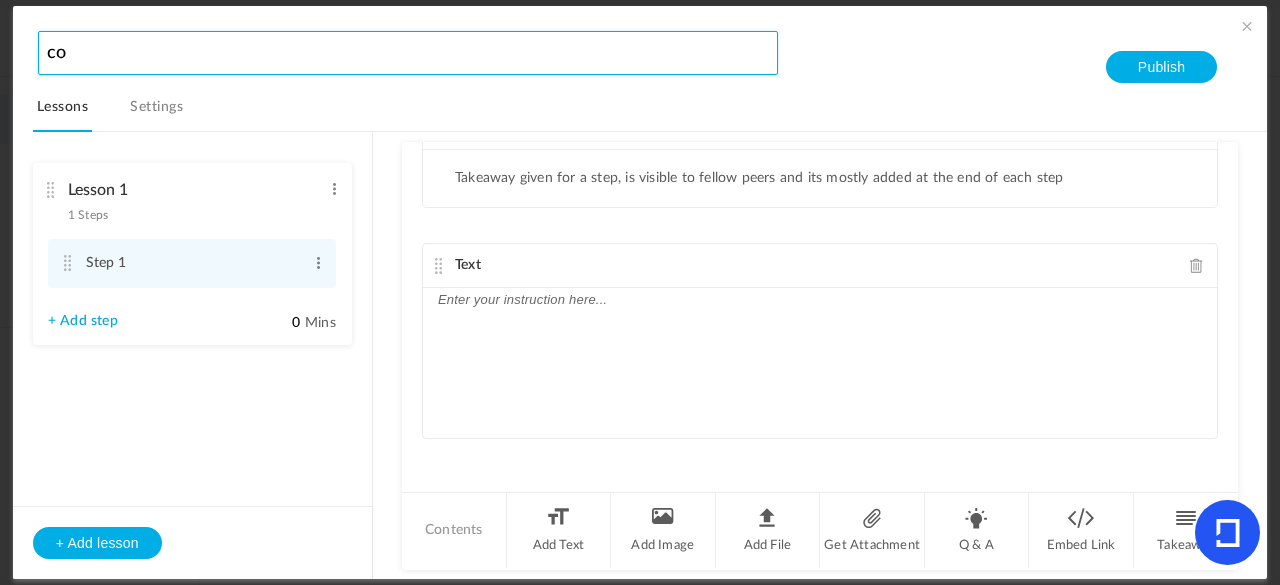 type on "c" 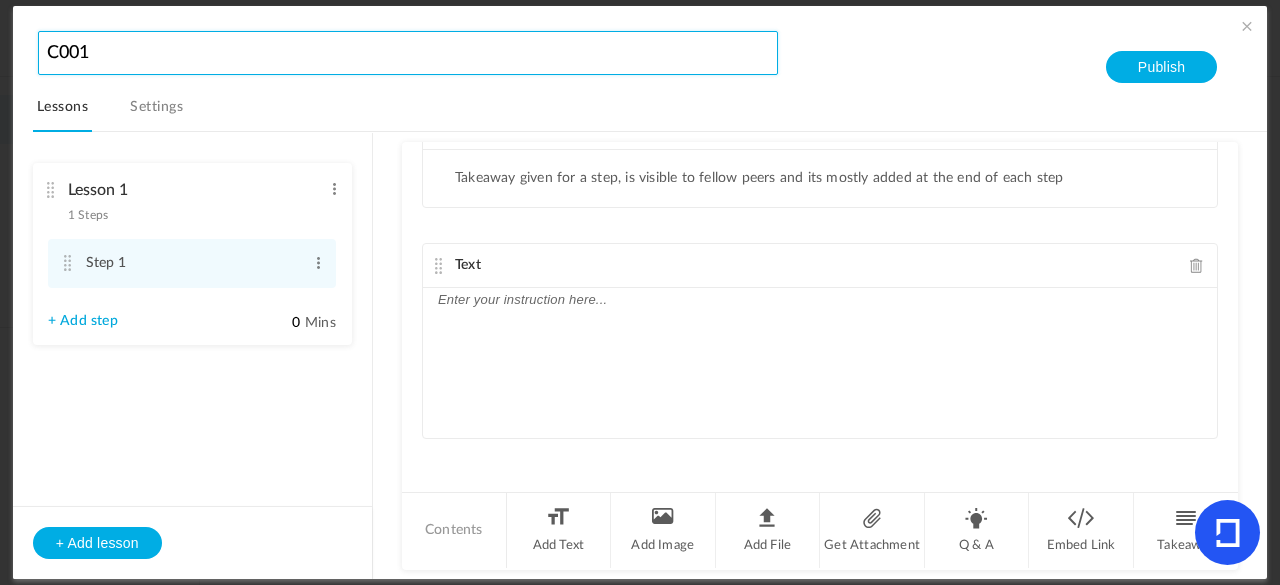 type on "C001" 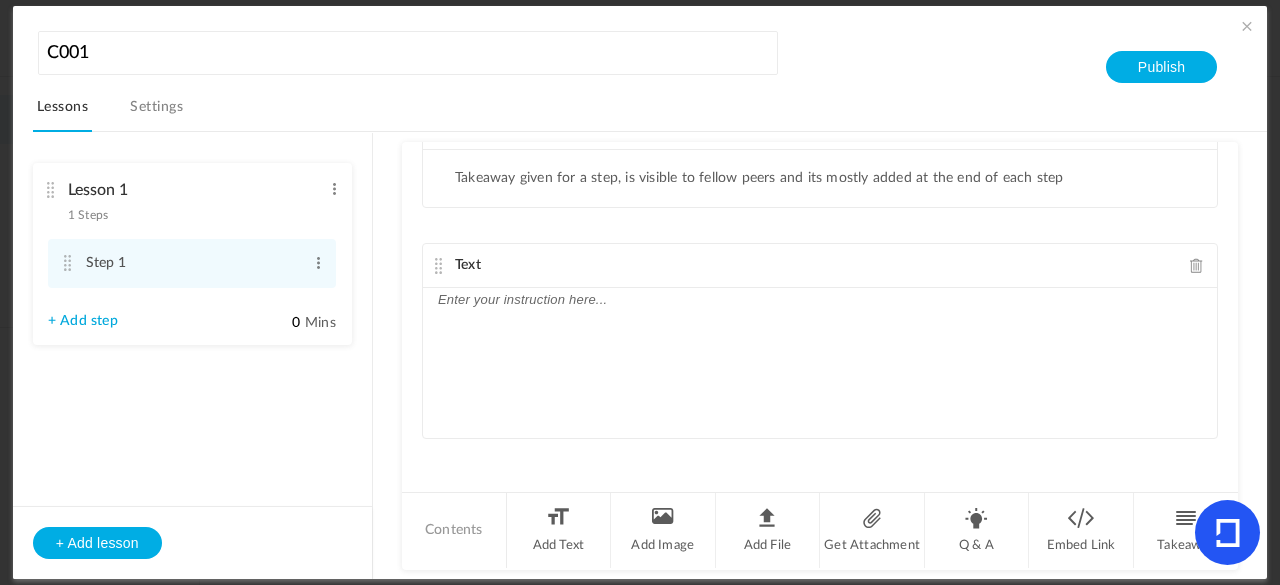 click on "C001
Lessons
Settings
Publish" at bounding box center (650, 79) 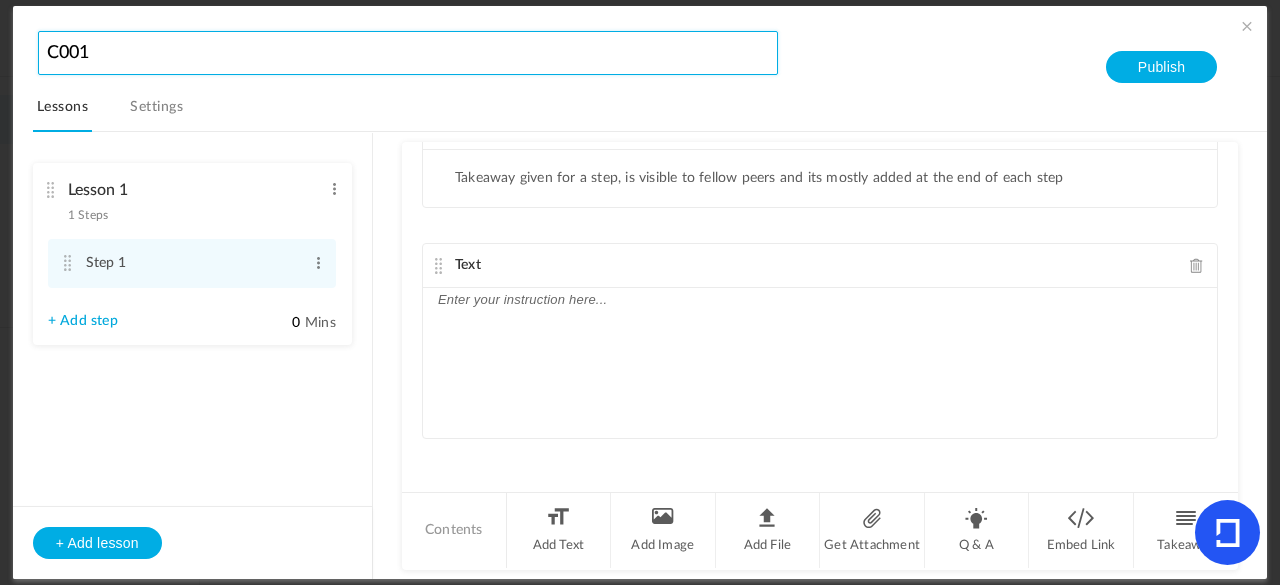 click on "C001" at bounding box center [408, 53] 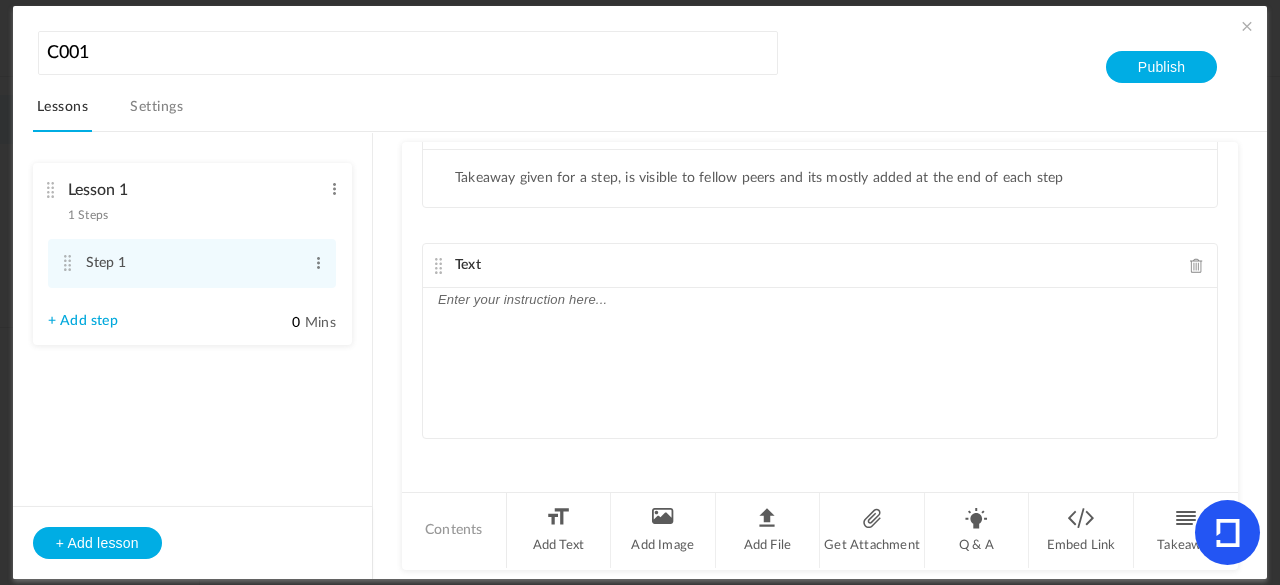 click on "C001
Lessons
Settings
Publish" at bounding box center [650, 79] 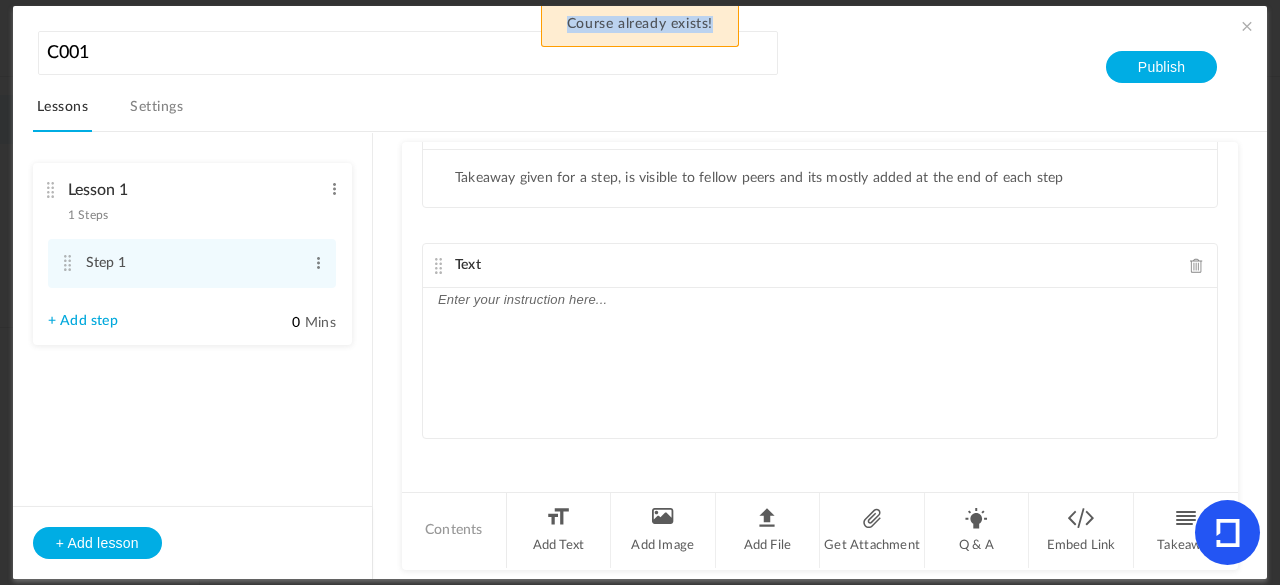 drag, startPoint x: 712, startPoint y: 24, endPoint x: 552, endPoint y: 15, distance: 160.25293 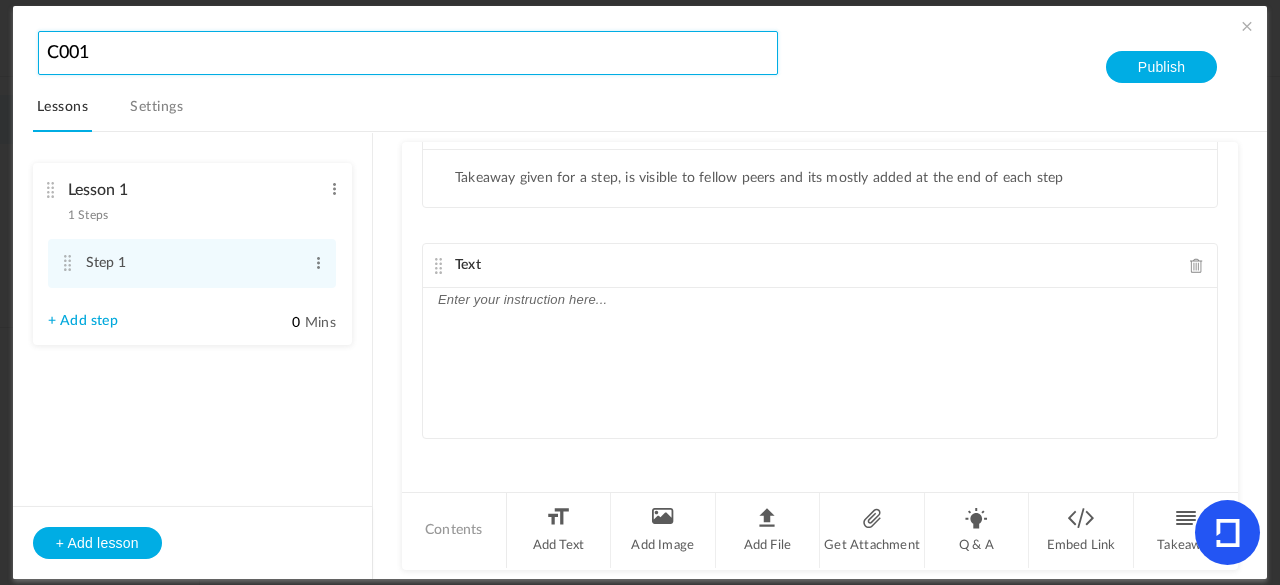 click on "C001" at bounding box center [408, 53] 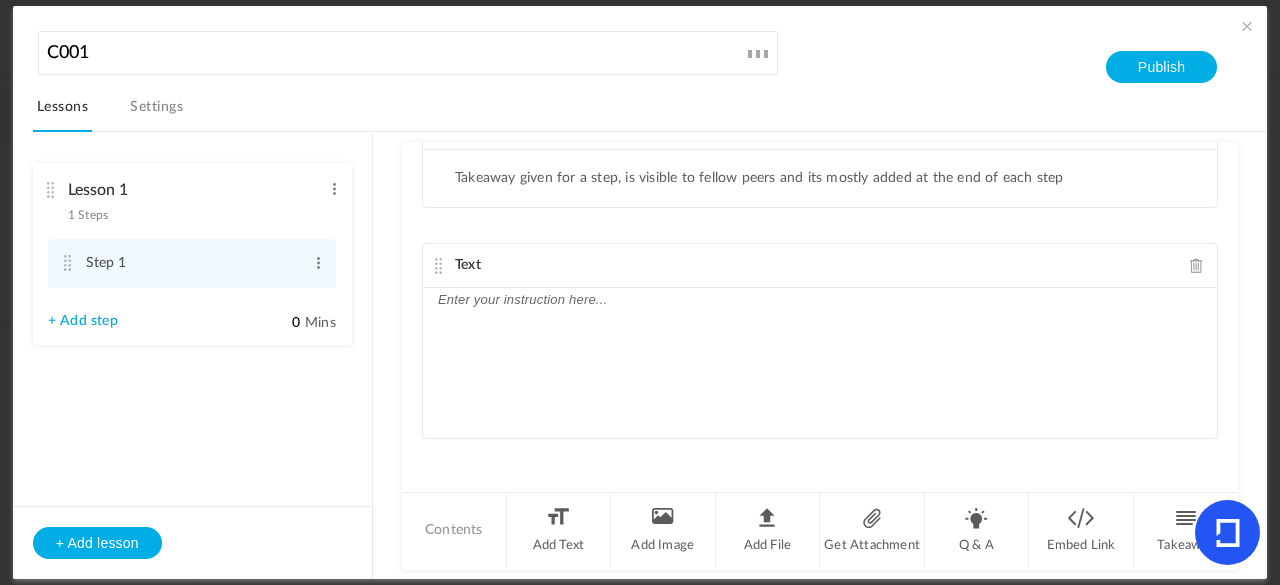 click on "C001
Lessons
Settings
Publish" at bounding box center [650, 79] 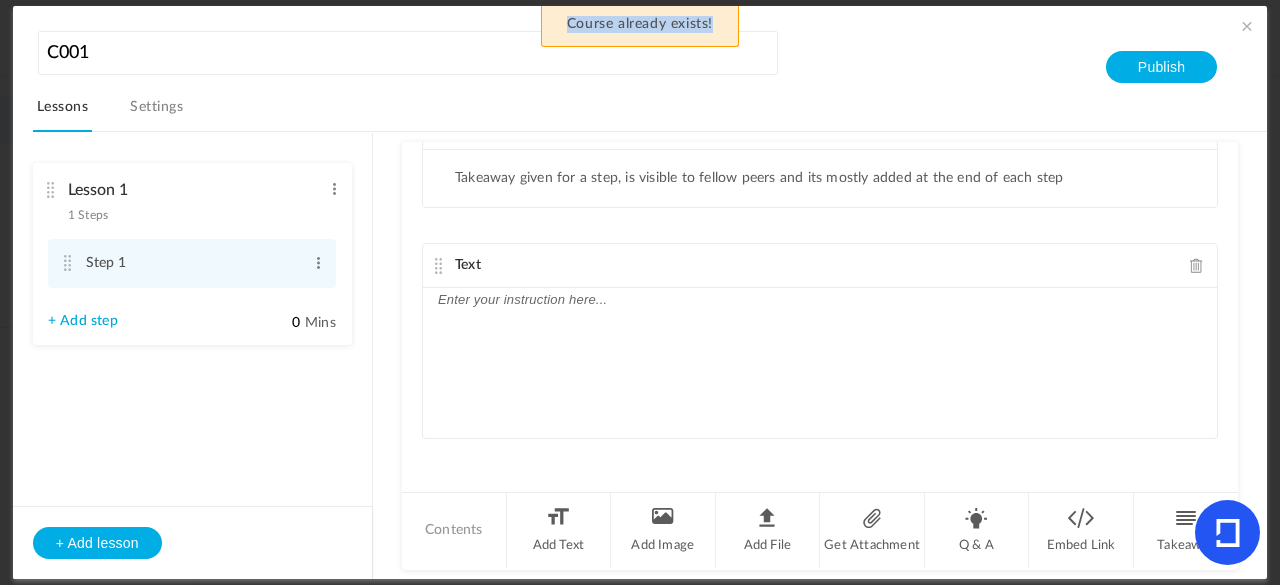 drag, startPoint x: 713, startPoint y: 27, endPoint x: 558, endPoint y: 26, distance: 155.00322 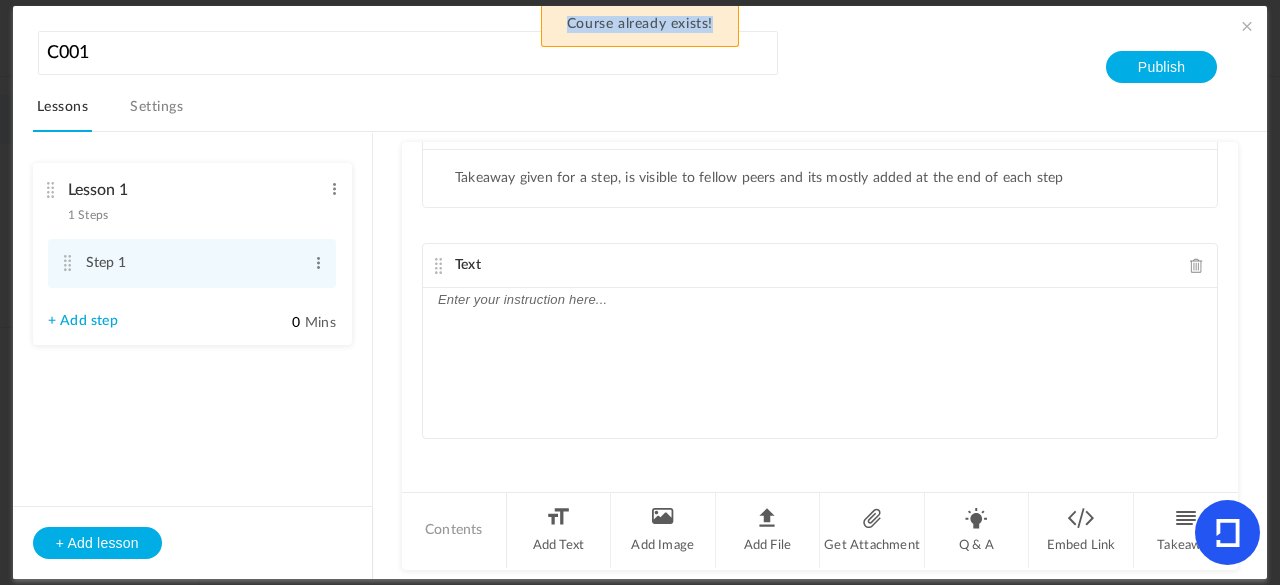 click on "Course already exists!" at bounding box center [640, 26] 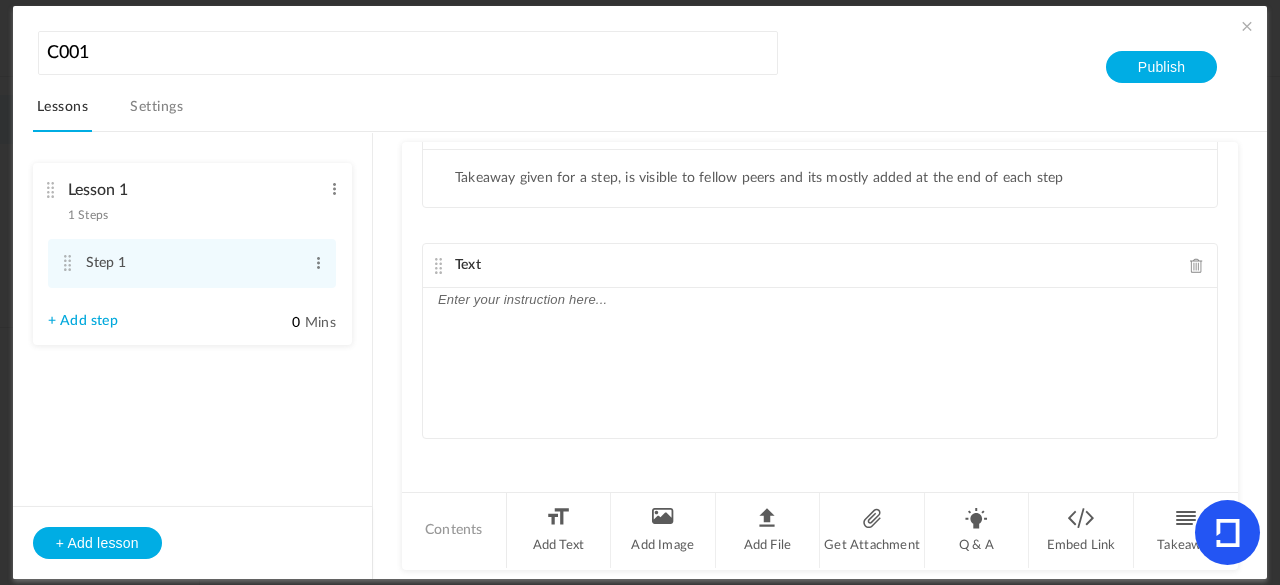 click 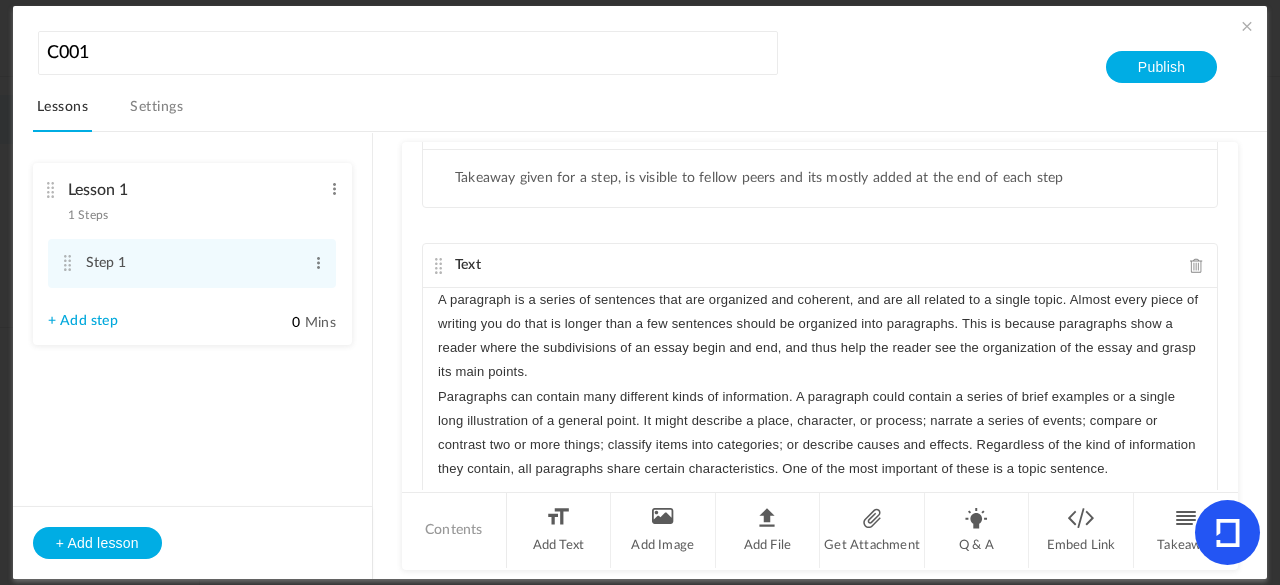 scroll, scrollTop: 0, scrollLeft: 0, axis: both 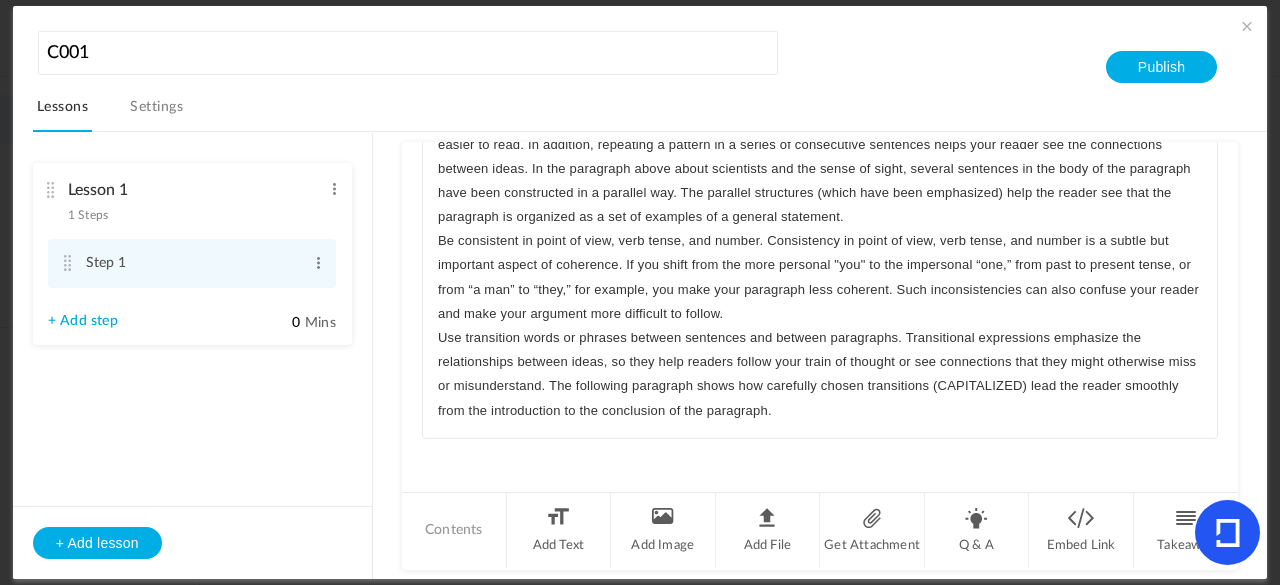click on "Use transition words or phrases between sentences and between paragraphs. Transitional expressions emphasize the relationships between ideas, so they help readers follow your train of thought or see connections that they might otherwise miss or misunderstand. The following paragraph shows how carefully chosen transitions (CAPITALIZED) lead the reader smoothly from the introduction to the conclusion of the paragraph." 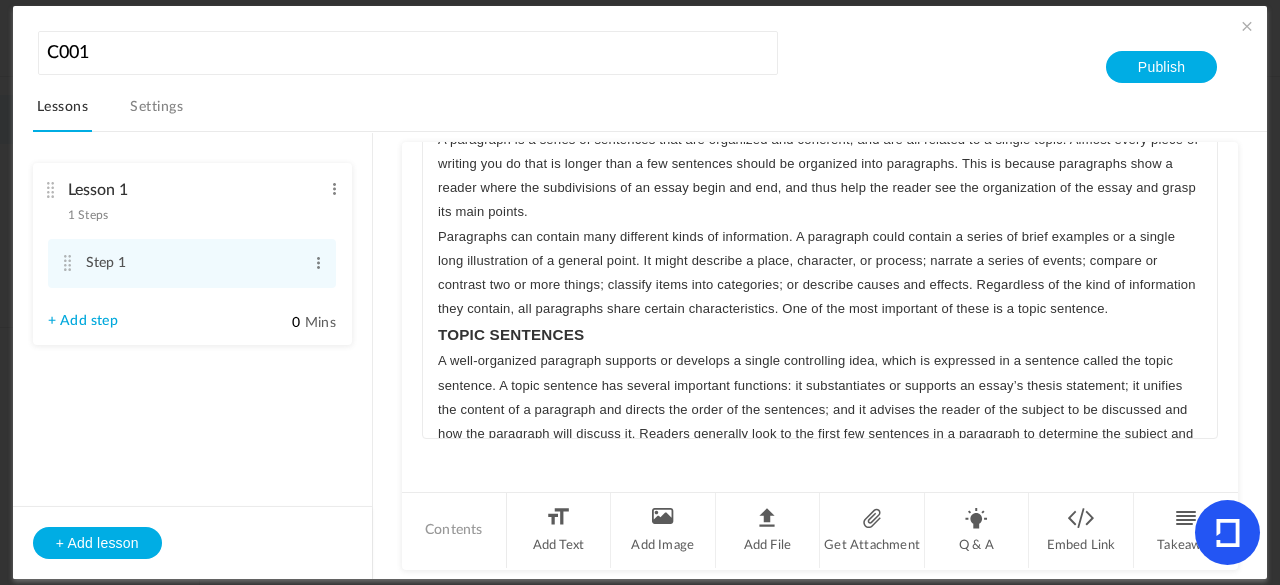 scroll, scrollTop: 0, scrollLeft: 0, axis: both 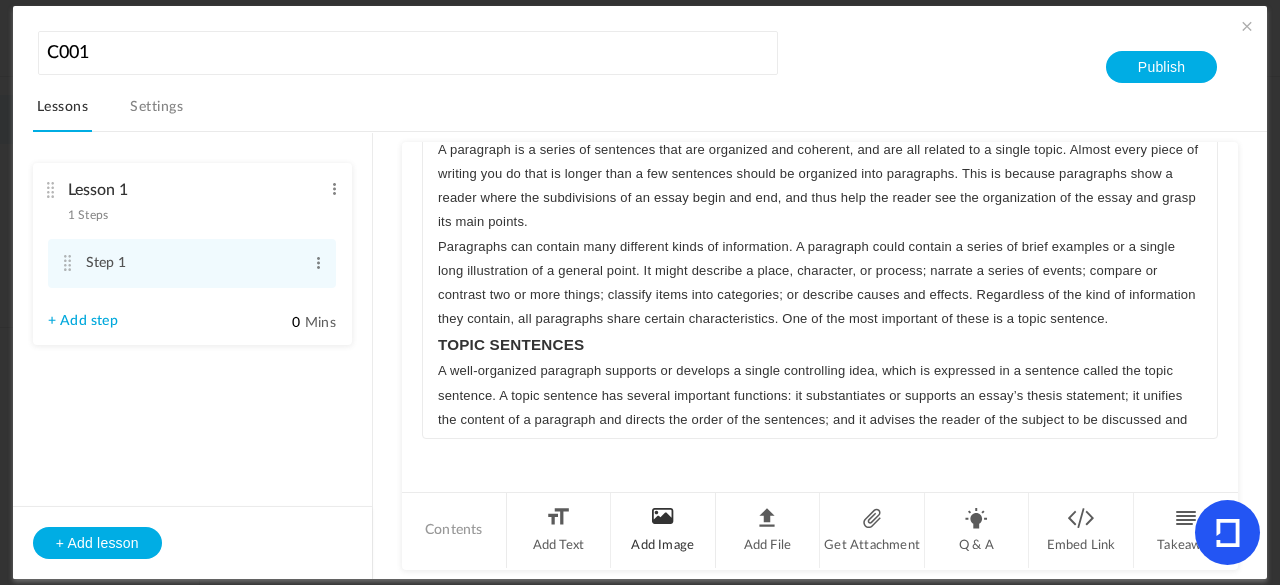 click on "Add Image" 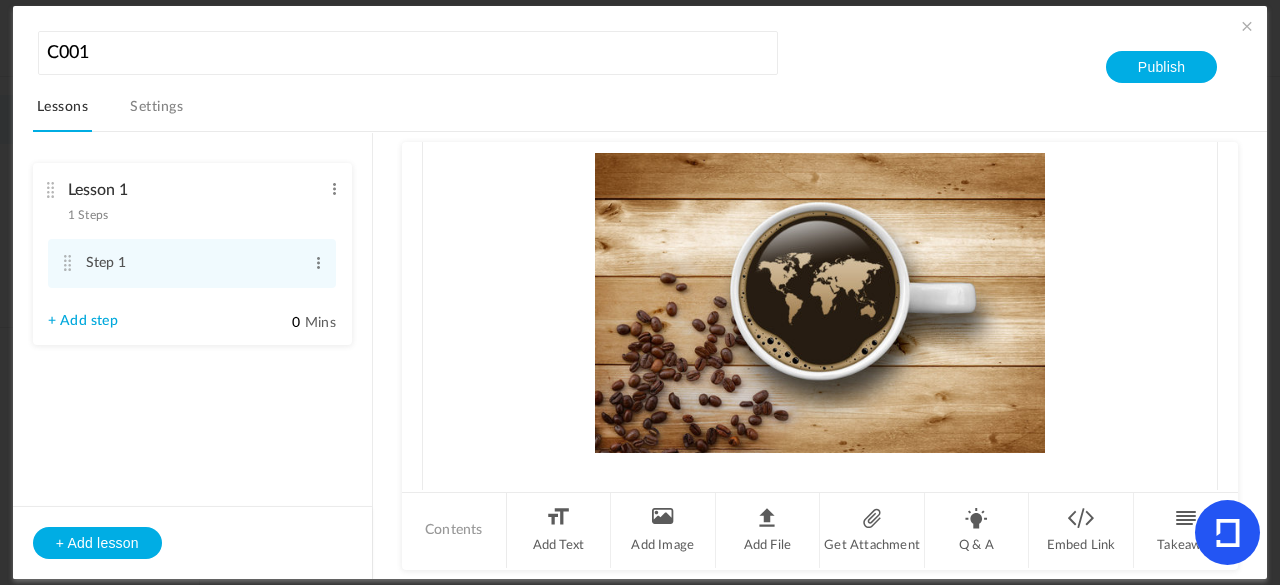 scroll, scrollTop: 672, scrollLeft: 0, axis: vertical 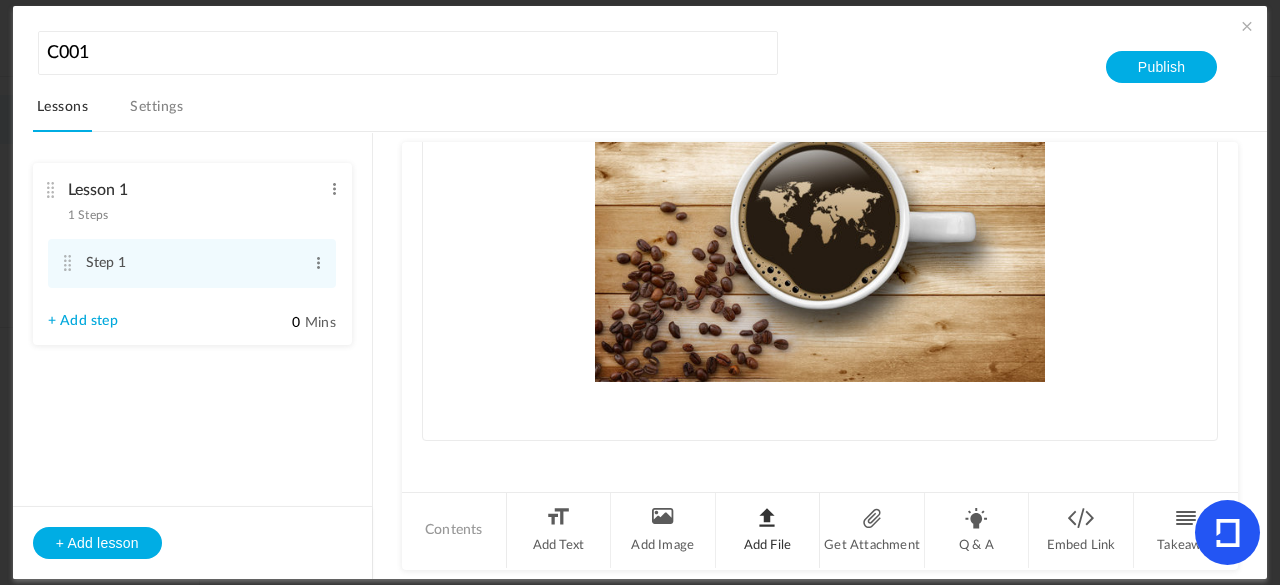 click on "Add File" 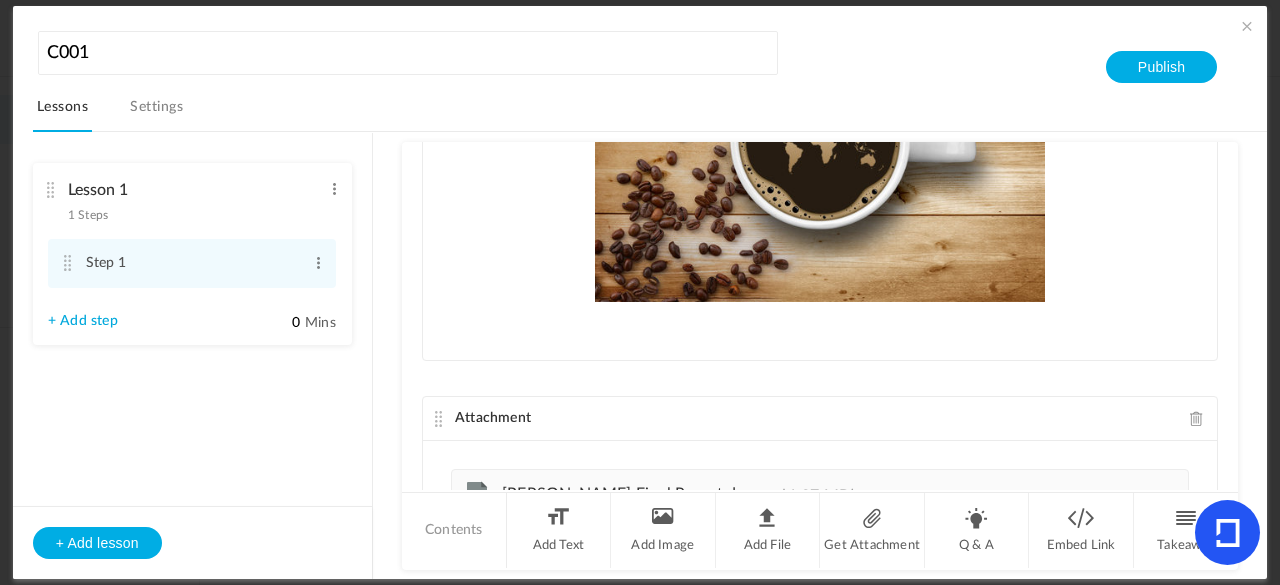 scroll, scrollTop: 919, scrollLeft: 0, axis: vertical 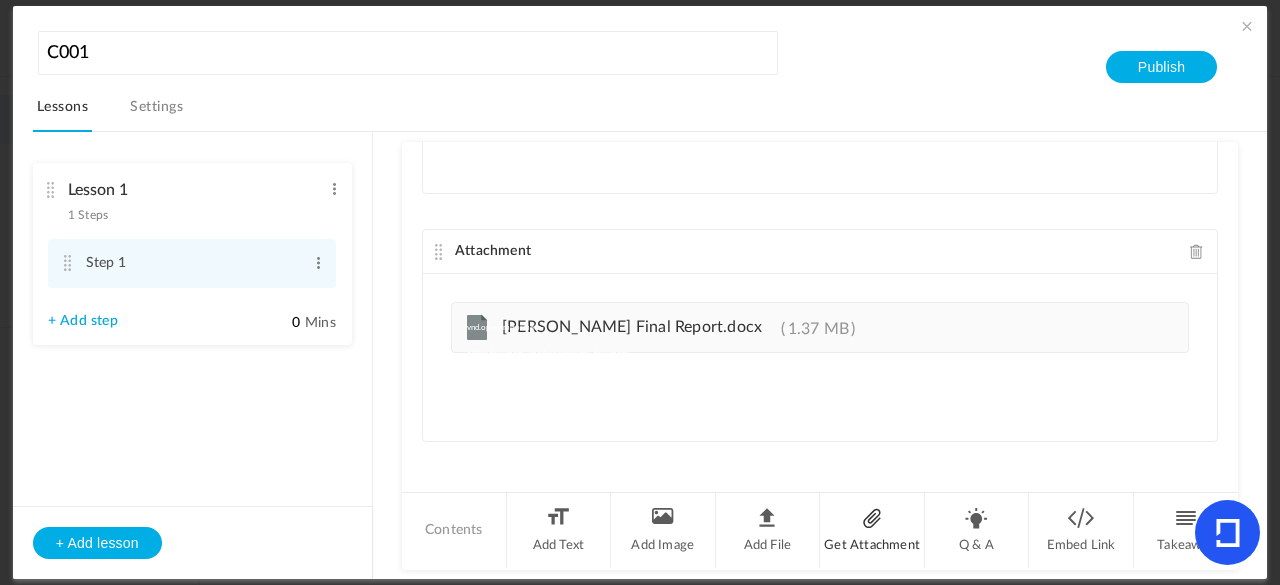 click on "Get Attachment" 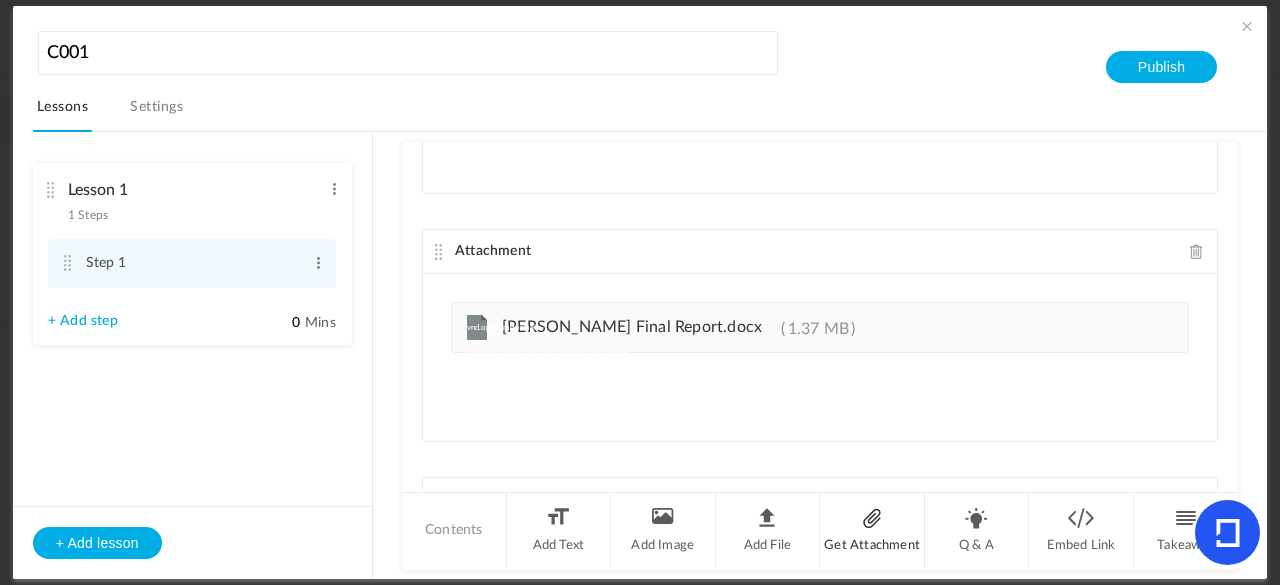 scroll, scrollTop: 1057, scrollLeft: 0, axis: vertical 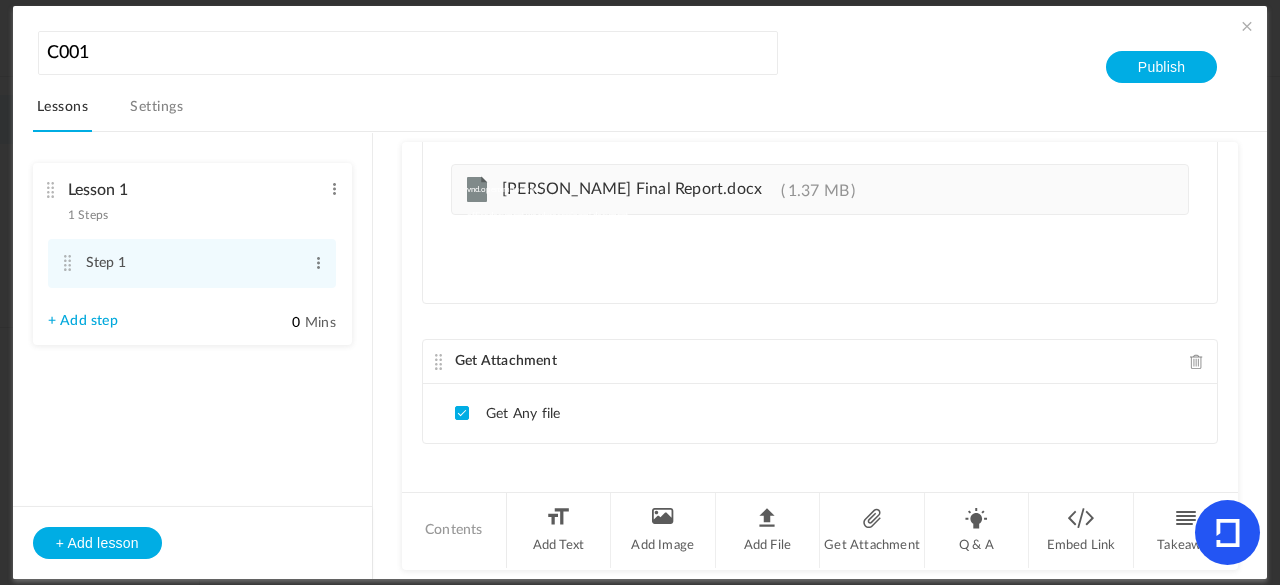 click on "Get Any file" 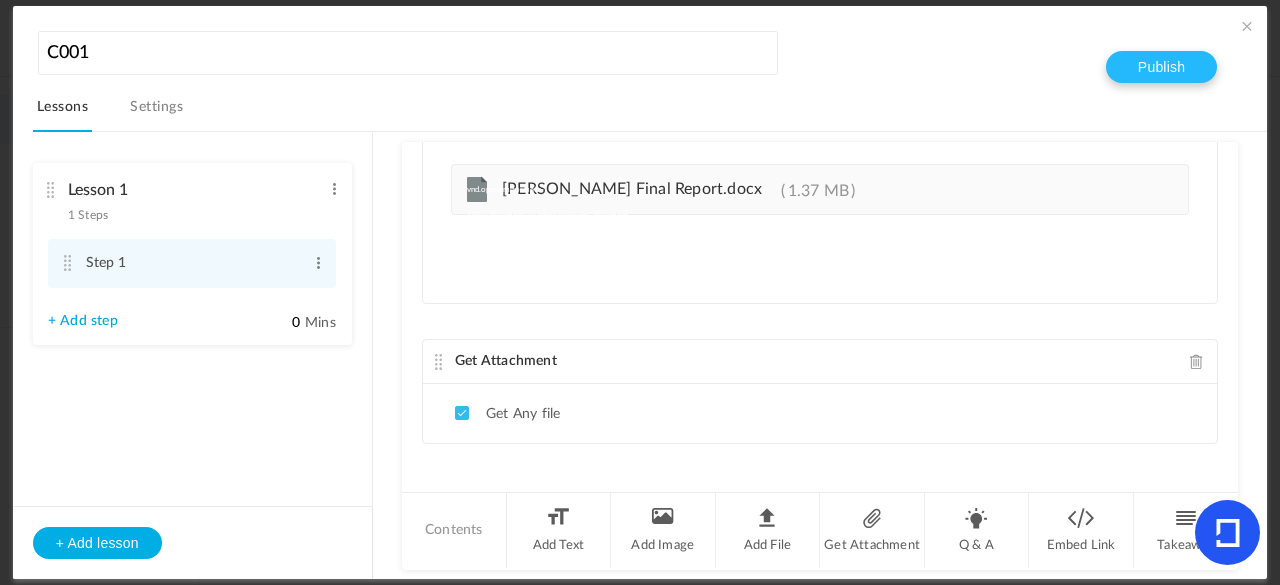 click on "Publish" at bounding box center [1161, 67] 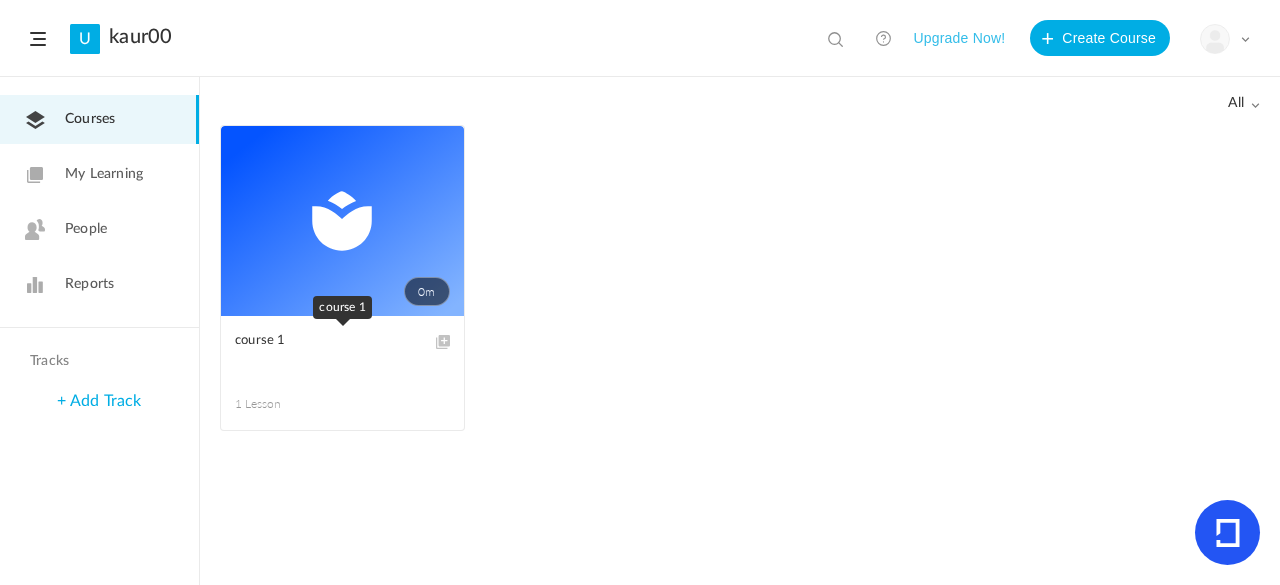 click on "course 1" 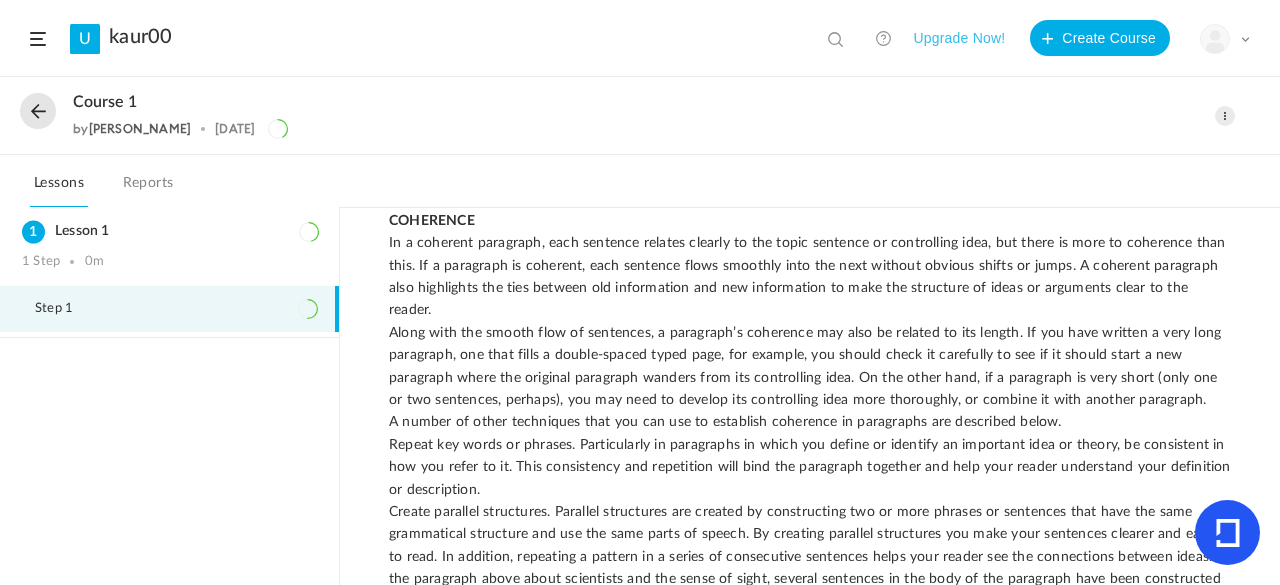 scroll, scrollTop: 14754, scrollLeft: 0, axis: vertical 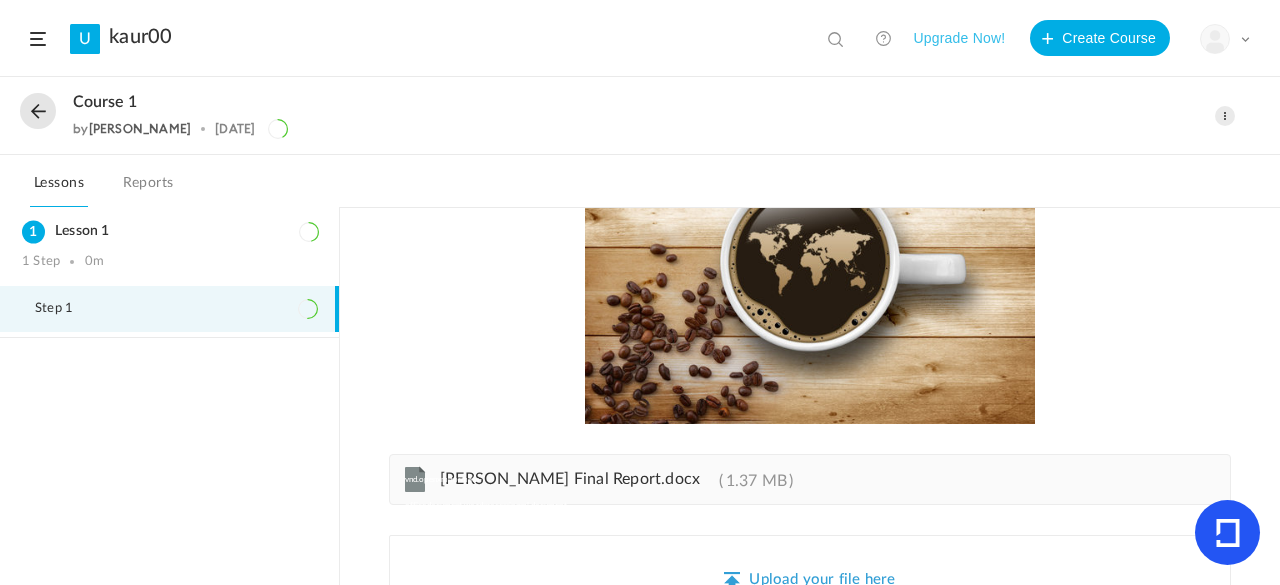 click on "Upload your file here" 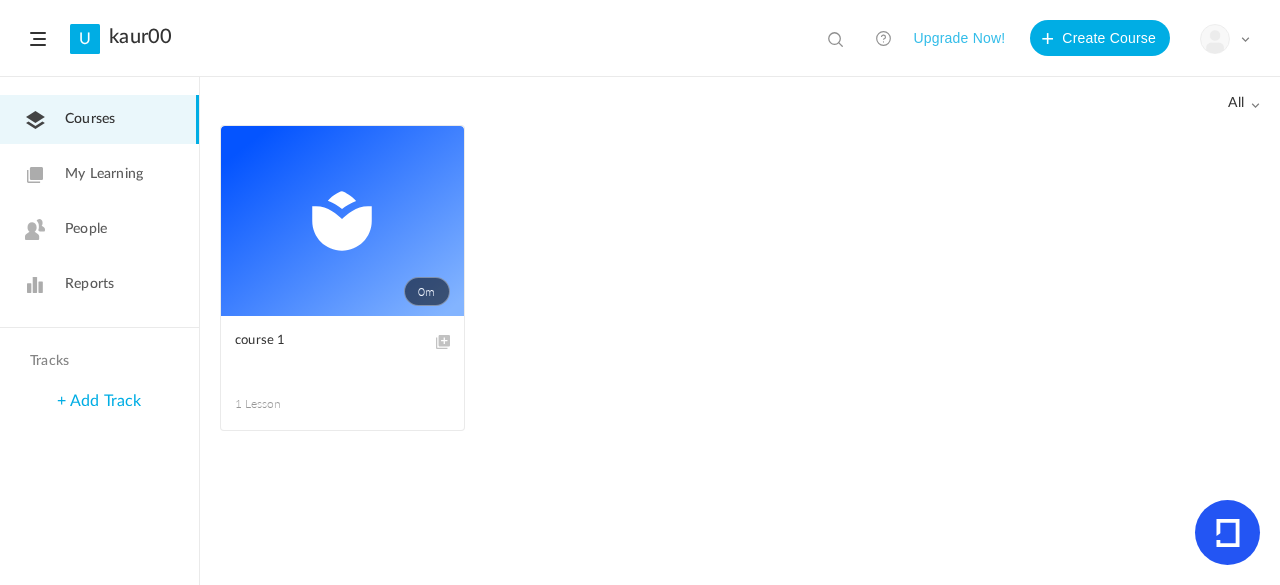 click 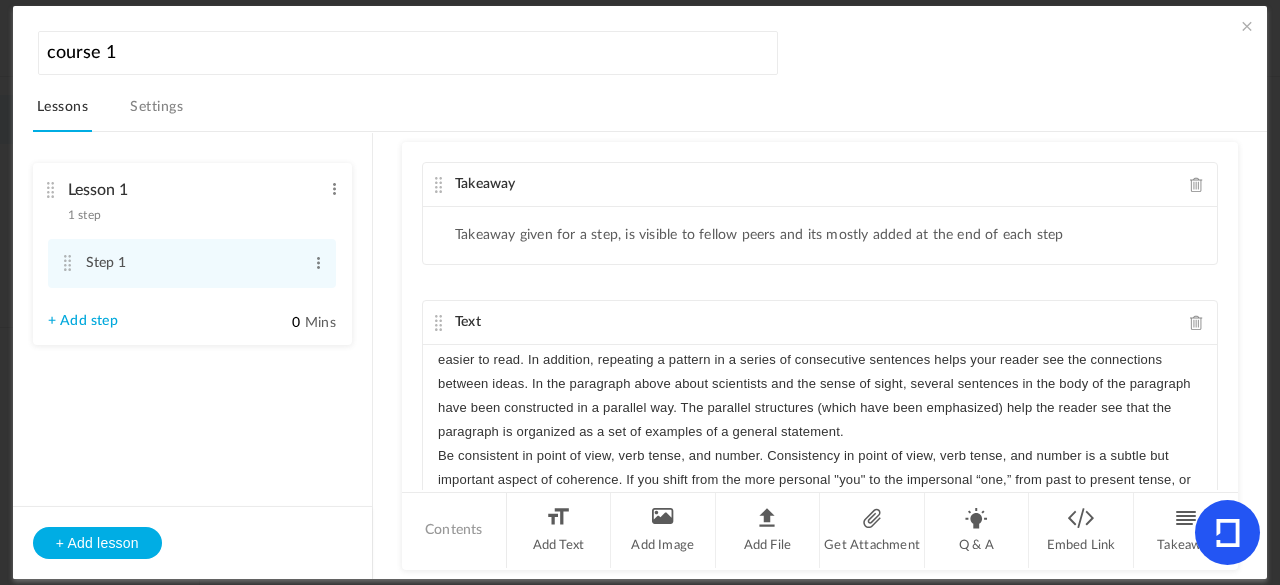 scroll, scrollTop: 1560, scrollLeft: 0, axis: vertical 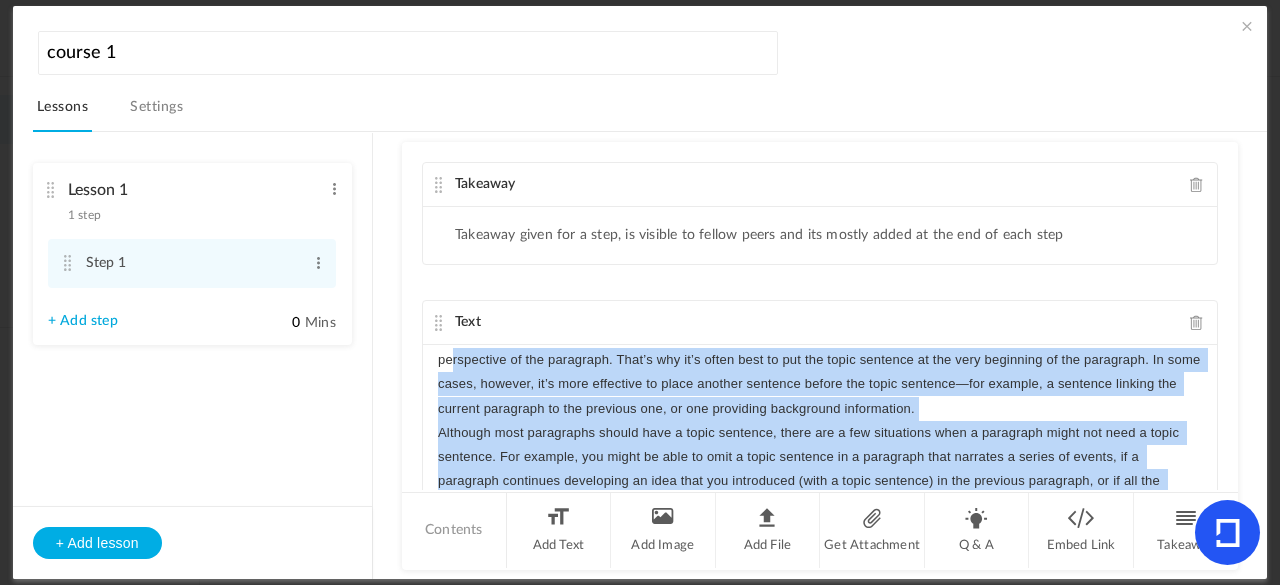 drag, startPoint x: 1016, startPoint y: 411, endPoint x: 476, endPoint y: 351, distance: 543.3231 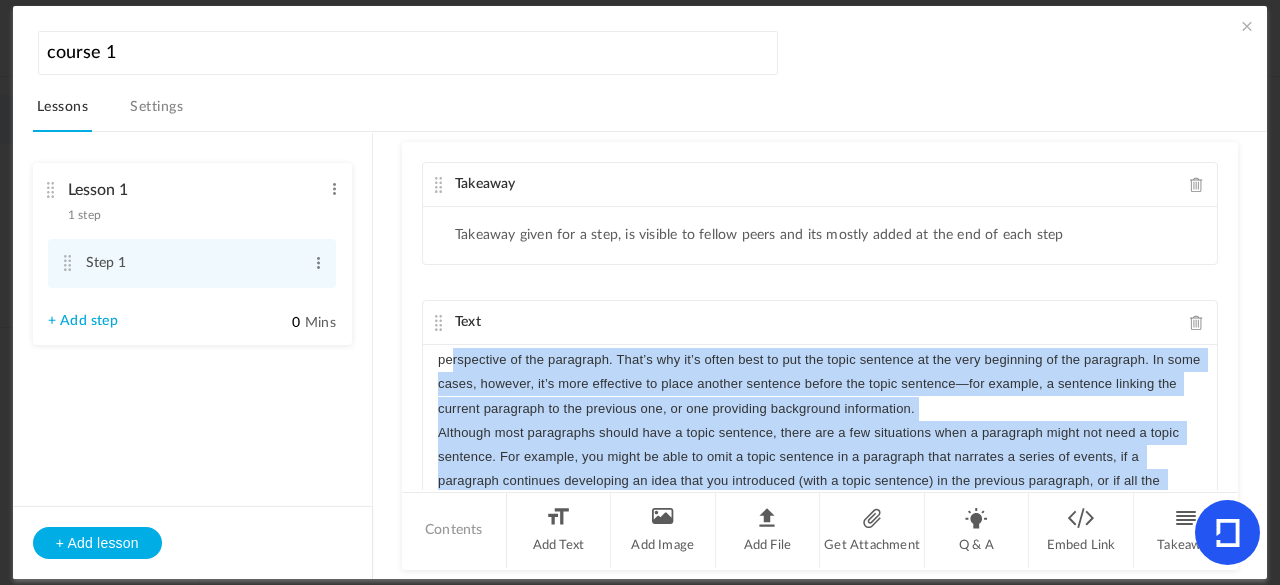 click on "A paragraph is a series of sentences that are organized and coherent, and are all related to a single topic. Almost every piece of writing you do that is longer than a few sentences should be organized into paragraphs. This is because paragraphs show a reader where the subdivisions of an essay begin and end, and thus help the reader see the organization of the essay and grasp its main points. Paragraphs can contain many different kinds of information. A paragraph could contain a series of brief examples or a single long illustration of a general point. It might describe a place, character, or process; narrate a series of events; compare or contrast two or more things; classify items into categories; or describe causes and effects. Regardless of the kind of information they contain, all paragraphs share certain characteristics. One of the most important of these is a topic sentence. TOPIC SENTENCES PARAGRAPH STRUCTURE George Harrison, “Faith and the Scientist” COHERENCE" 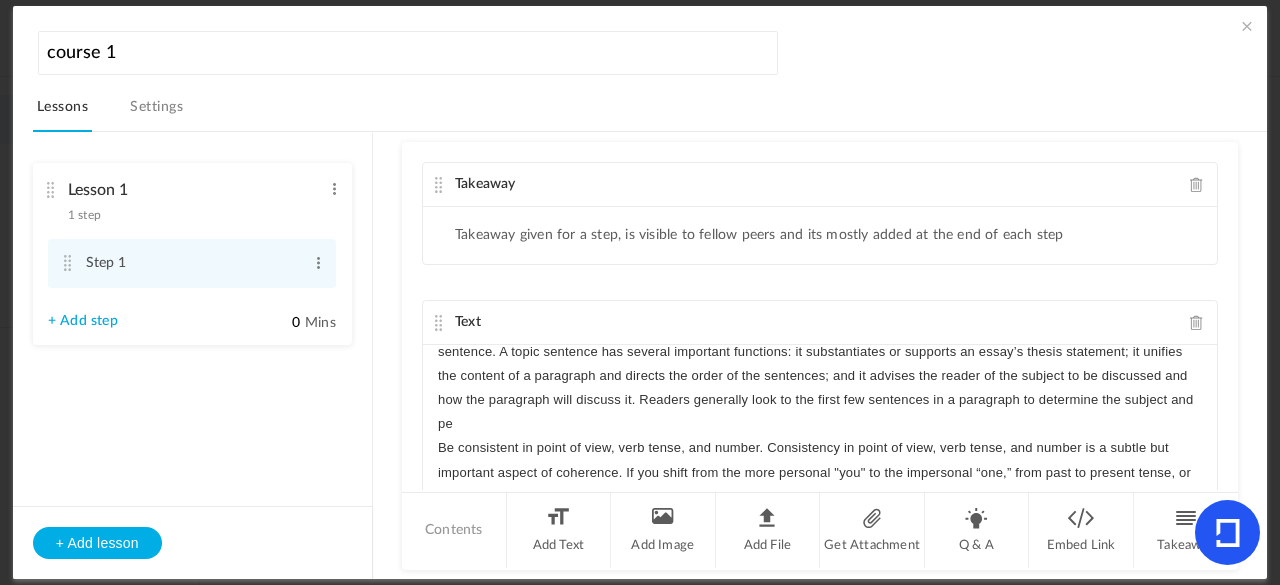 scroll, scrollTop: 251, scrollLeft: 0, axis: vertical 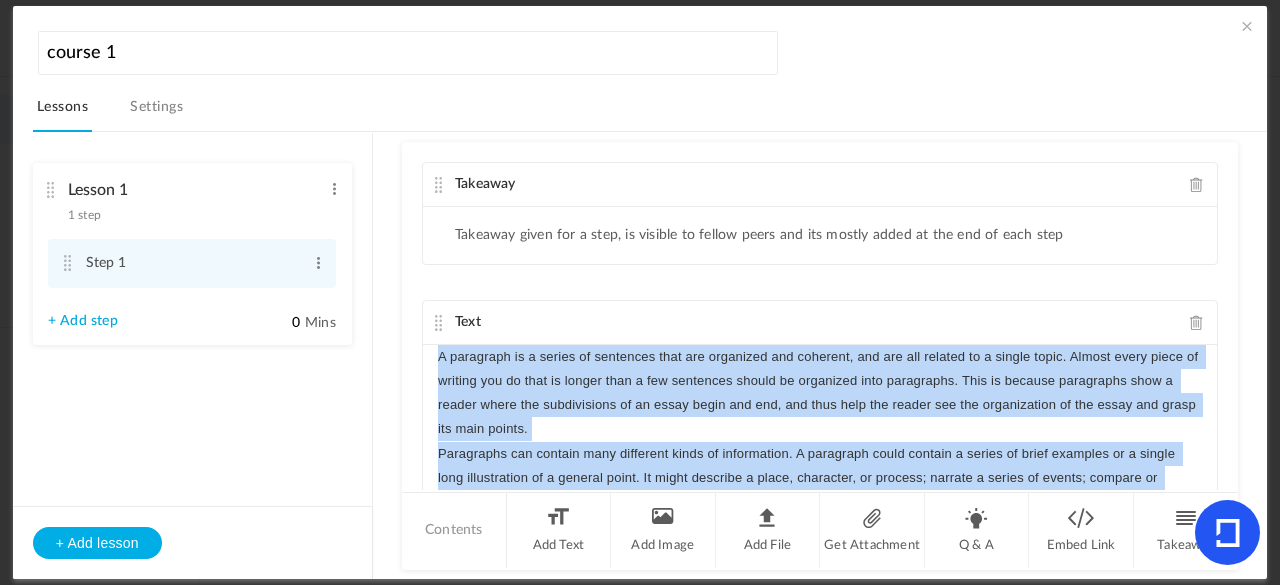 drag, startPoint x: 683, startPoint y: 431, endPoint x: 422, endPoint y: 339, distance: 276.73996 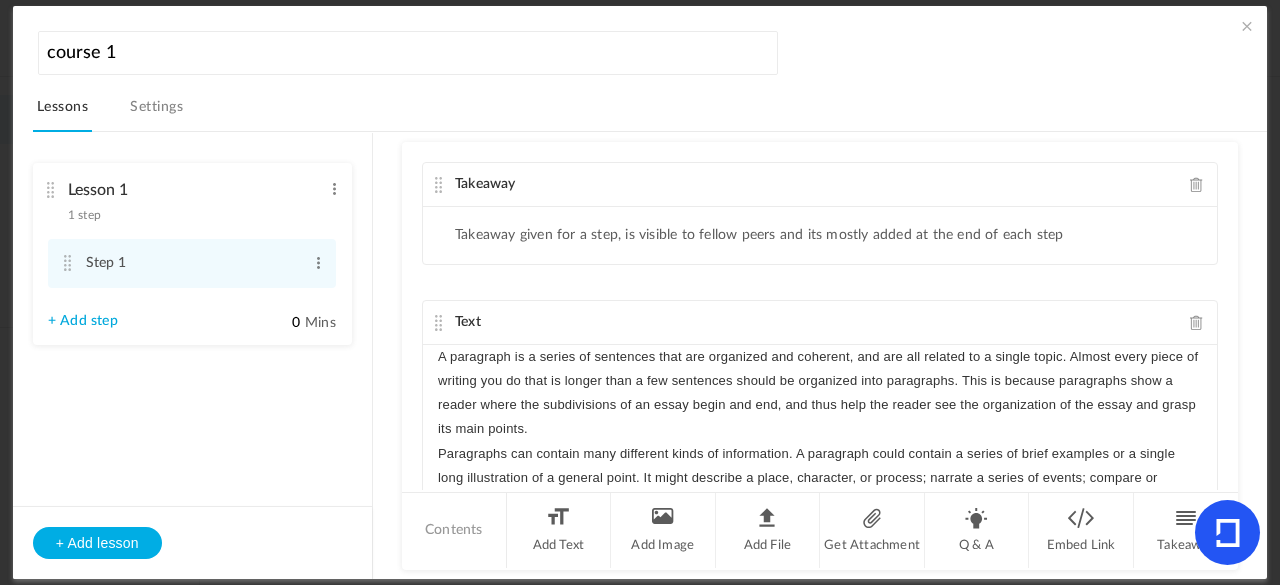 scroll, scrollTop: 251, scrollLeft: 0, axis: vertical 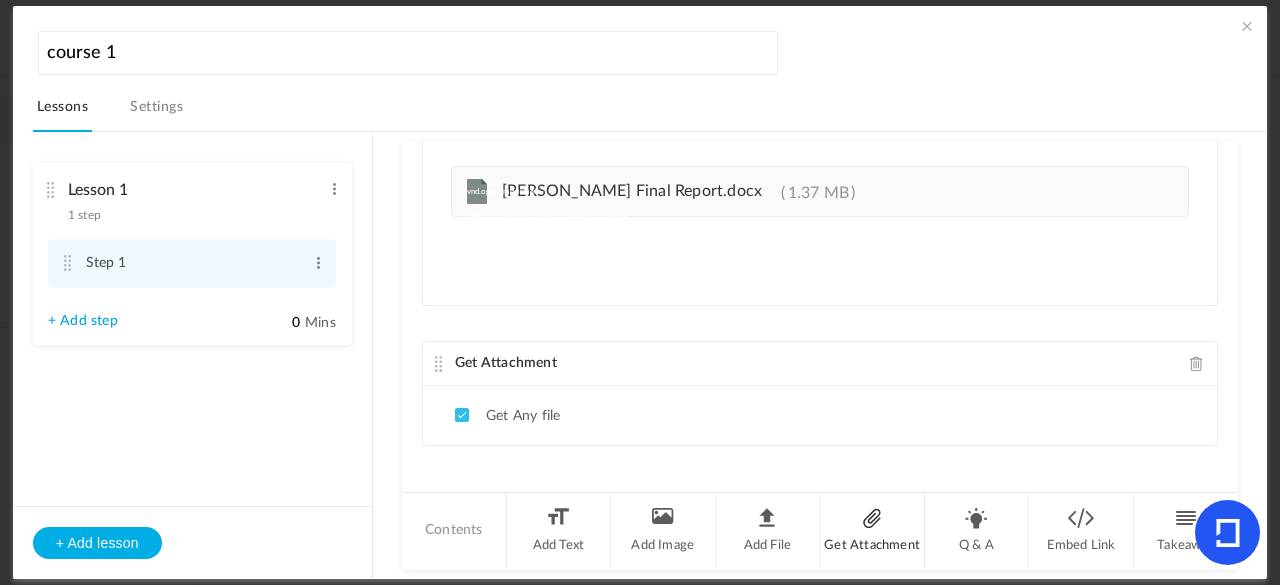 click on "Get Attachment" 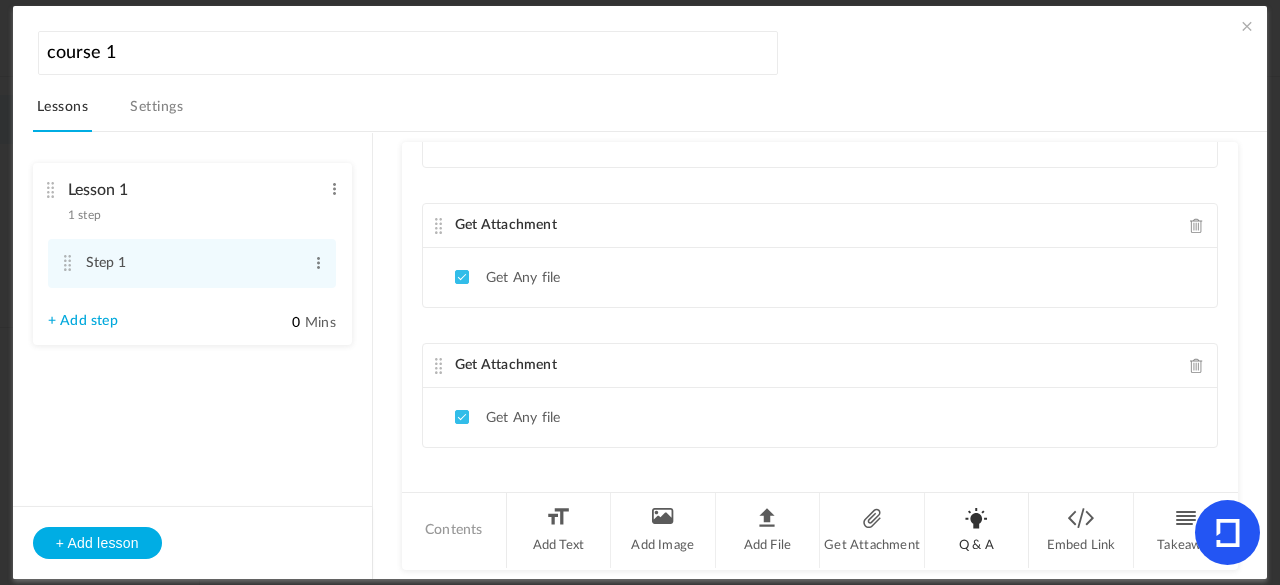 click on "Q & A" 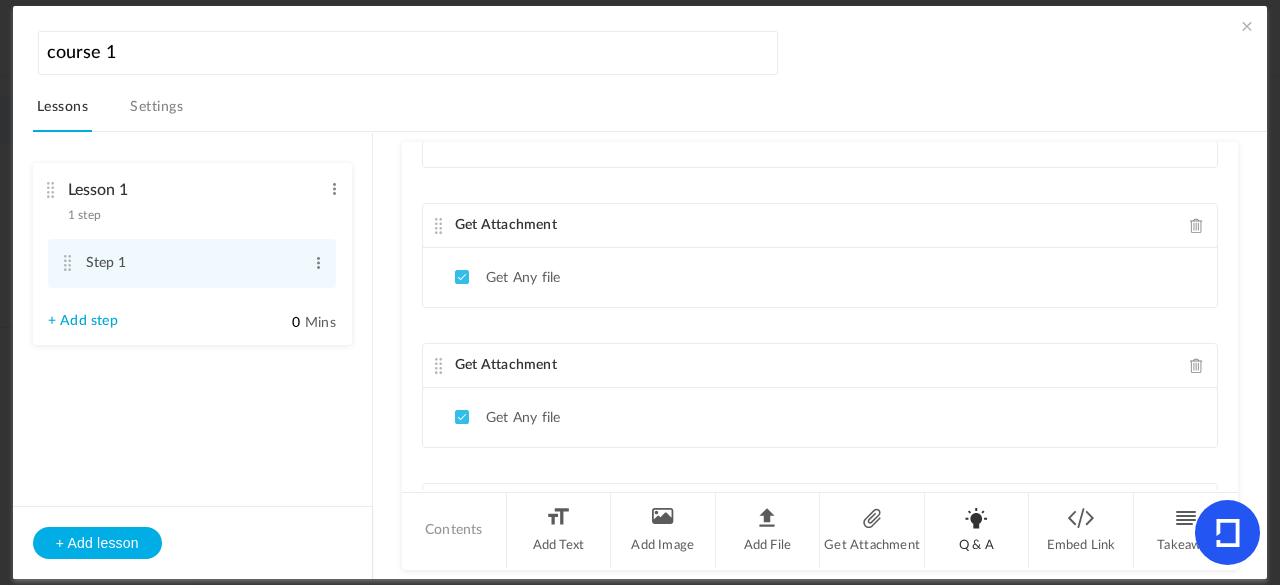 scroll, scrollTop: 2003, scrollLeft: 0, axis: vertical 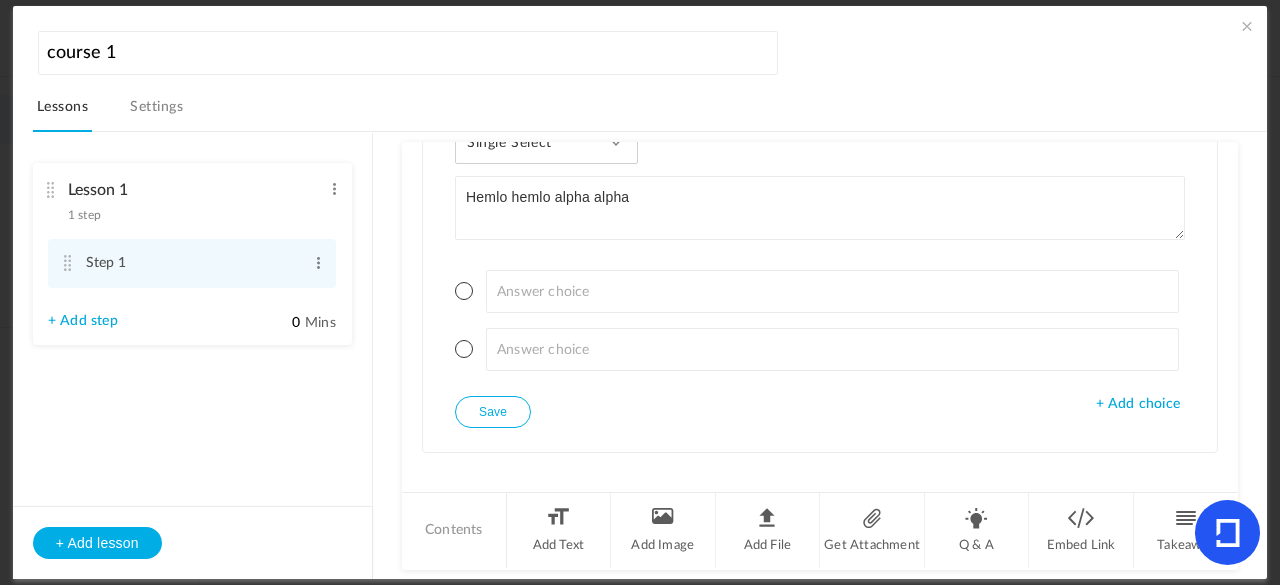 type on "Hemlo hemlo alpha alpha" 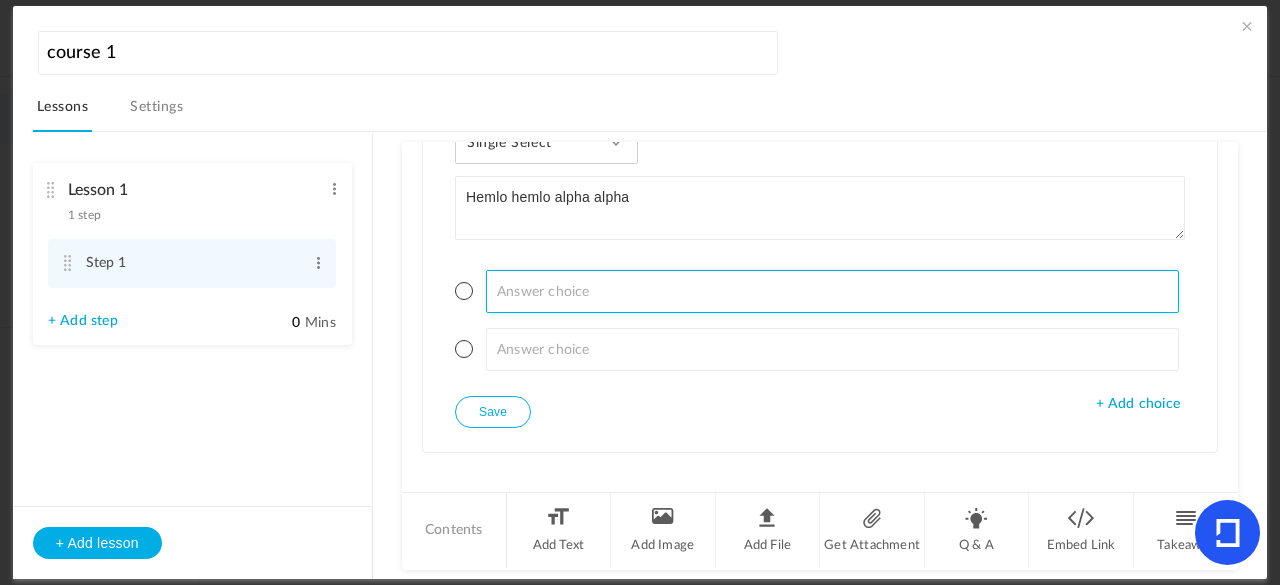 click 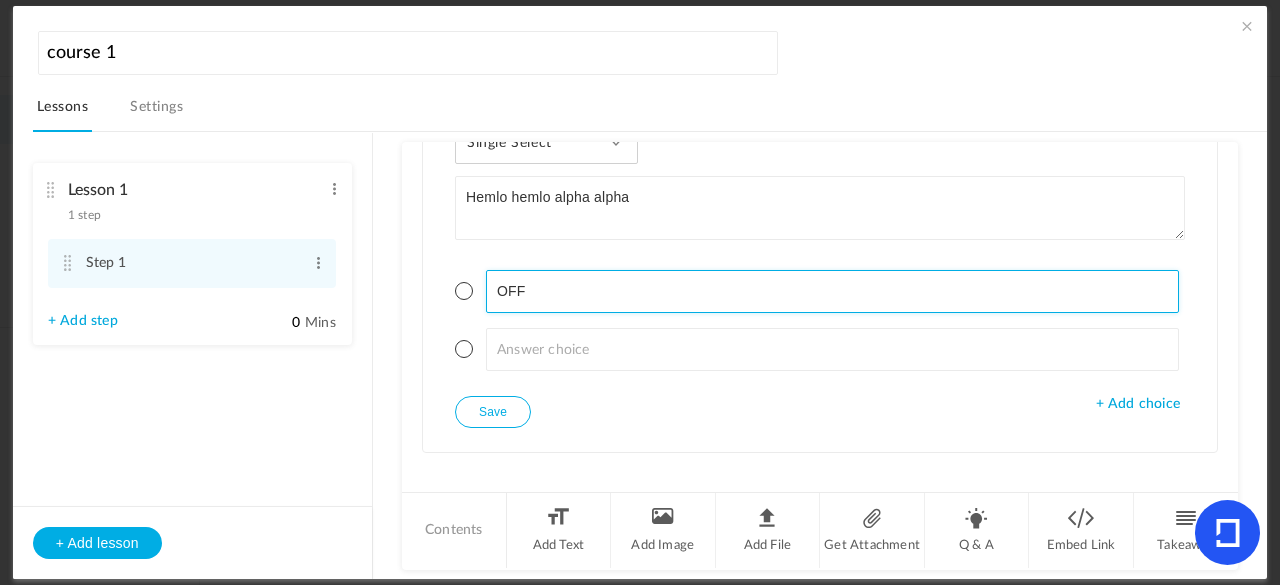 type on "OFF" 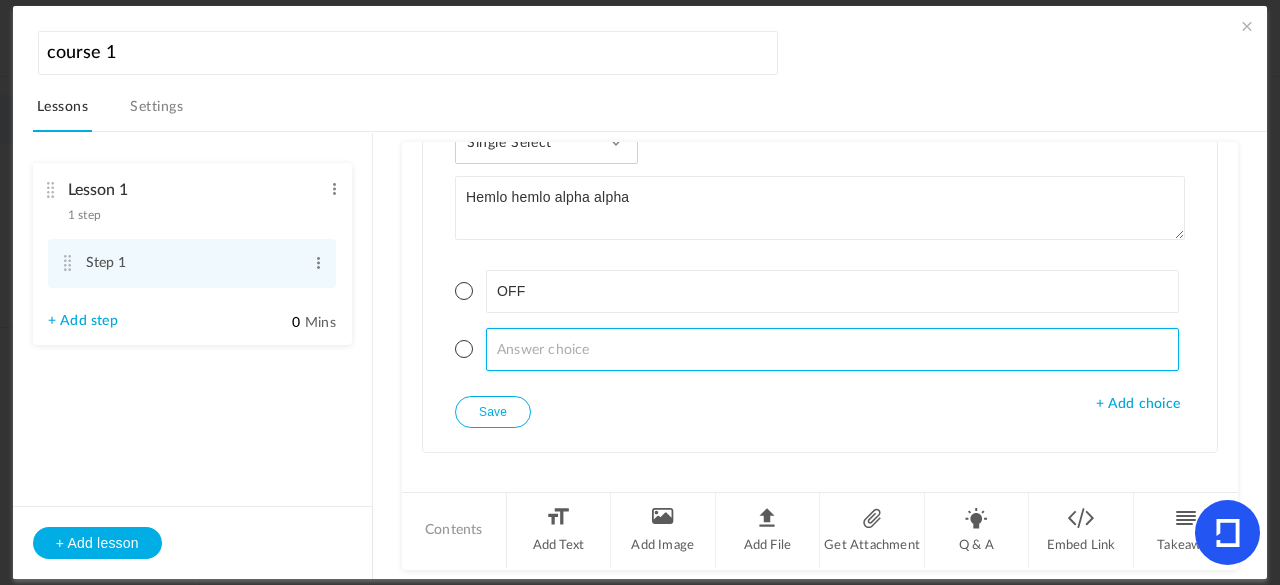 click 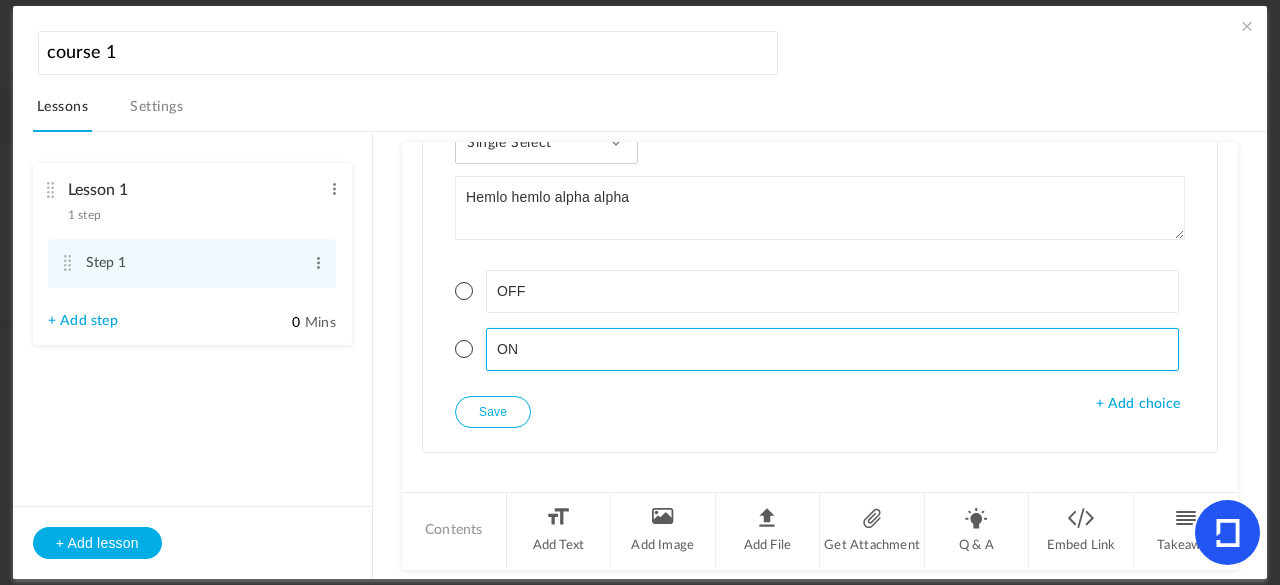 type on "ON" 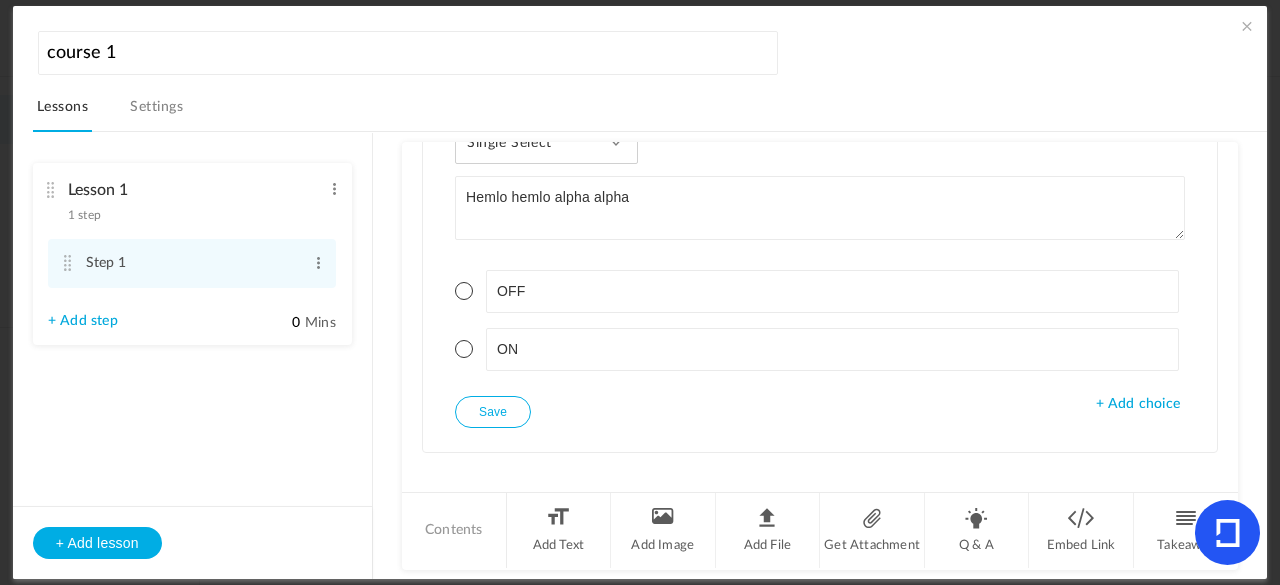 click on "OFF ON" 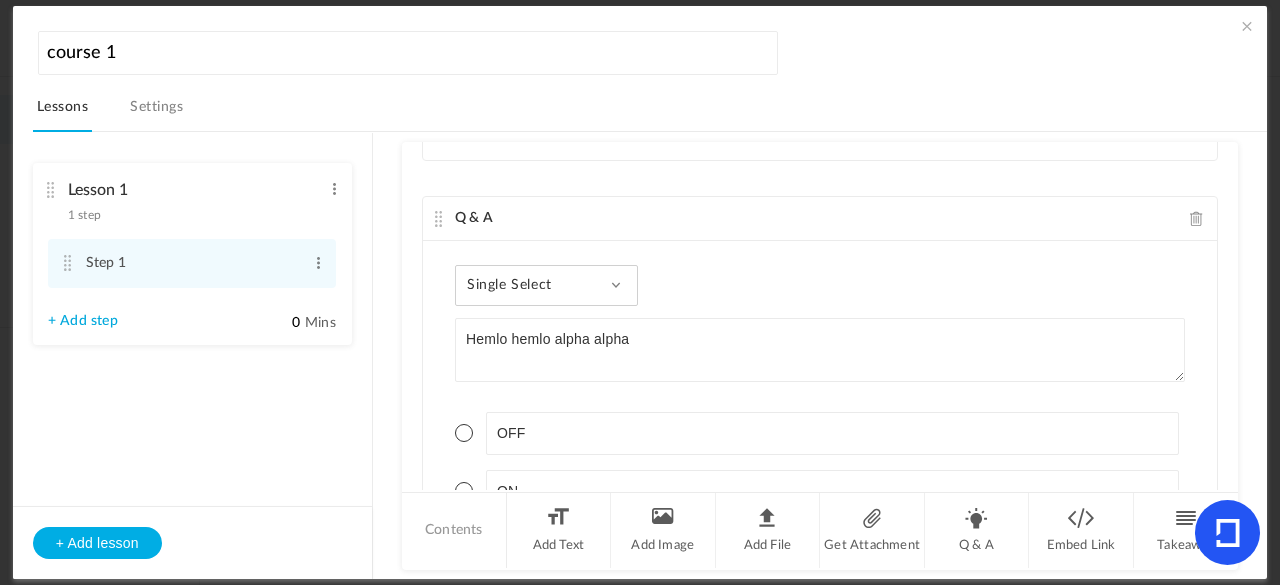 scroll, scrollTop: 1862, scrollLeft: 0, axis: vertical 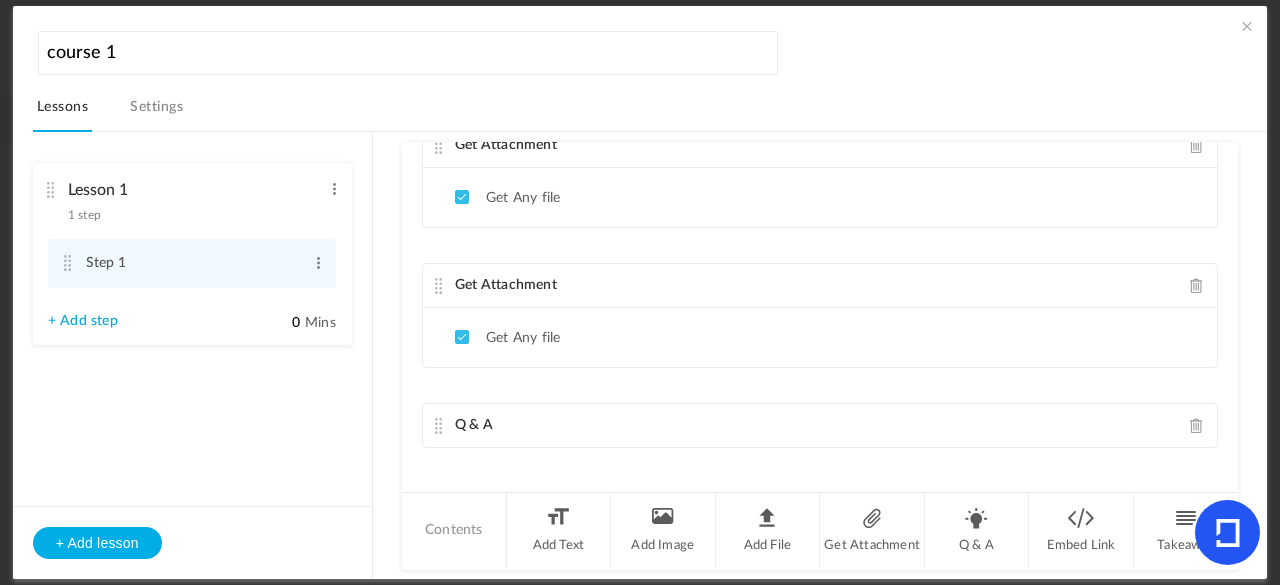 drag, startPoint x: 512, startPoint y: 201, endPoint x: 450, endPoint y: 205, distance: 62.1289 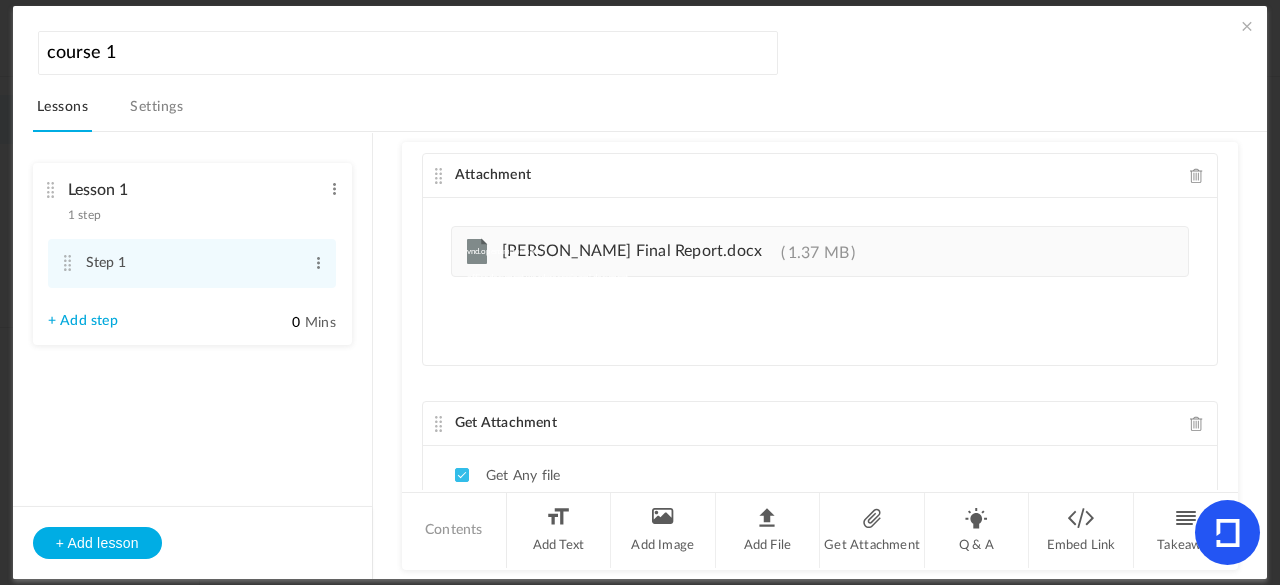 scroll, scrollTop: 1654, scrollLeft: 0, axis: vertical 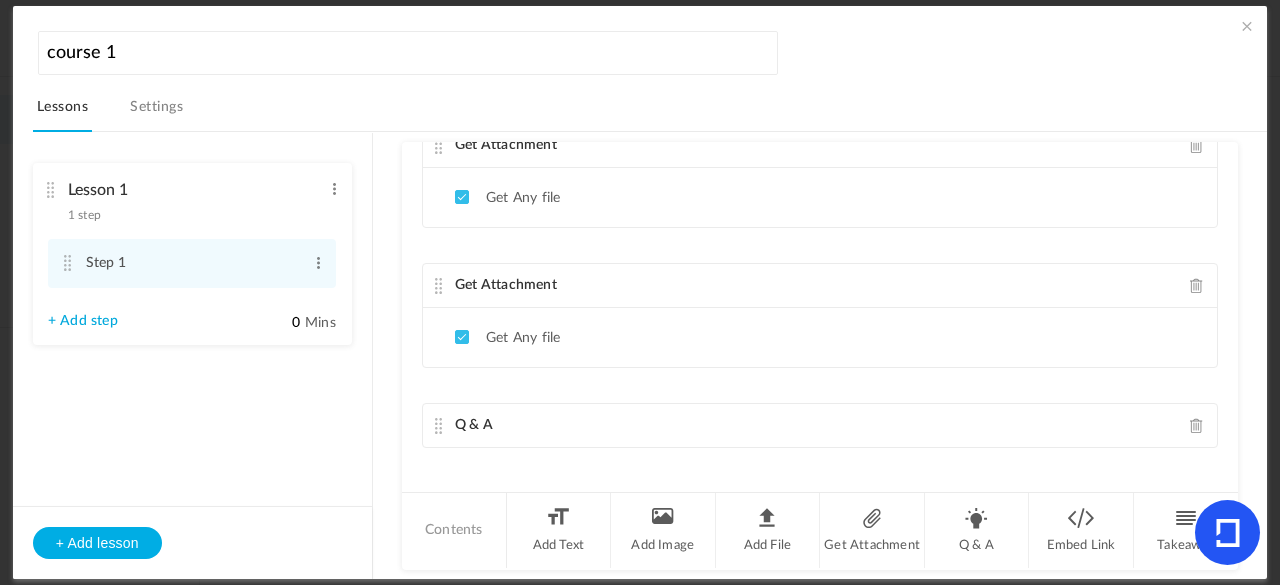 click on "Q & A" 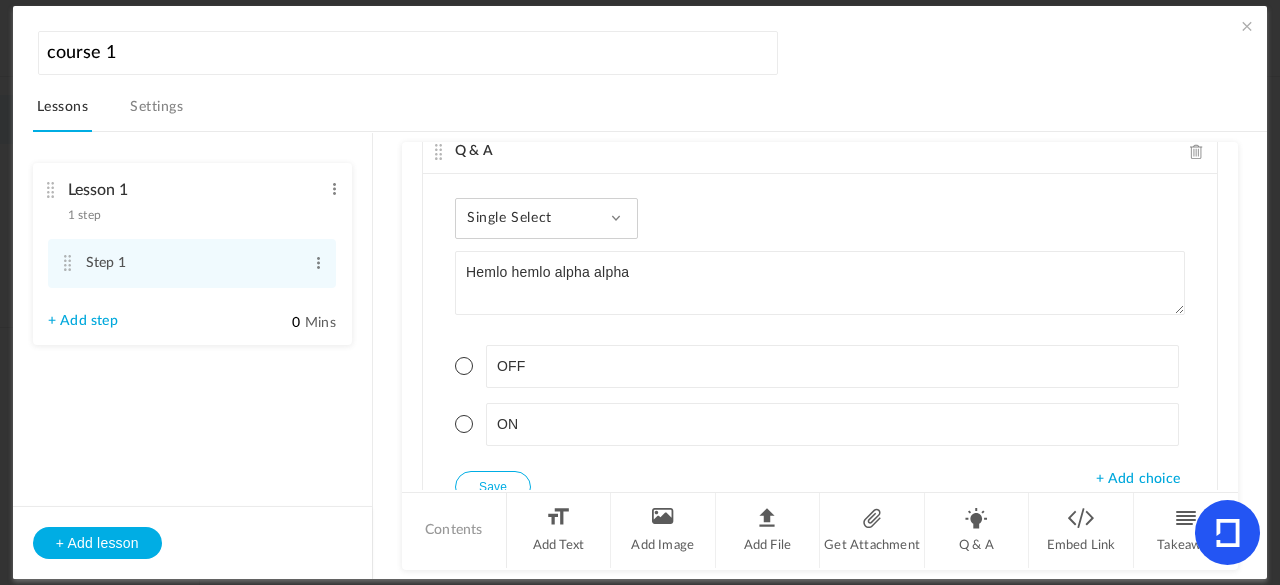 scroll, scrollTop: 1883, scrollLeft: 0, axis: vertical 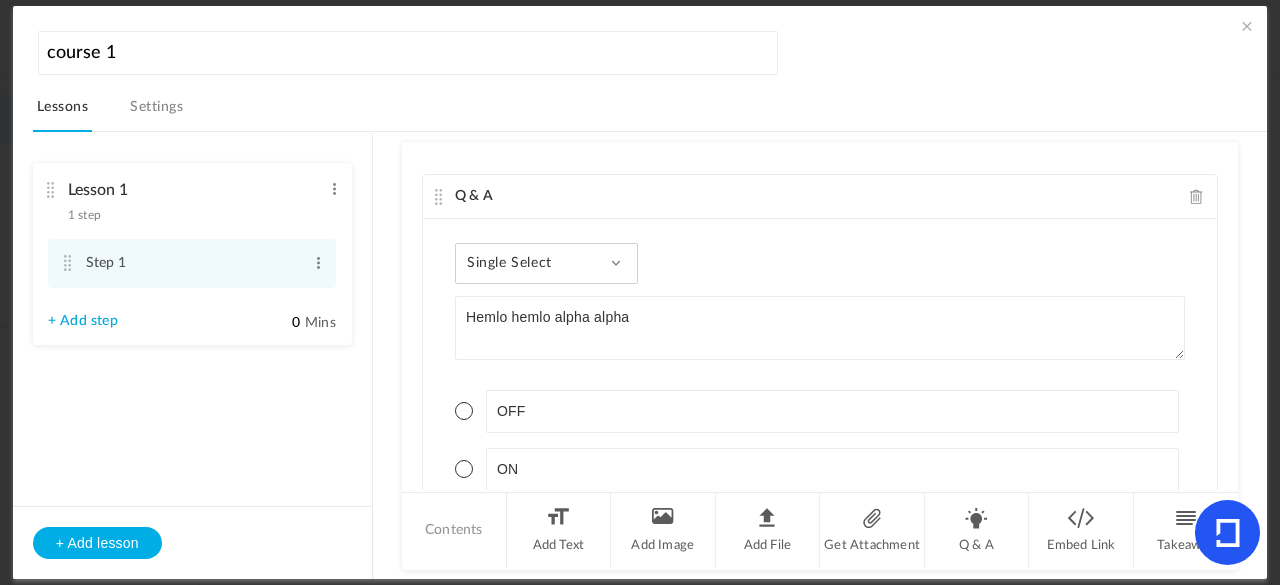click on "Single Select
Single Select
Multi Select
True or False
Paragraph Answer
Single Select
Multi Select
True or False
Paragraph Answer
Single Select
Multi Select
True or False
Paragraph Answer" 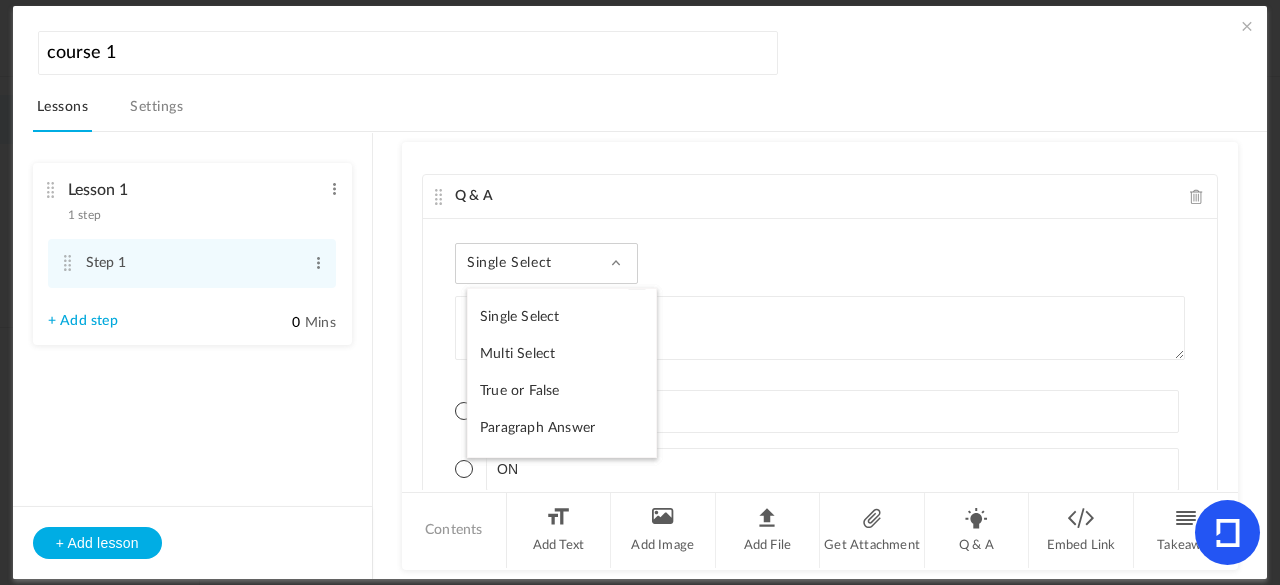 click on "Single Select
Single Select
Multi Select
True or False
Paragraph Answer
Single Select
Multi Select
True or False
Paragraph Answer
Single Select
Multi Select
True or False
Paragraph Answer
Hemlo hemlo alpha alpha
OFF ON
+ Add choice
Save" 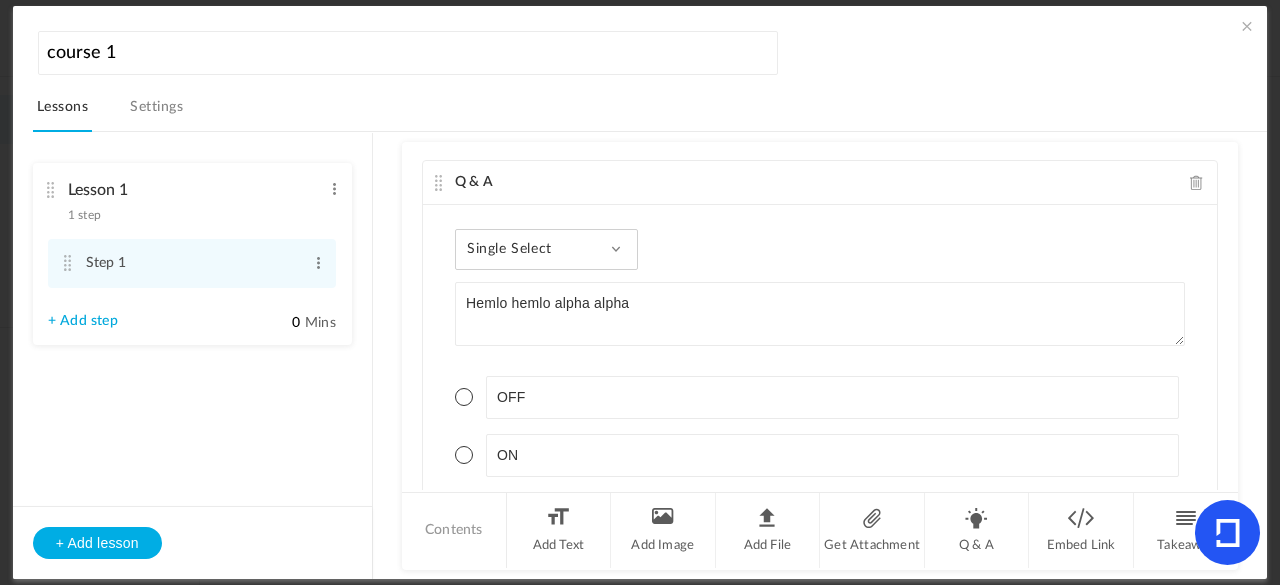 scroll, scrollTop: 1896, scrollLeft: 0, axis: vertical 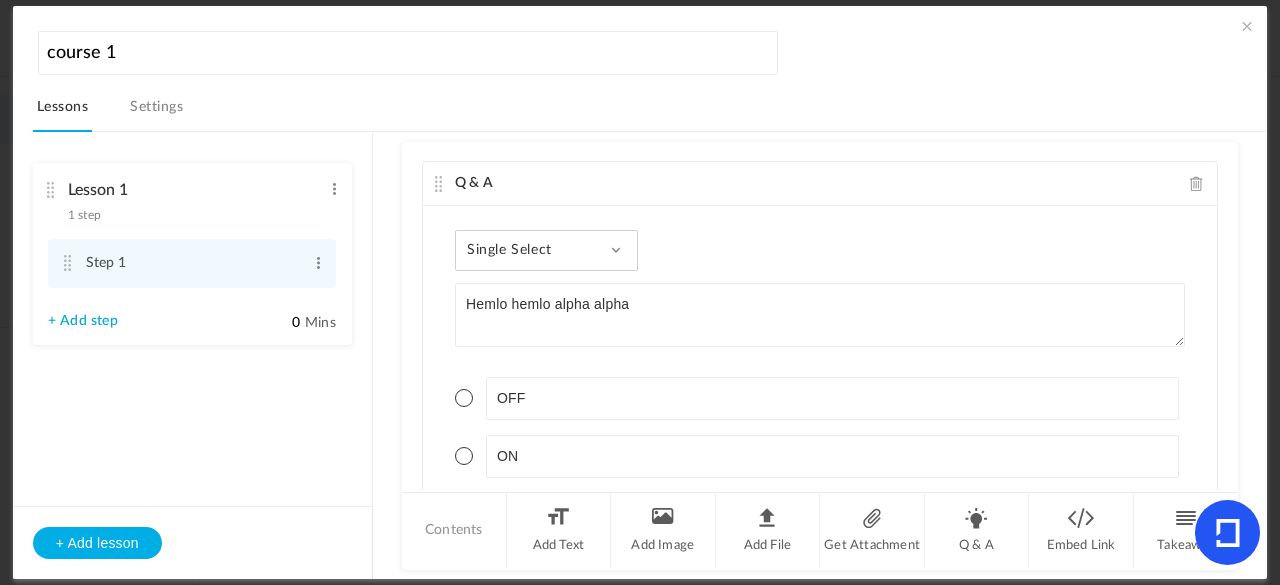 click on "Single Select
Single Select
Multi Select
True or False
Paragraph Answer
Single Select
Multi Select
True or False
Paragraph Answer
Single Select
Multi Select
True or False
Paragraph Answer" 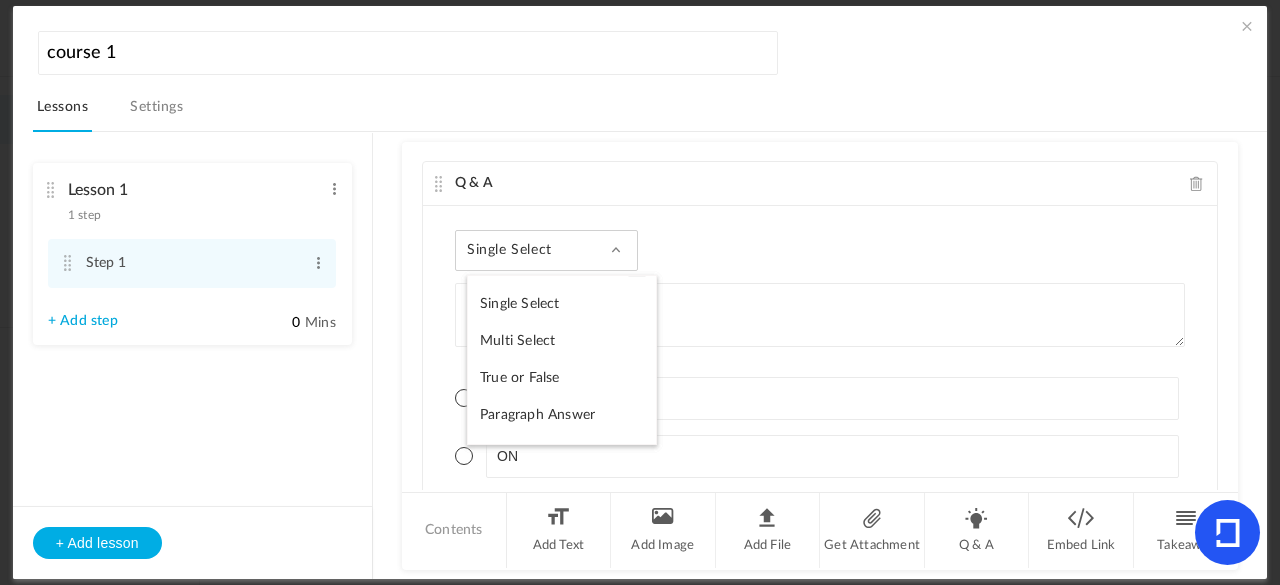 click on "Single Select
Single Select
Multi Select
True or False
Paragraph Answer
Single Select
Multi Select
True or False
Paragraph Answer
Single Select
Multi Select
True or False
Paragraph Answer" 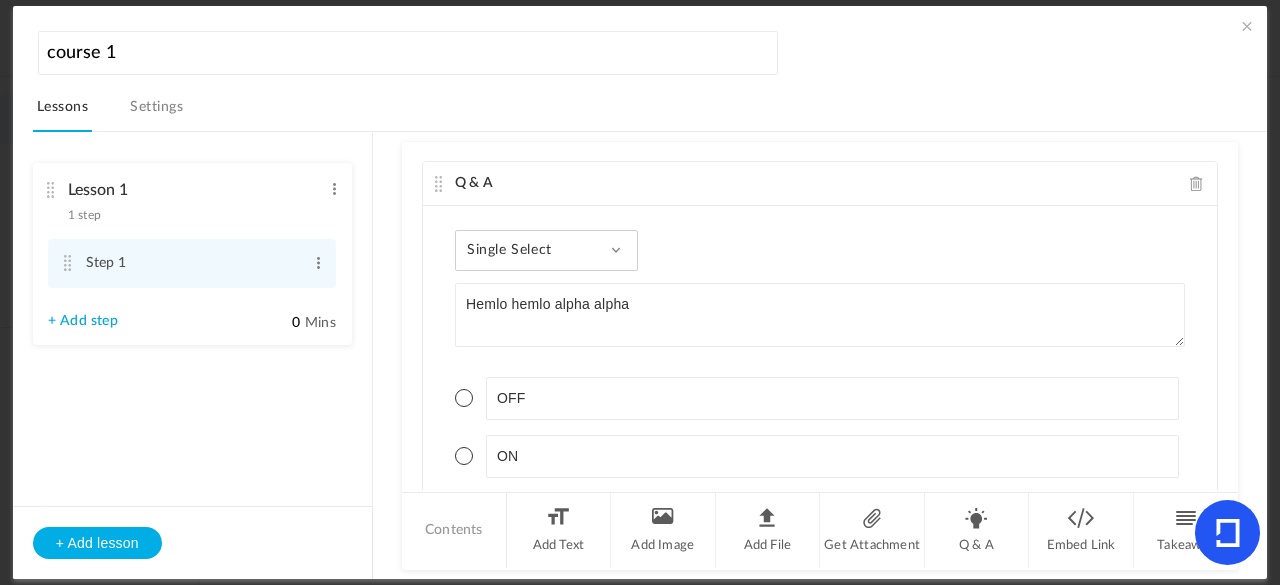 click on "Single Select
Single Select
Multi Select
True or False
Paragraph Answer
Single Select
Multi Select
True or False
Paragraph Answer
Single Select
Multi Select
True or False
Paragraph Answer" 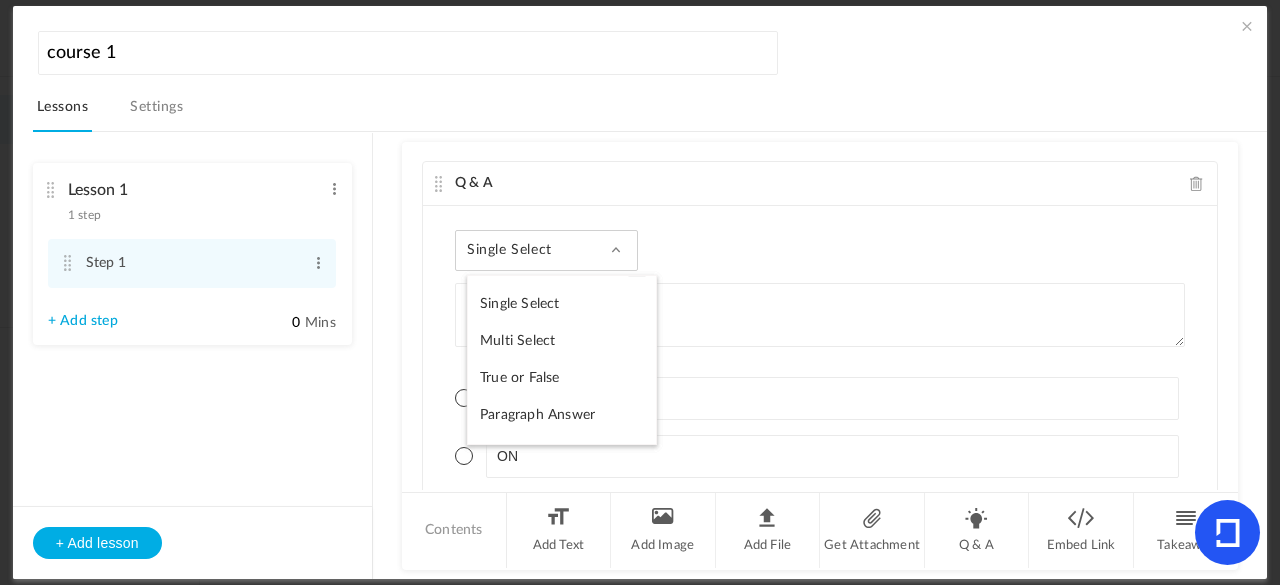 click on "Multi Select" 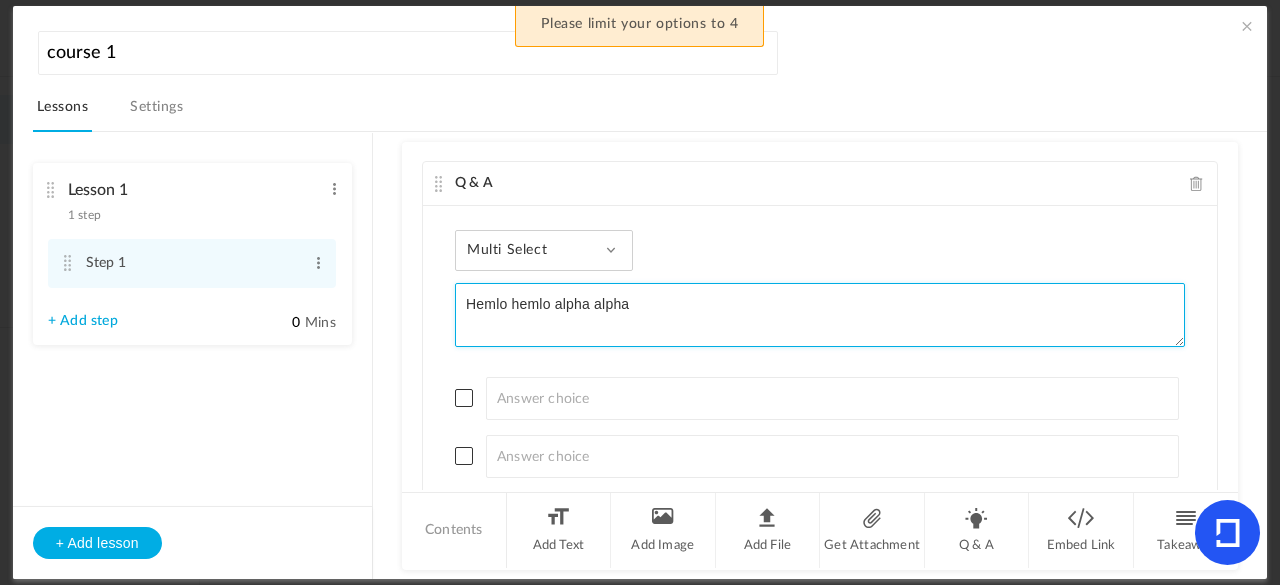 scroll, scrollTop: 1983, scrollLeft: 0, axis: vertical 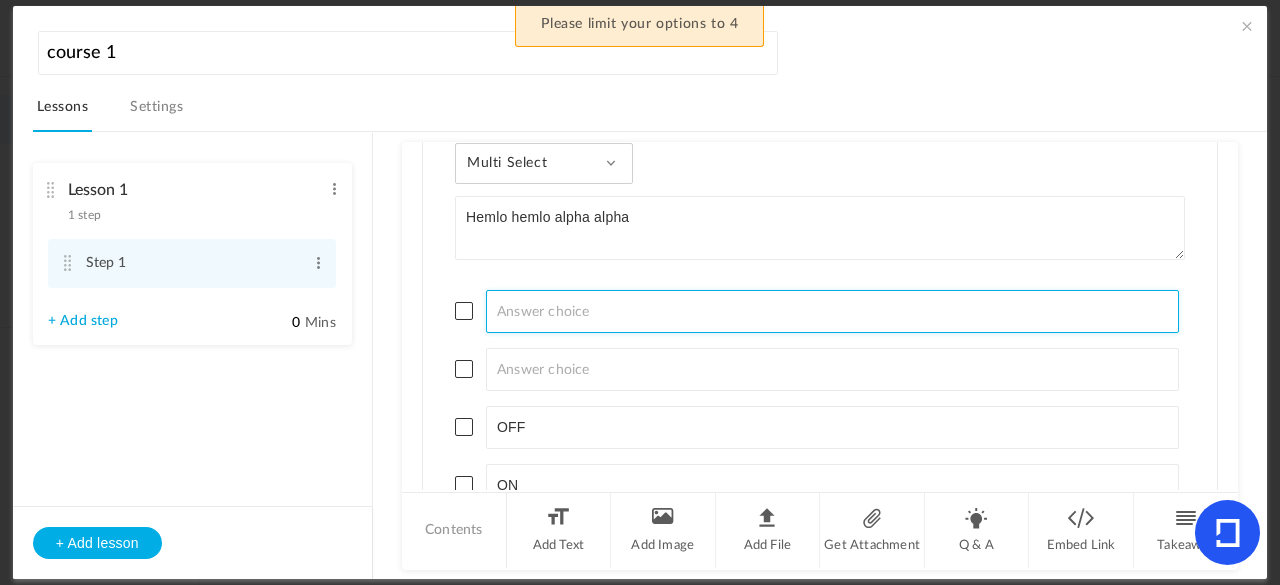 click 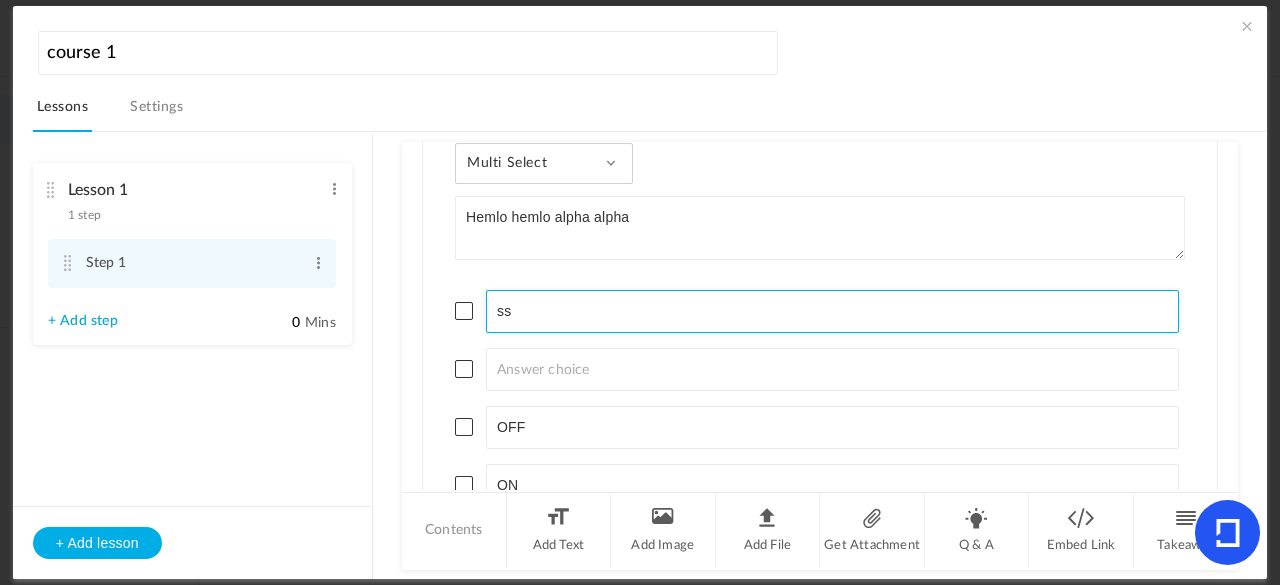 type on "s" 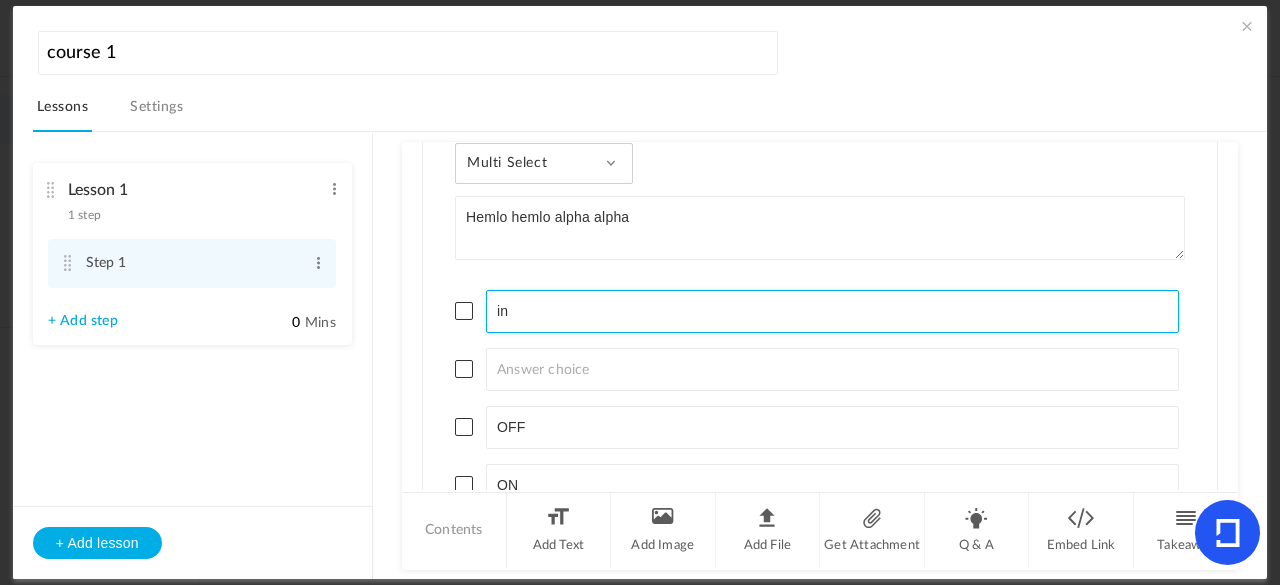 type on "i" 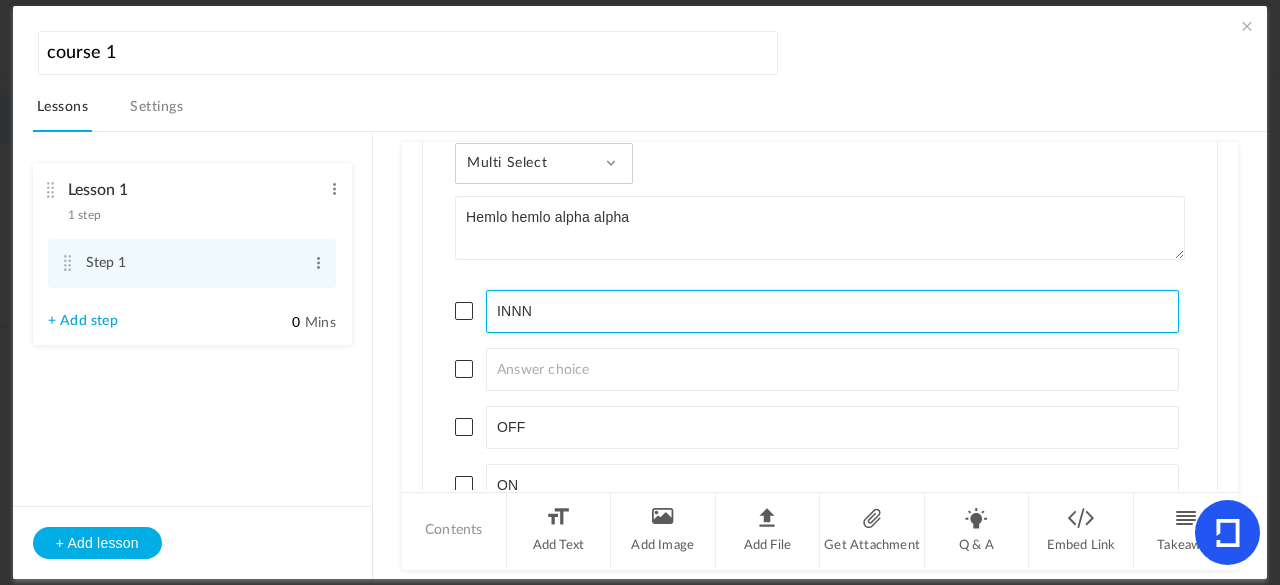 type on "INNN" 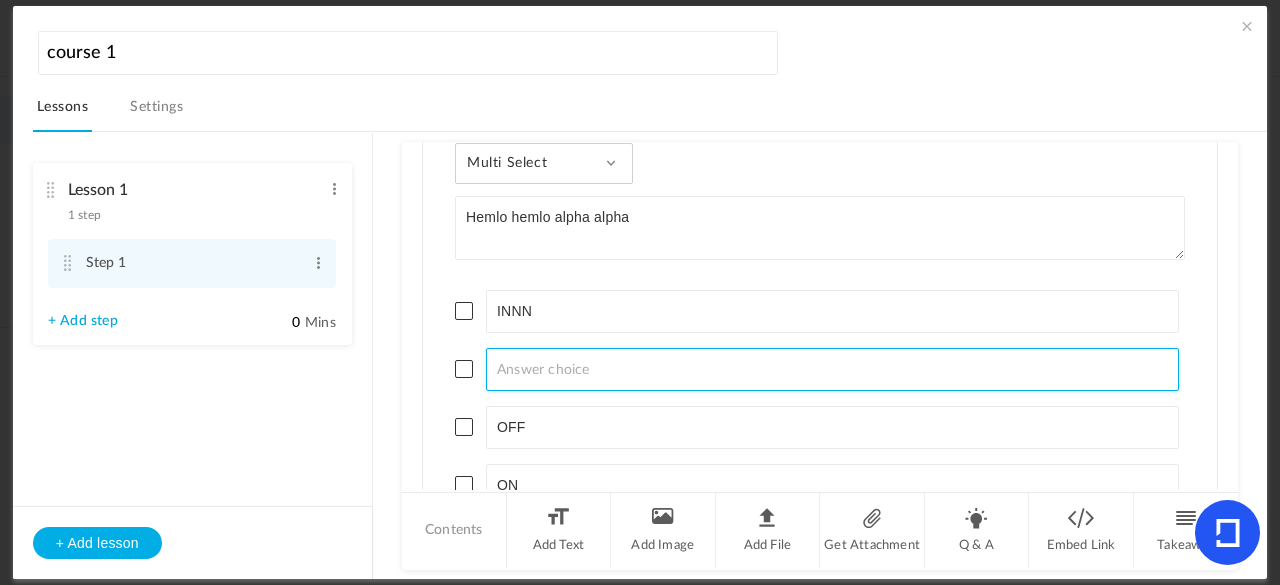 click 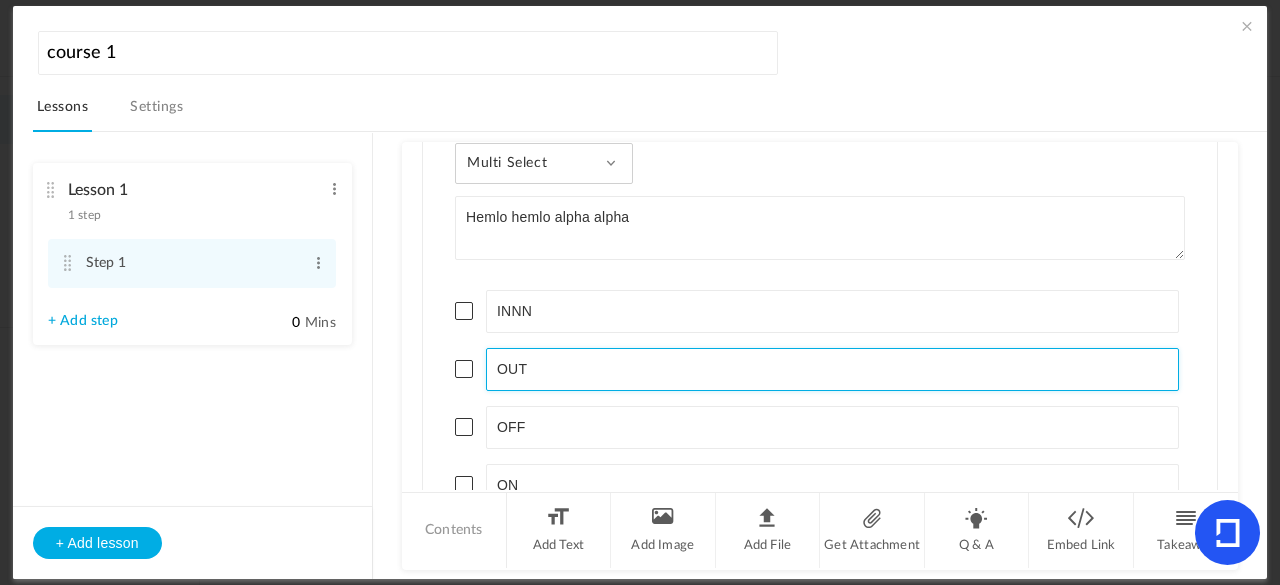 type on "OUT" 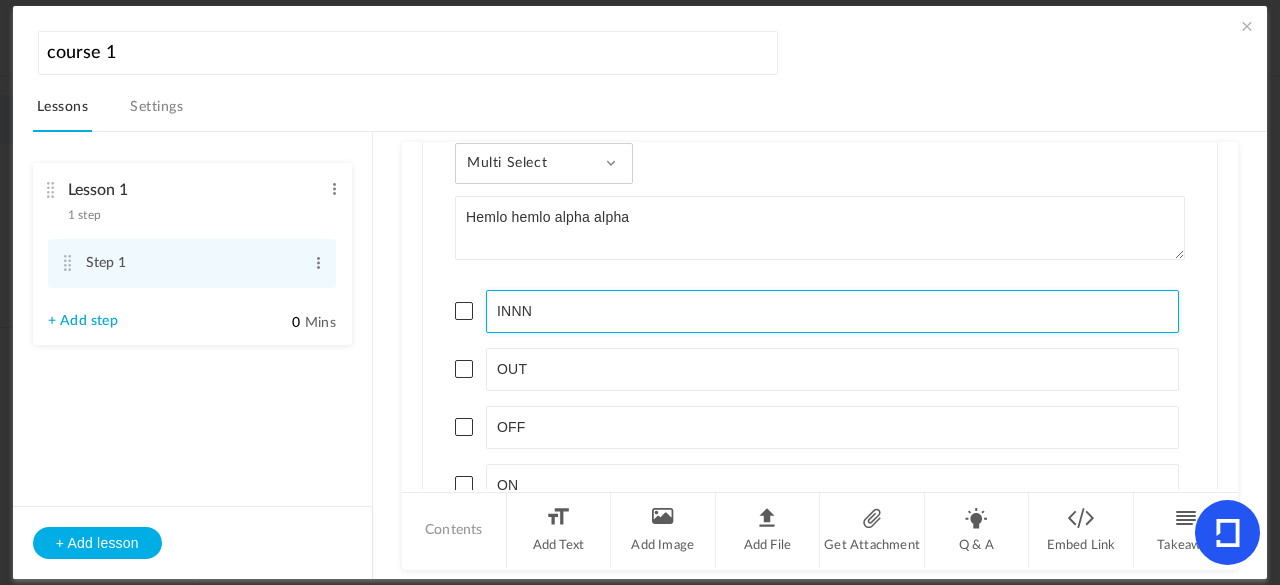 click on "INNN" 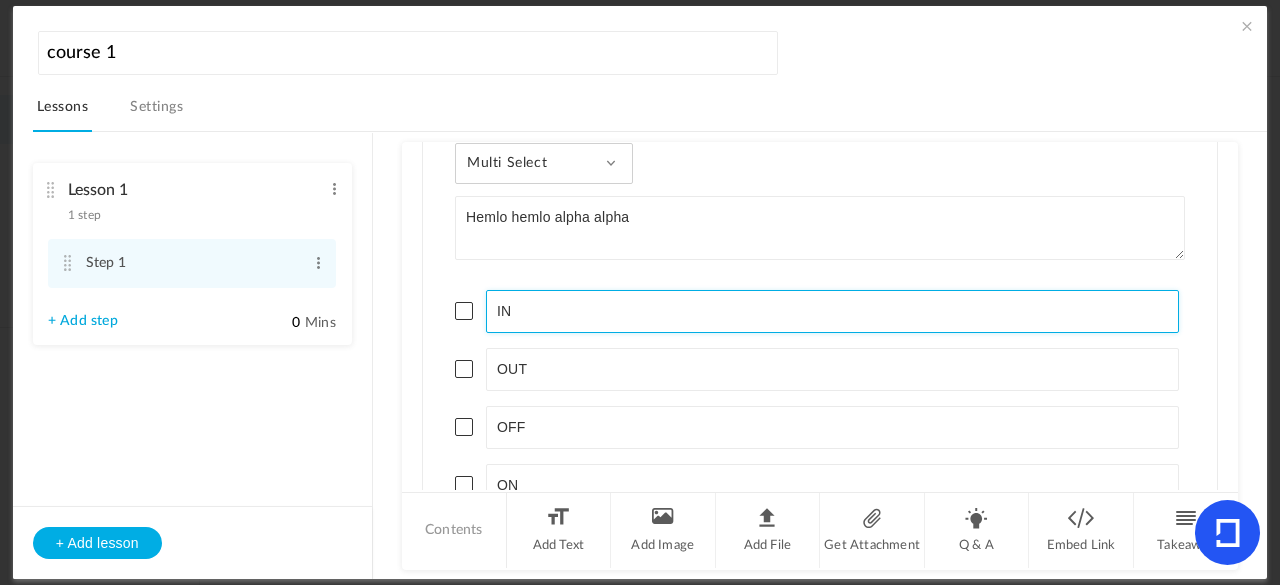 type on "IN" 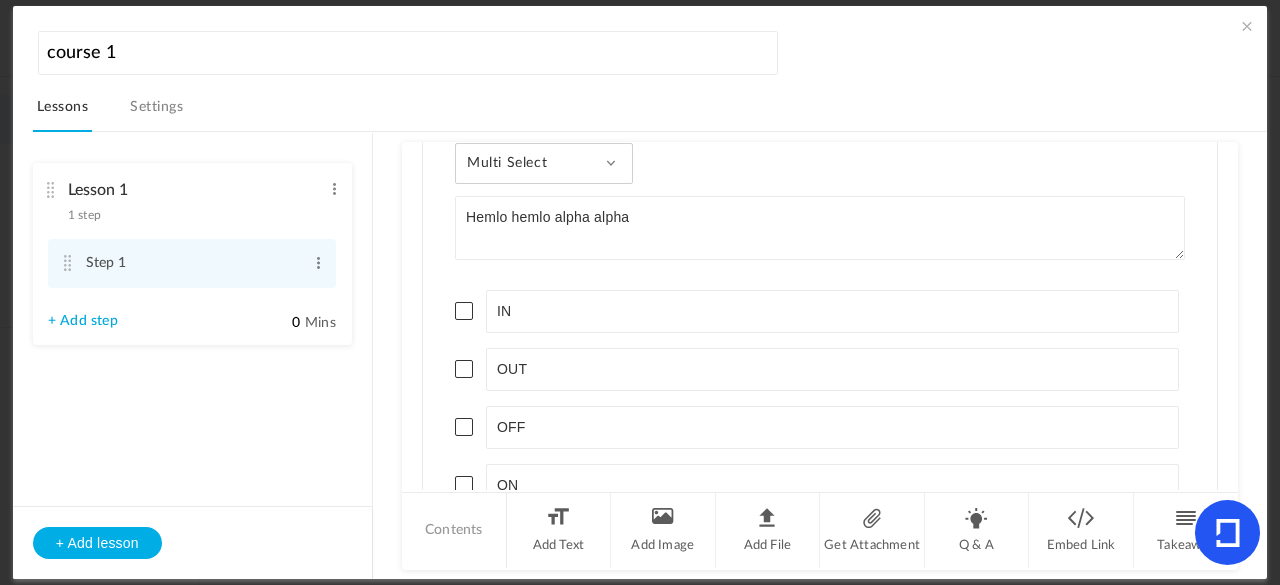 click 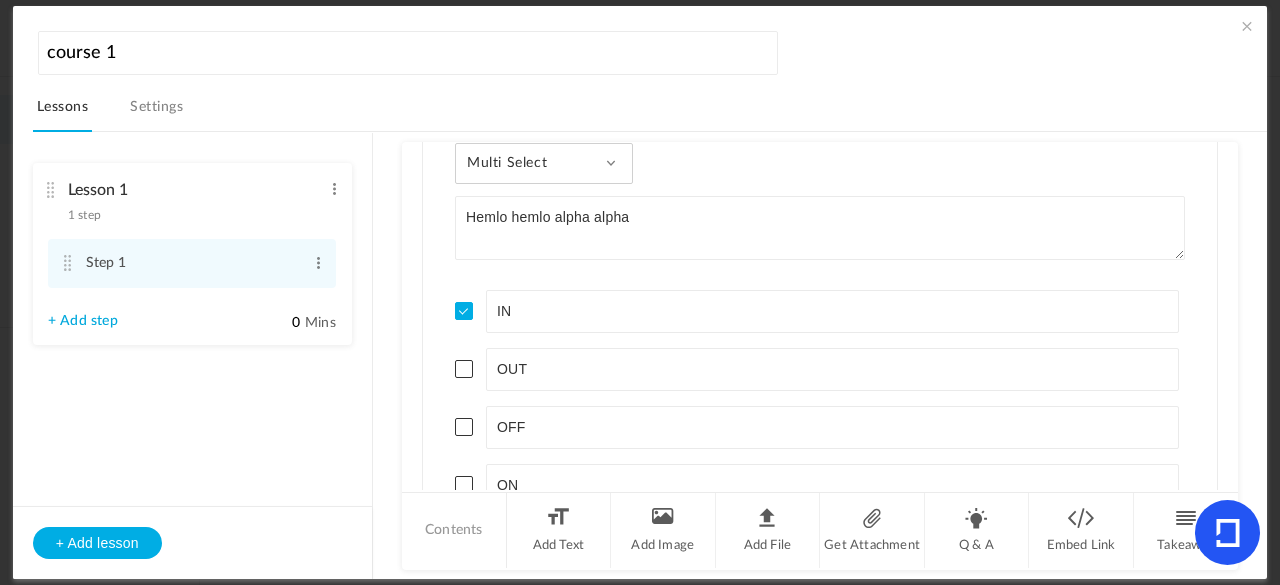 click 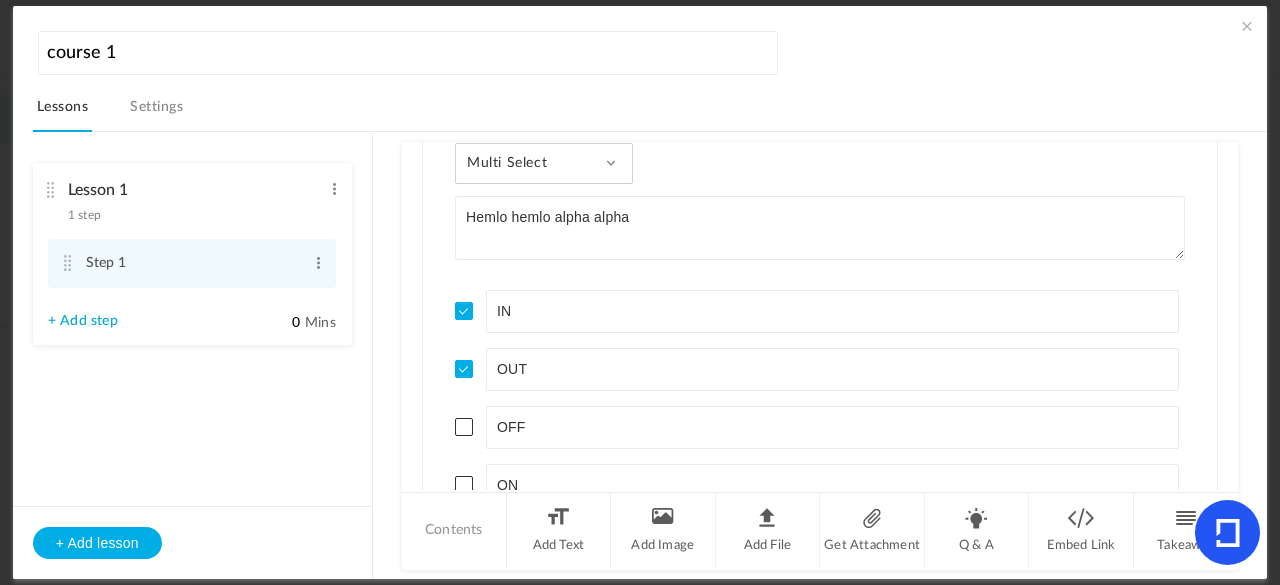 scroll, scrollTop: 2118, scrollLeft: 0, axis: vertical 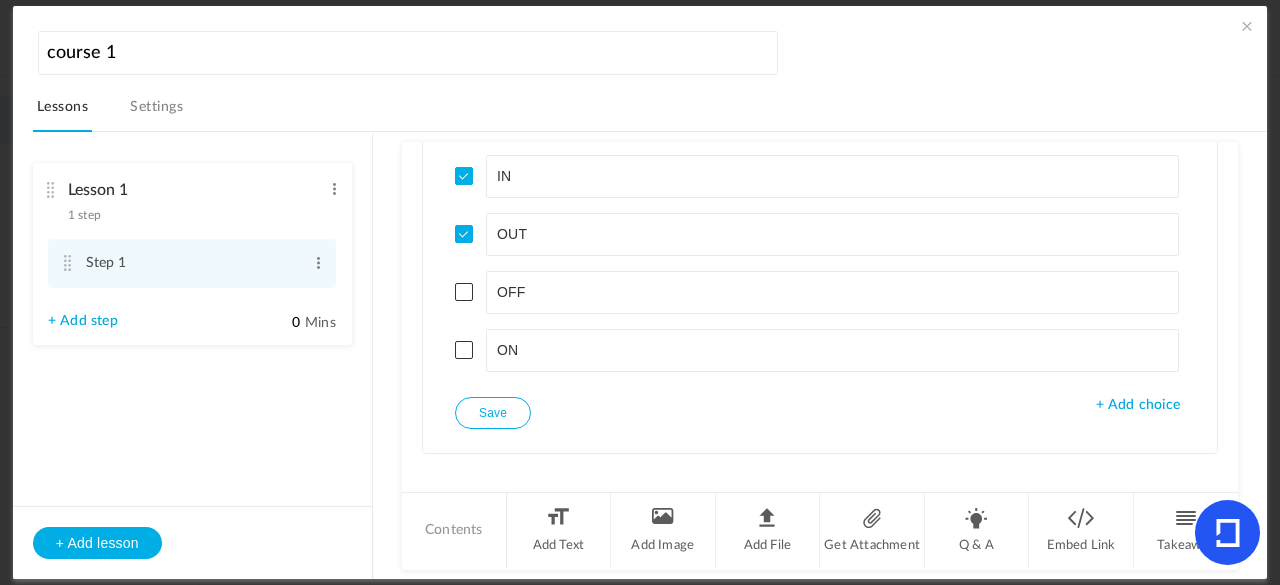 click on "Save" 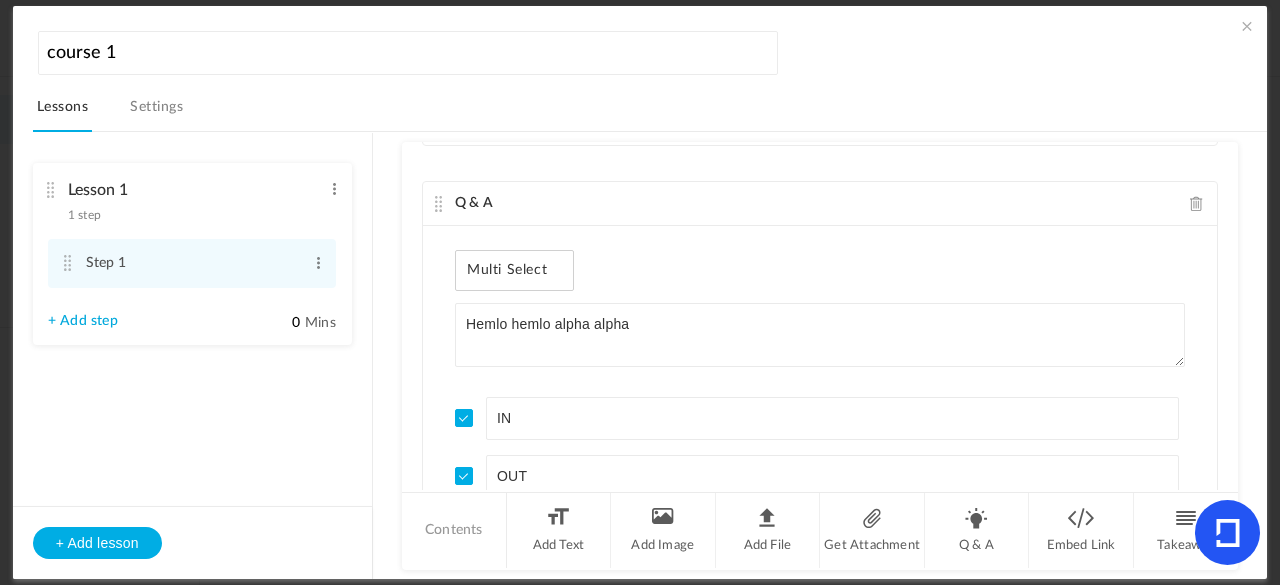 scroll, scrollTop: 1875, scrollLeft: 0, axis: vertical 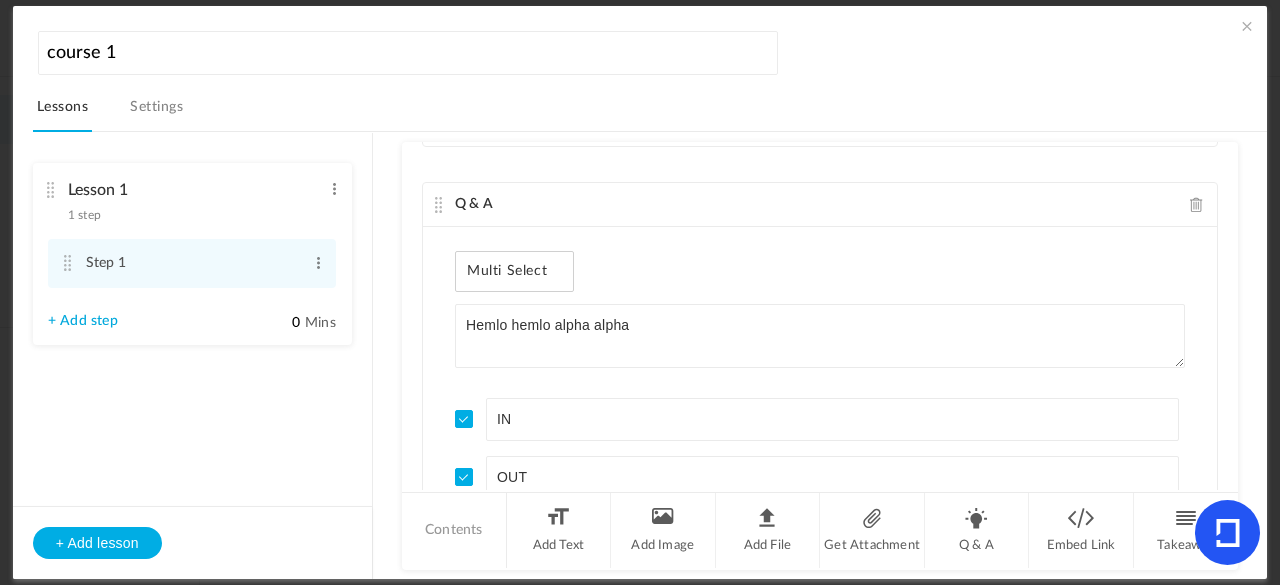 click on "Multi Select" 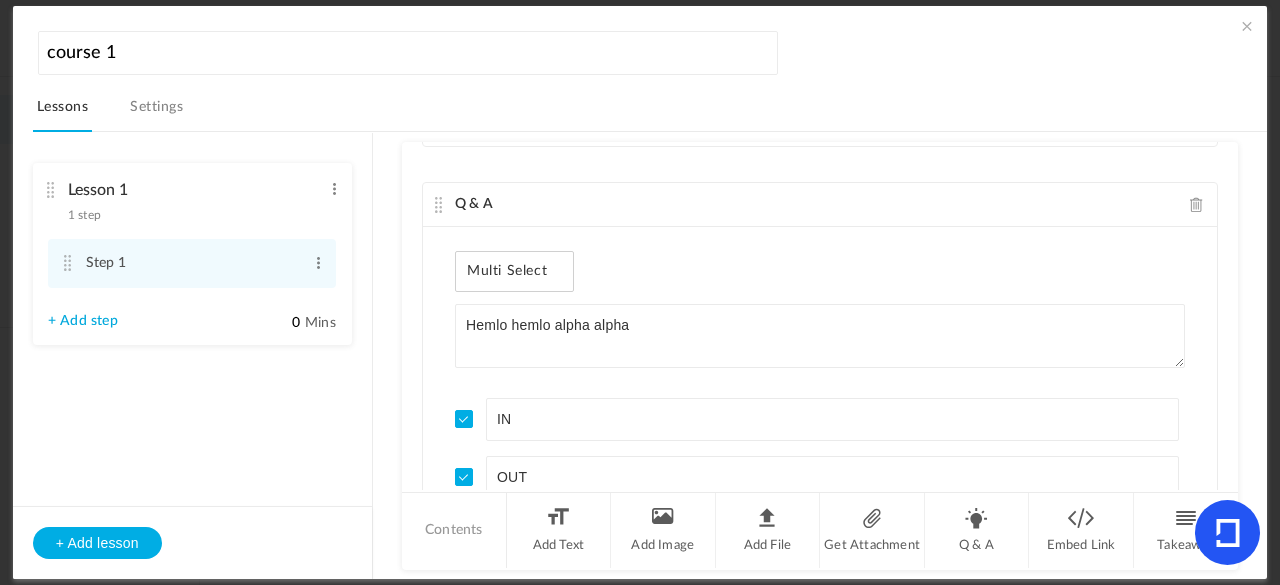 scroll, scrollTop: 2118, scrollLeft: 0, axis: vertical 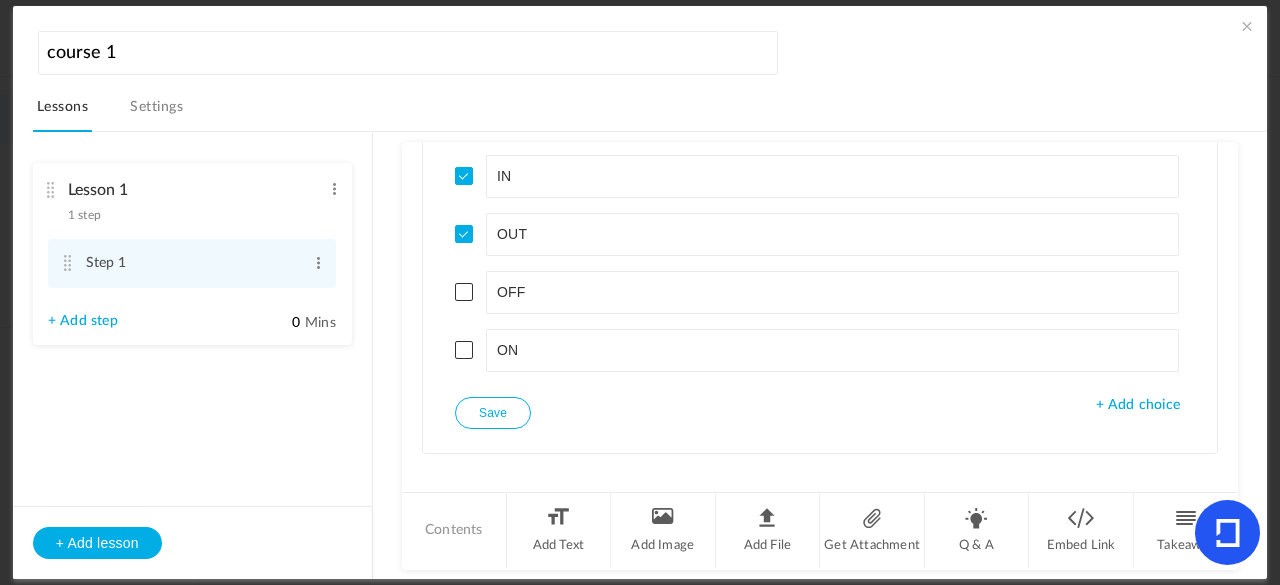 click on "+ Add choice" 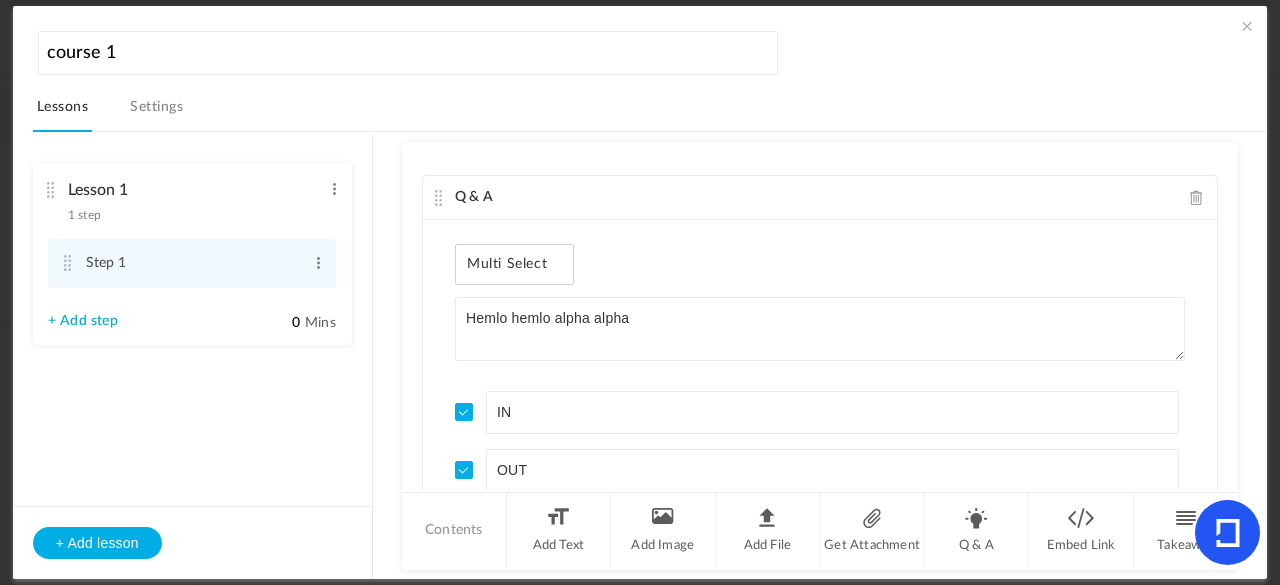 scroll, scrollTop: 2118, scrollLeft: 0, axis: vertical 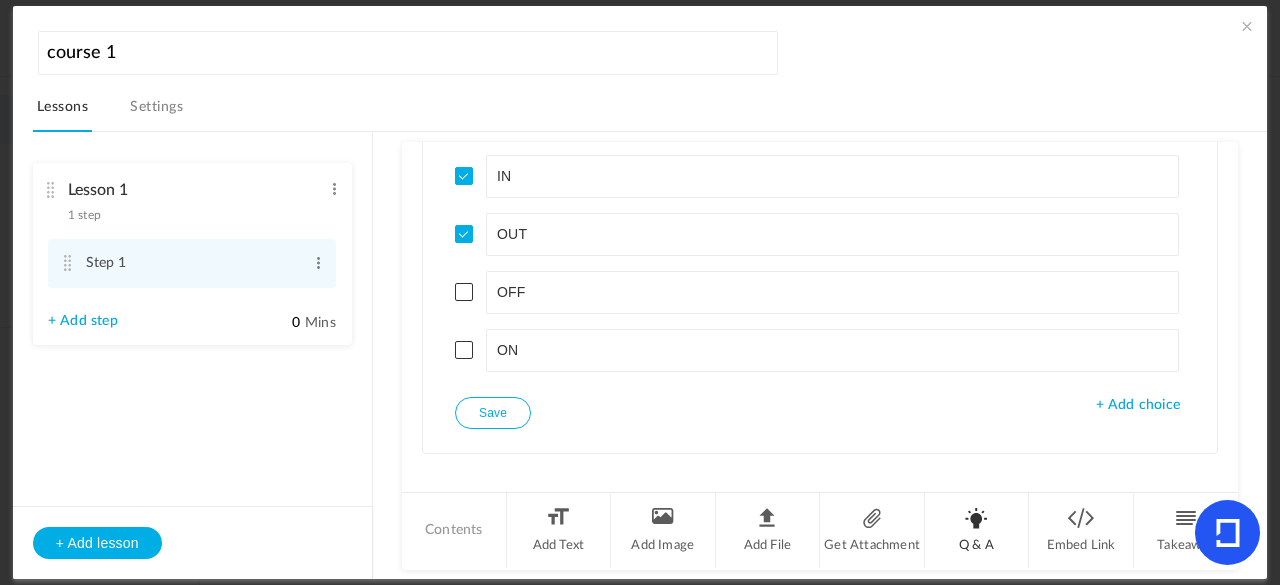 click on "Q & A" 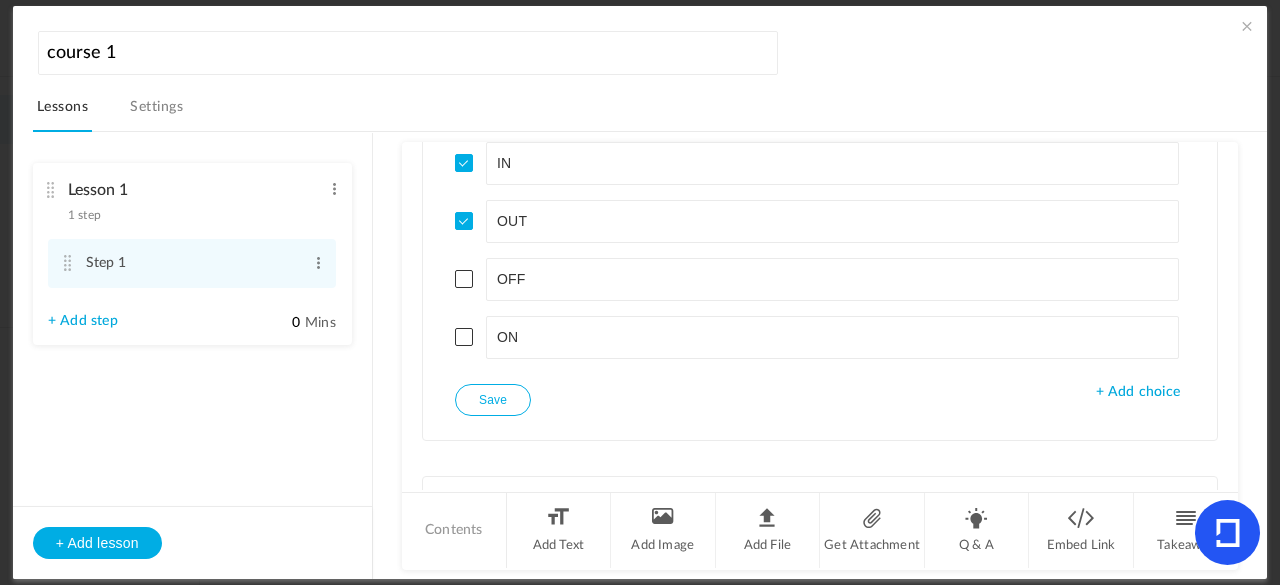 scroll, scrollTop: 2130, scrollLeft: 0, axis: vertical 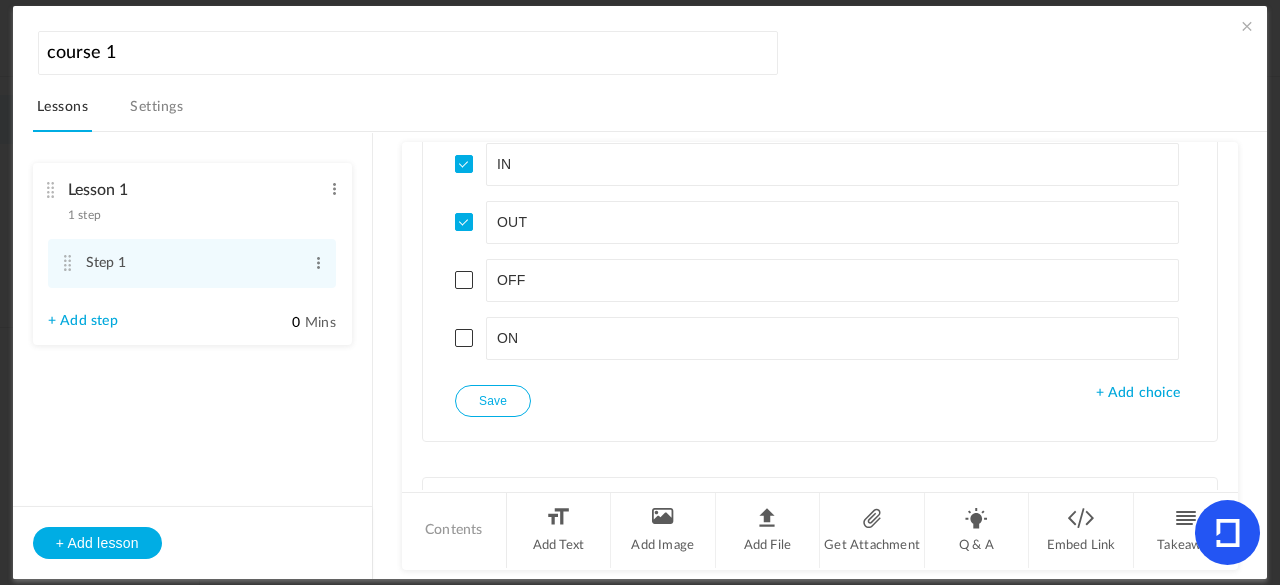 click on "+ Add choice" 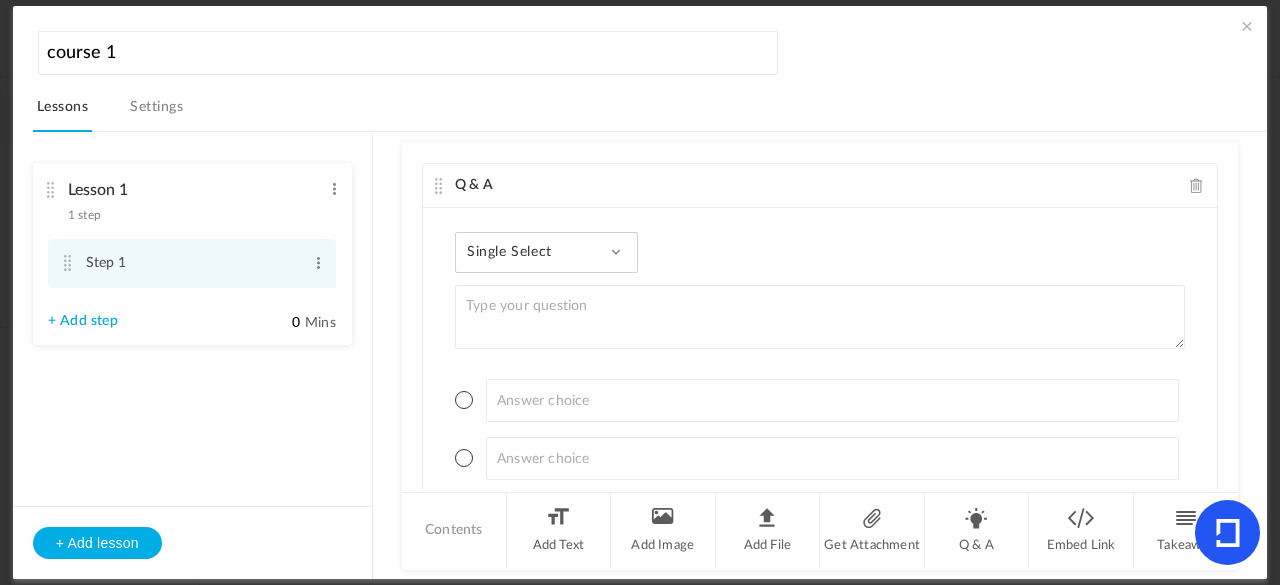 scroll, scrollTop: 2547, scrollLeft: 0, axis: vertical 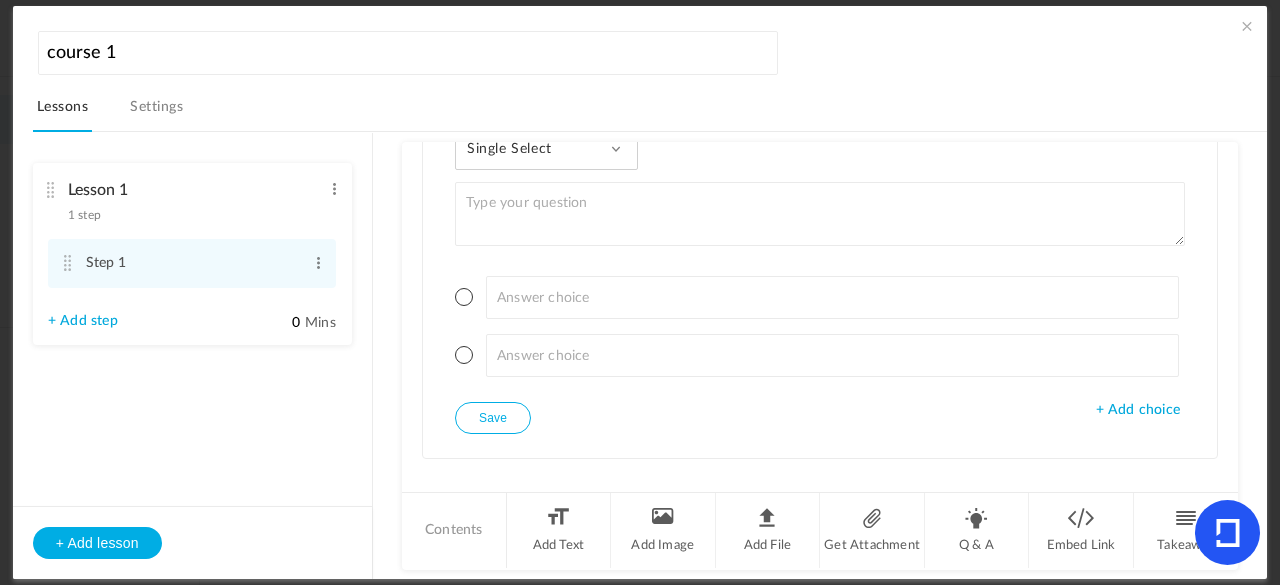 click on "+ Add choice" 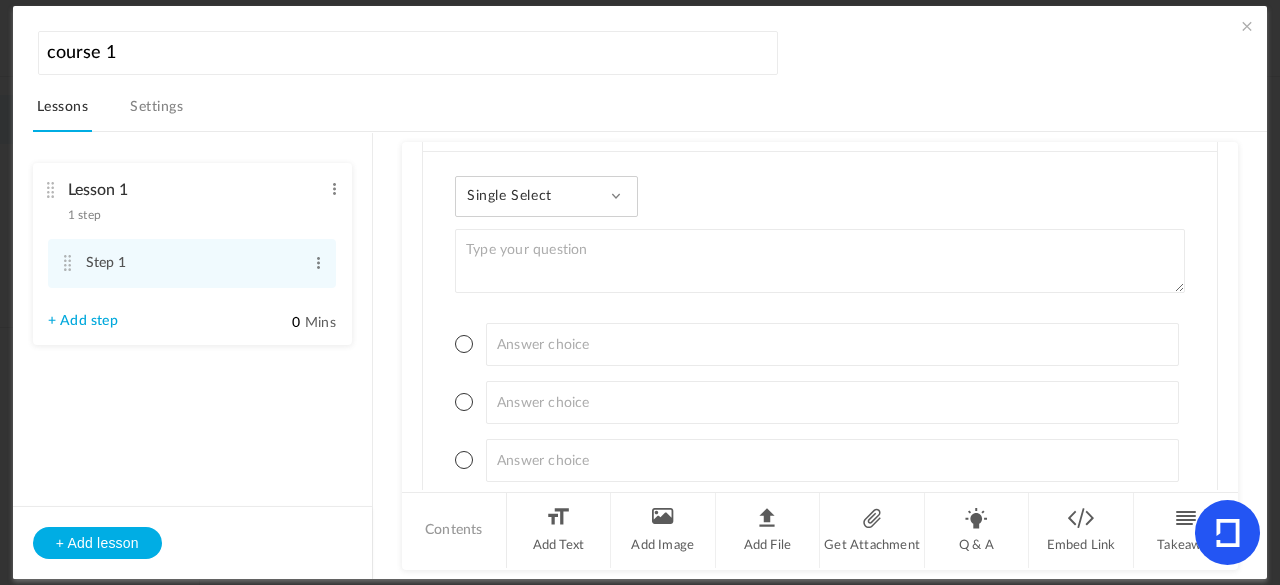 scroll, scrollTop: 2604, scrollLeft: 0, axis: vertical 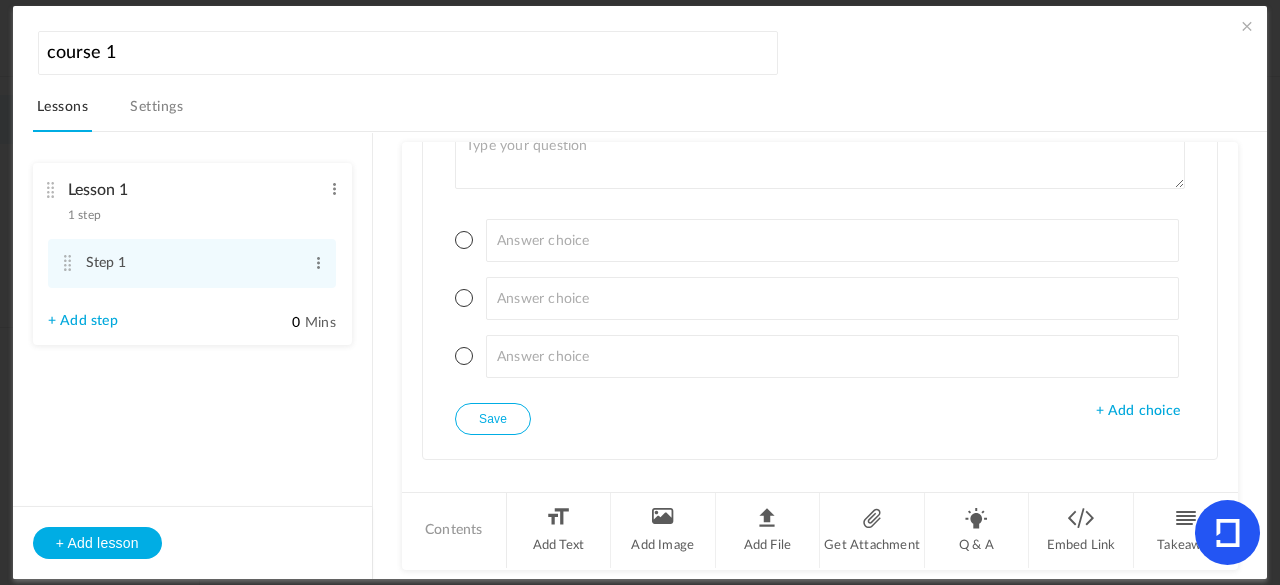 click on "+ Add choice" 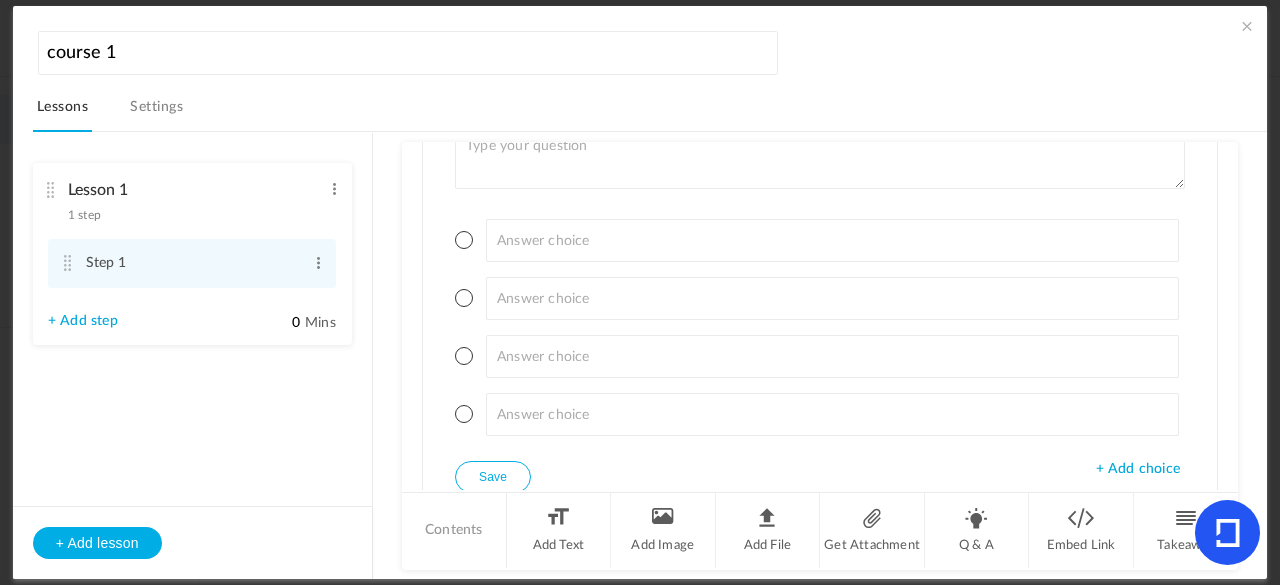 click on "+ Add choice" 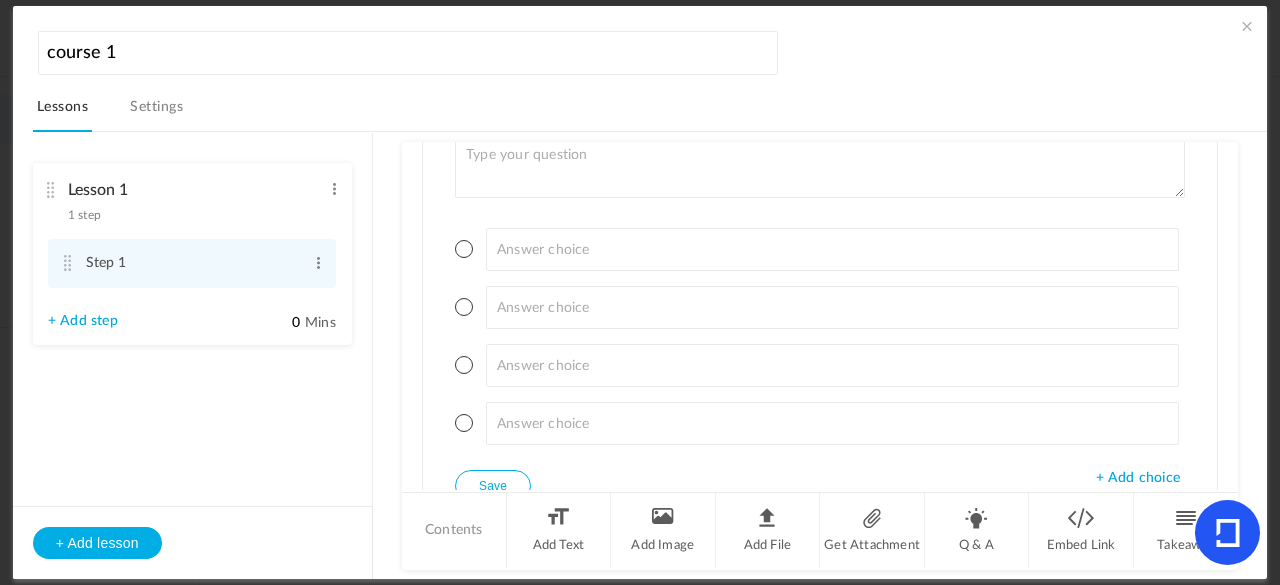 scroll, scrollTop: 2594, scrollLeft: 0, axis: vertical 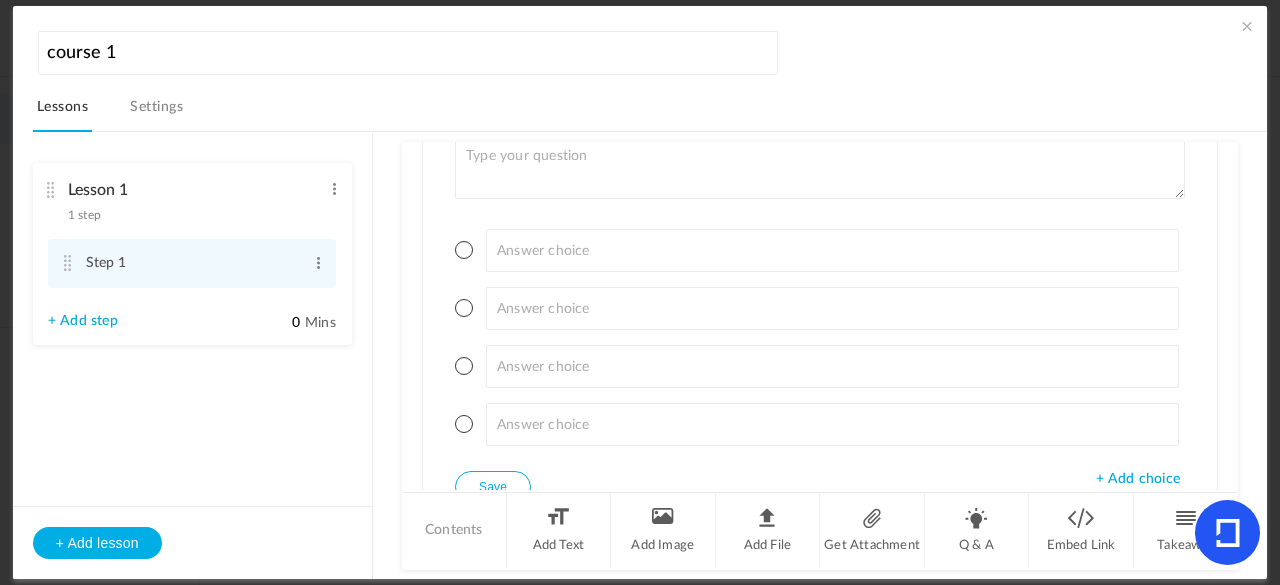click on "+ Add choice" 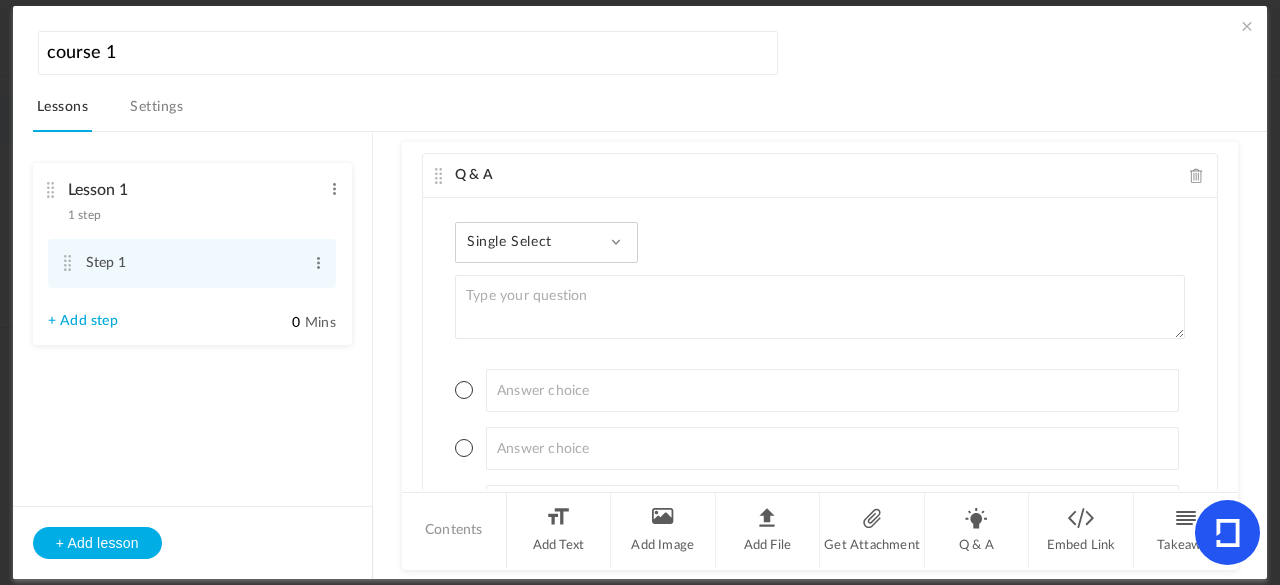 scroll, scrollTop: 2450, scrollLeft: 0, axis: vertical 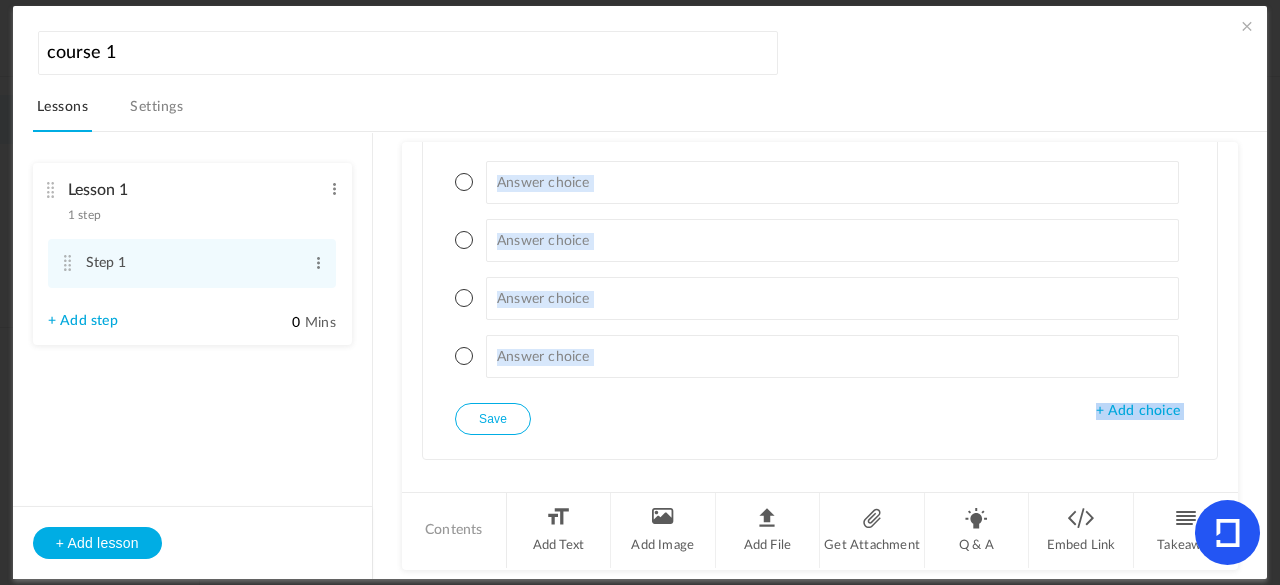 drag, startPoint x: 440, startPoint y: 263, endPoint x: 588, endPoint y: 389, distance: 194.37077 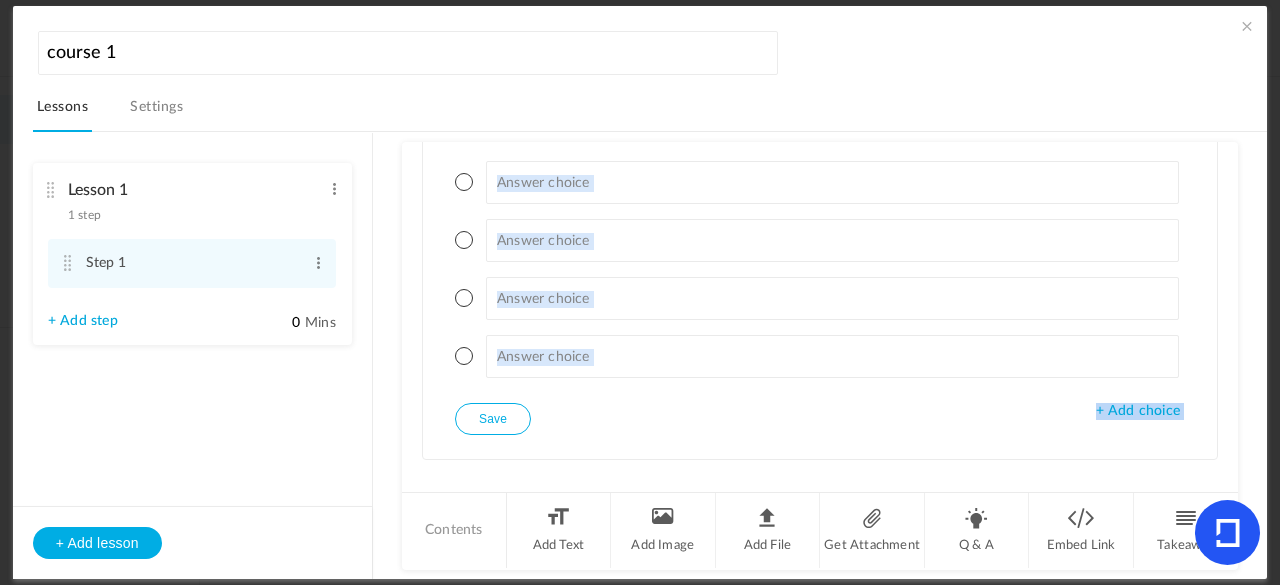 click on "Single Select
Single Select
Multi Select
True or False
Paragraph Answer
+ Add choice
Save" 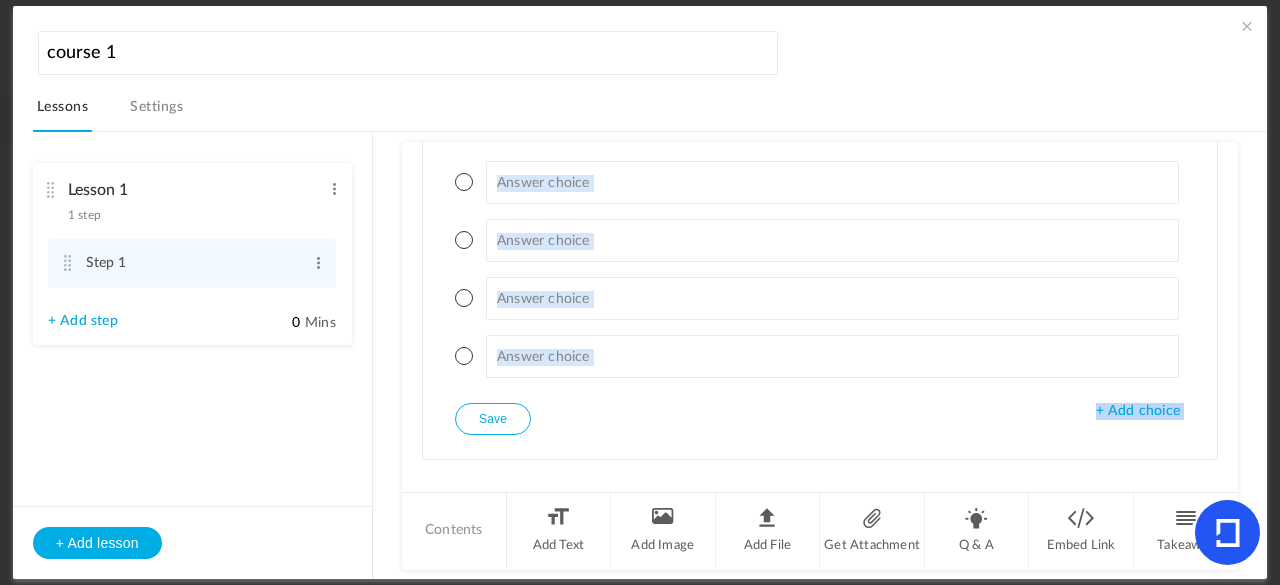 click on "Single Select
Single Select
Multi Select
True or False
Paragraph Answer
+ Add choice
Save" 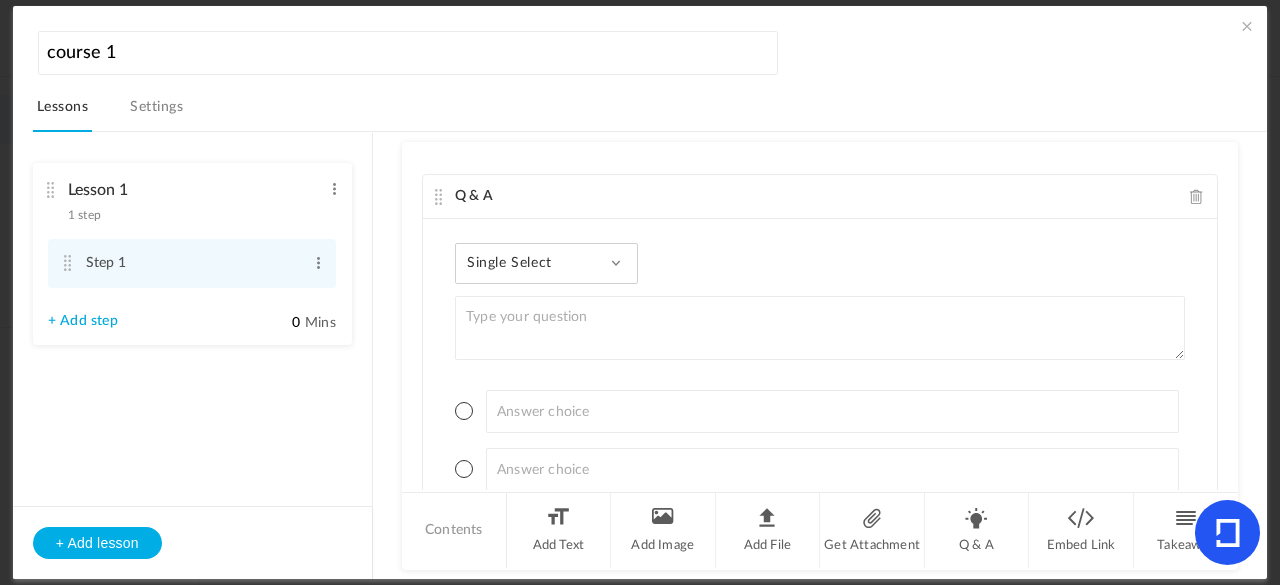 scroll, scrollTop: 2662, scrollLeft: 0, axis: vertical 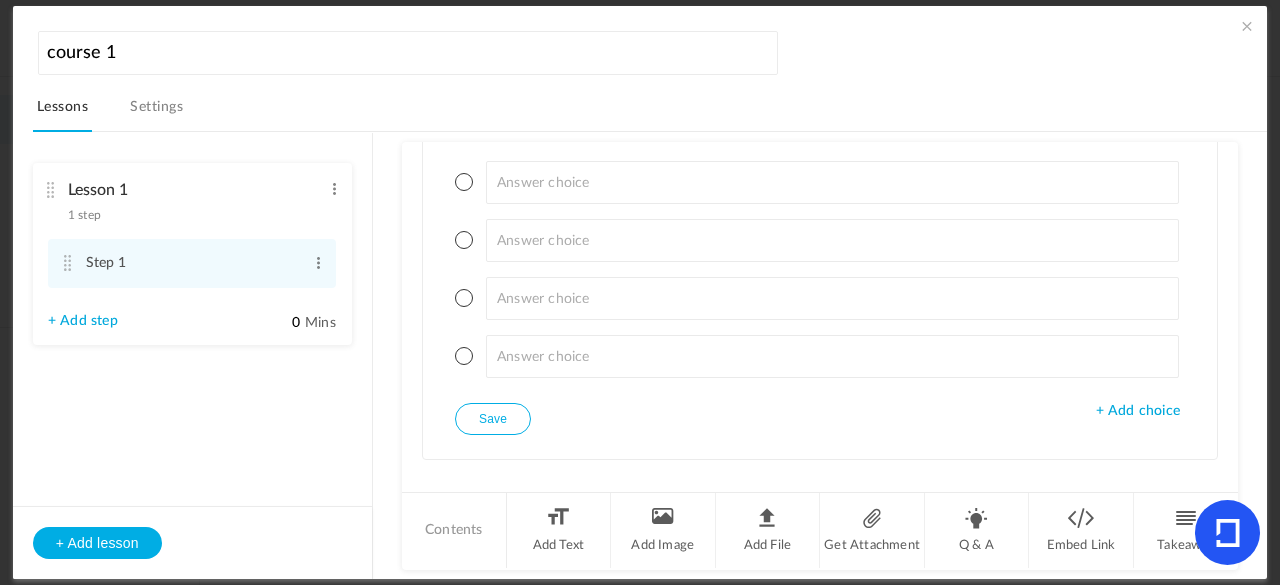 click on "+ Add choice" 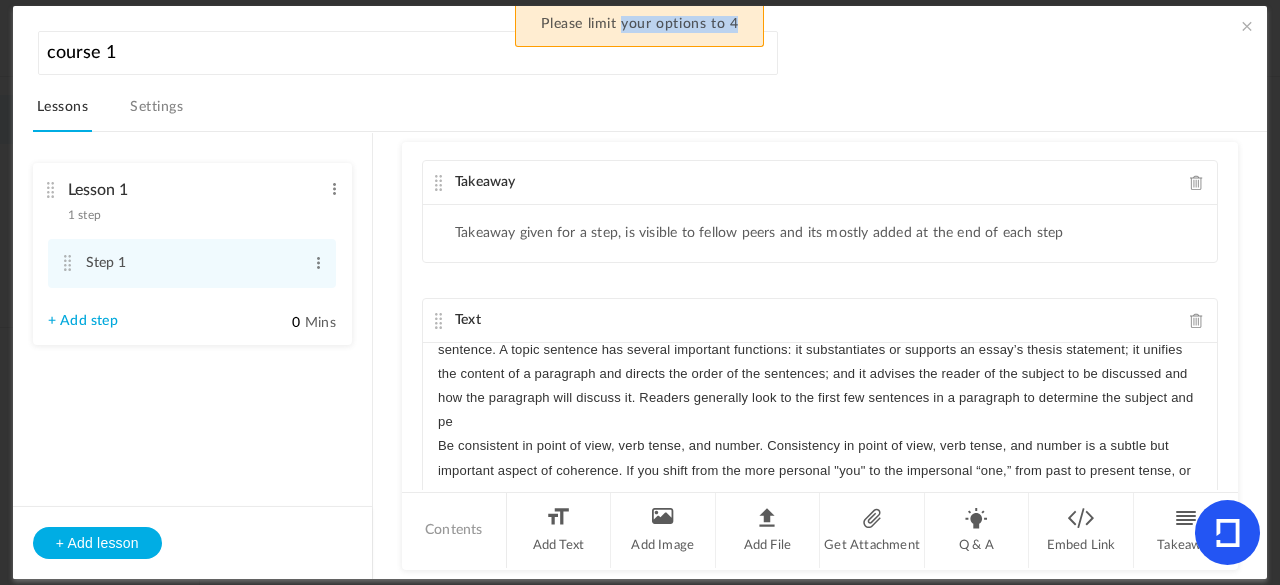 scroll, scrollTop: 0, scrollLeft: 0, axis: both 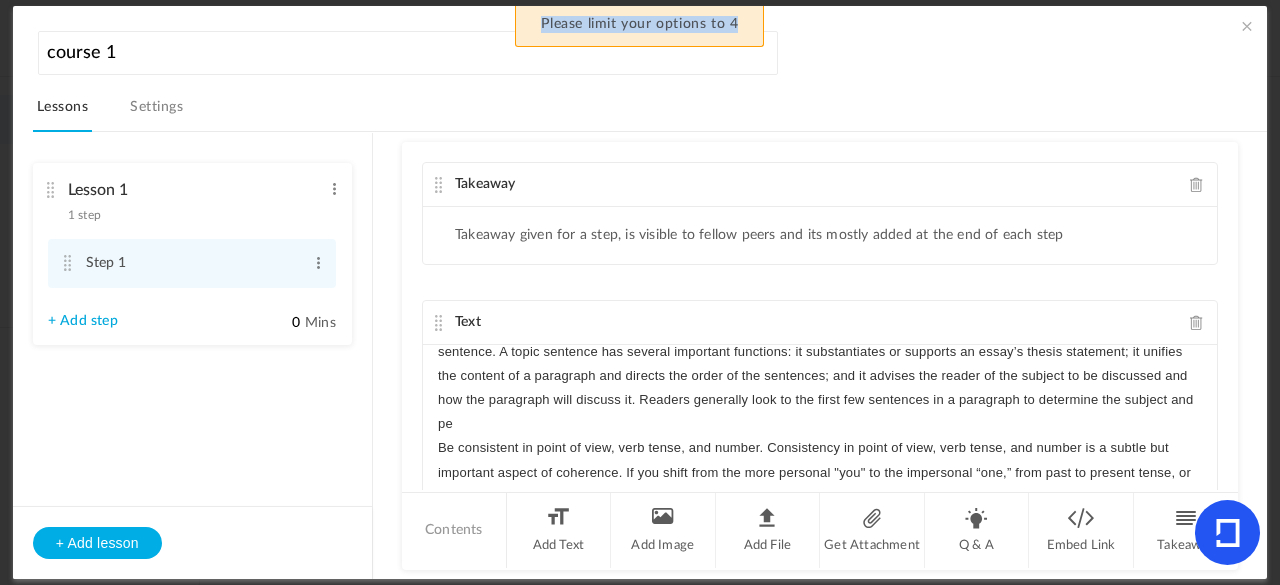 drag, startPoint x: 747, startPoint y: 31, endPoint x: 532, endPoint y: 25, distance: 215.08371 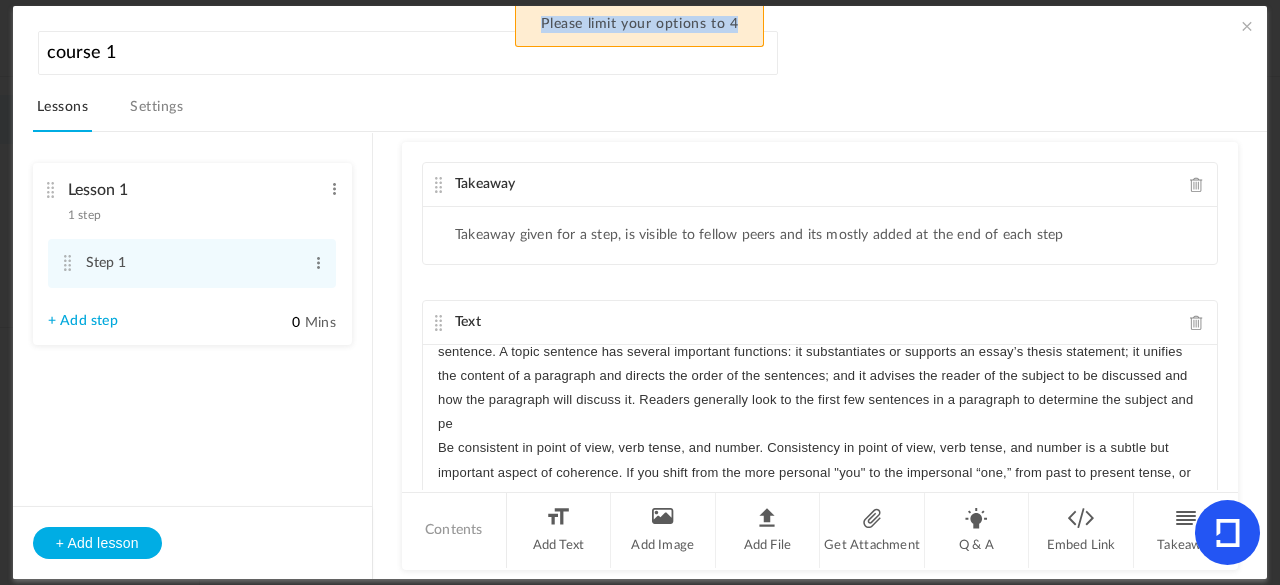 click on "Please limit your options to 4" 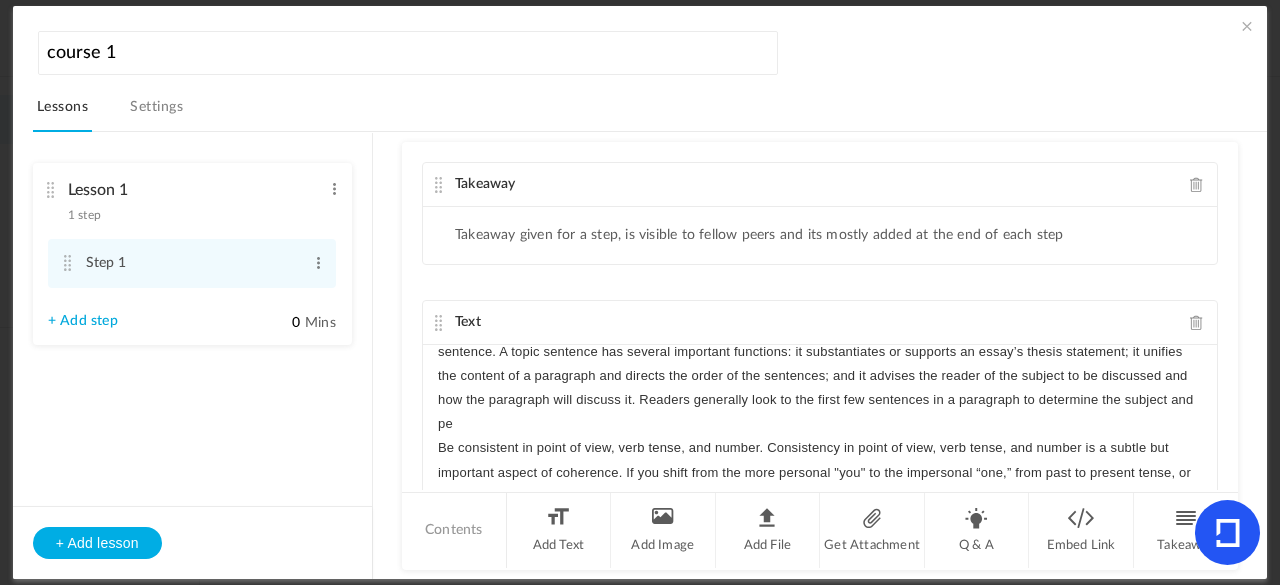 copy on "Please limit your options to 4" 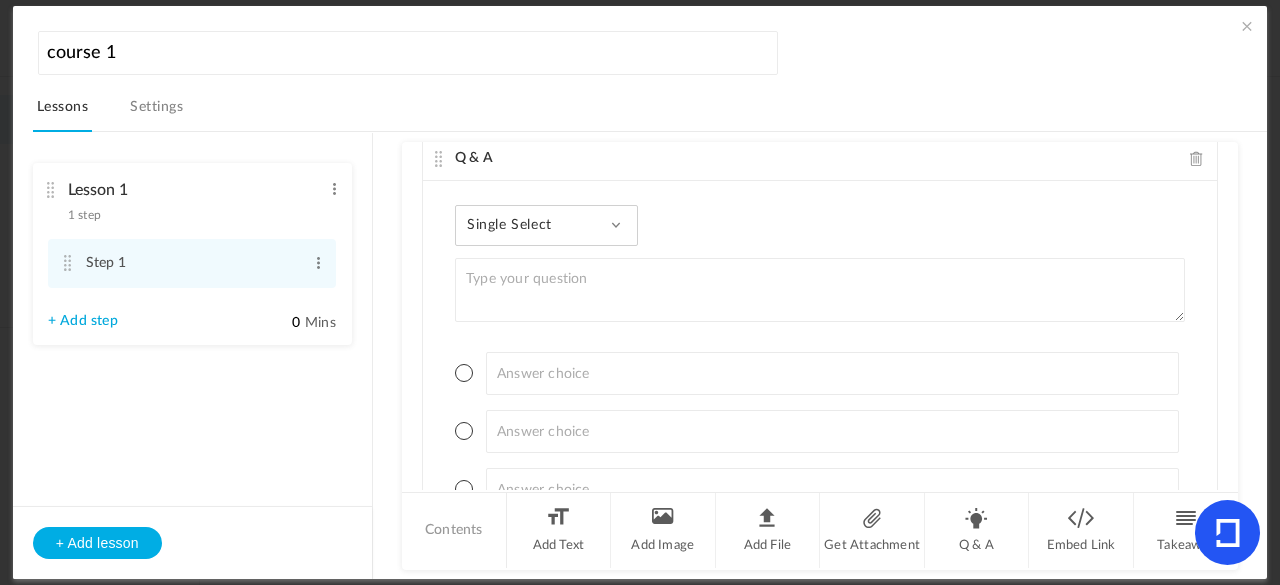 scroll, scrollTop: 2662, scrollLeft: 0, axis: vertical 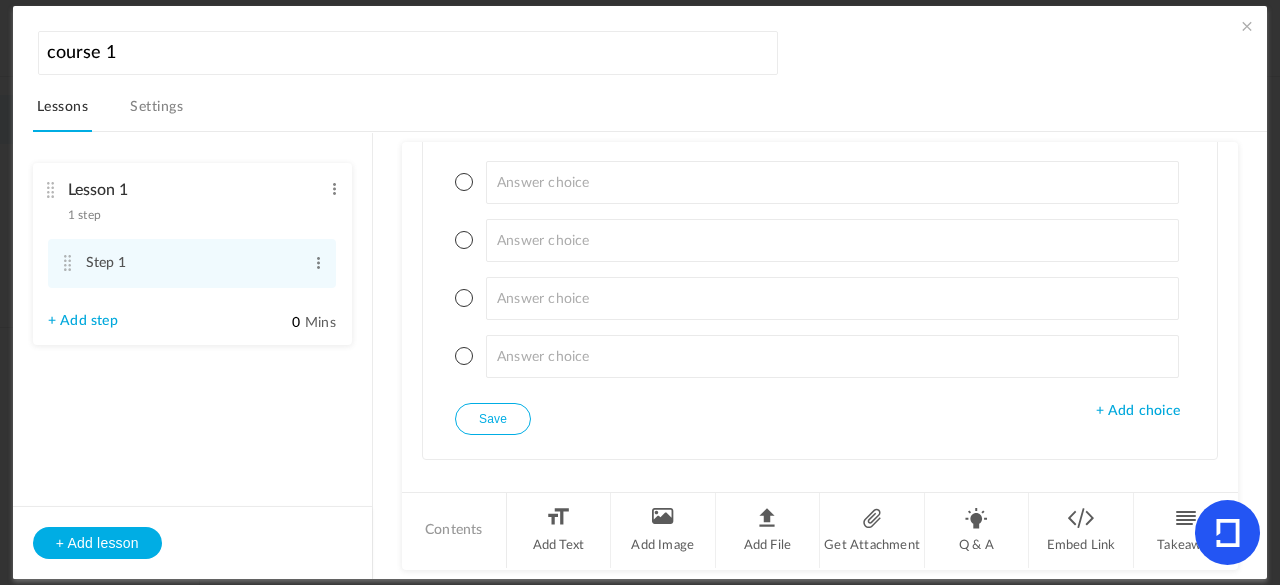 drag, startPoint x: 1112, startPoint y: 378, endPoint x: 1027, endPoint y: 296, distance: 118.10589 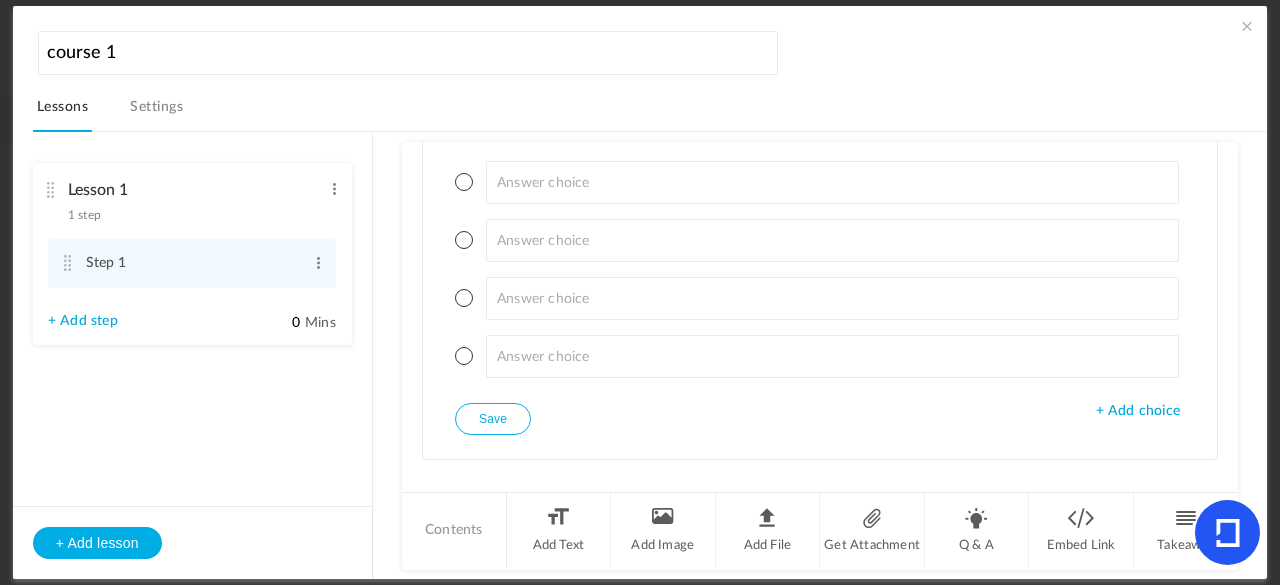 click on "Single Select
Single Select
Multi Select
True or False
Paragraph Answer
+ Add choice
Save" 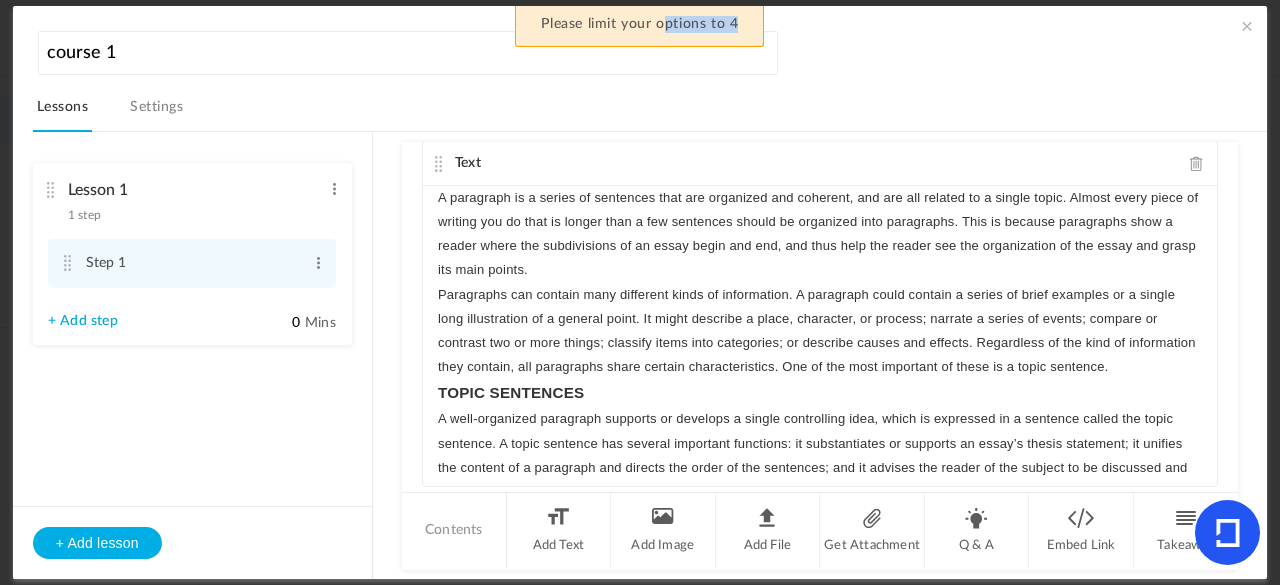 scroll, scrollTop: 0, scrollLeft: 0, axis: both 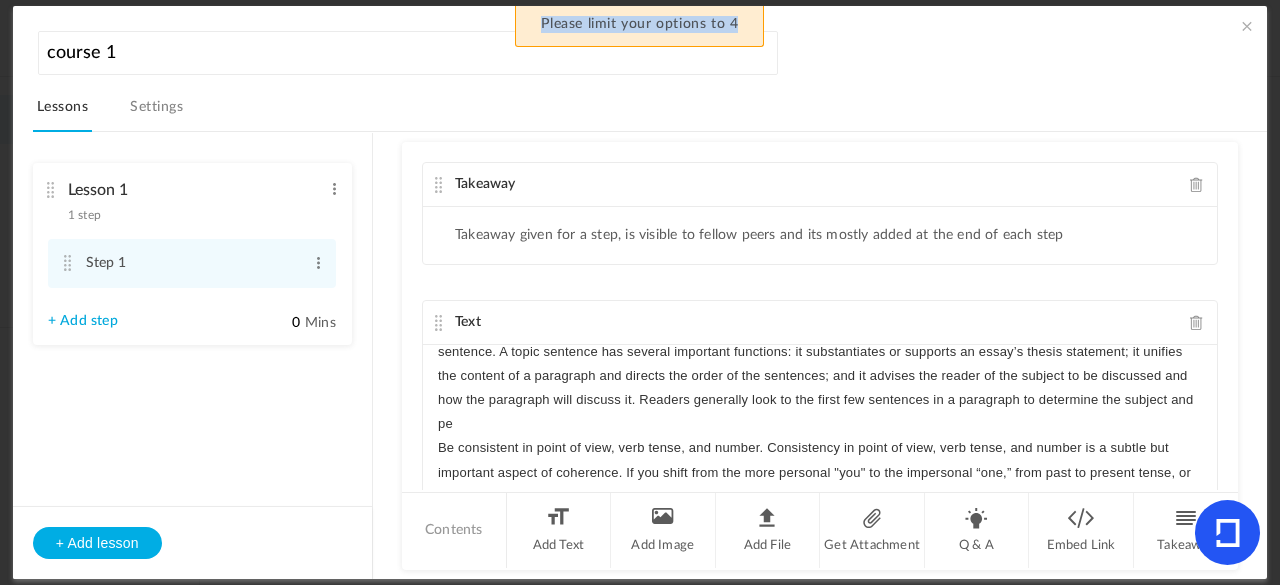 drag, startPoint x: 740, startPoint y: 36, endPoint x: 530, endPoint y: 25, distance: 210.2879 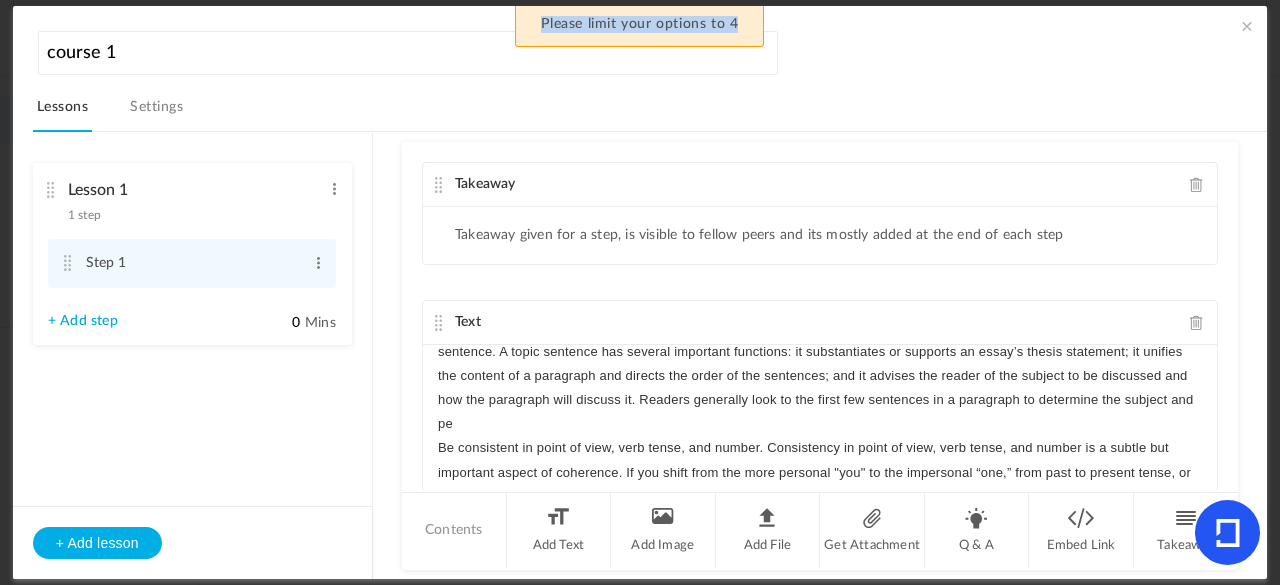 click on "Please limit your options to 4" 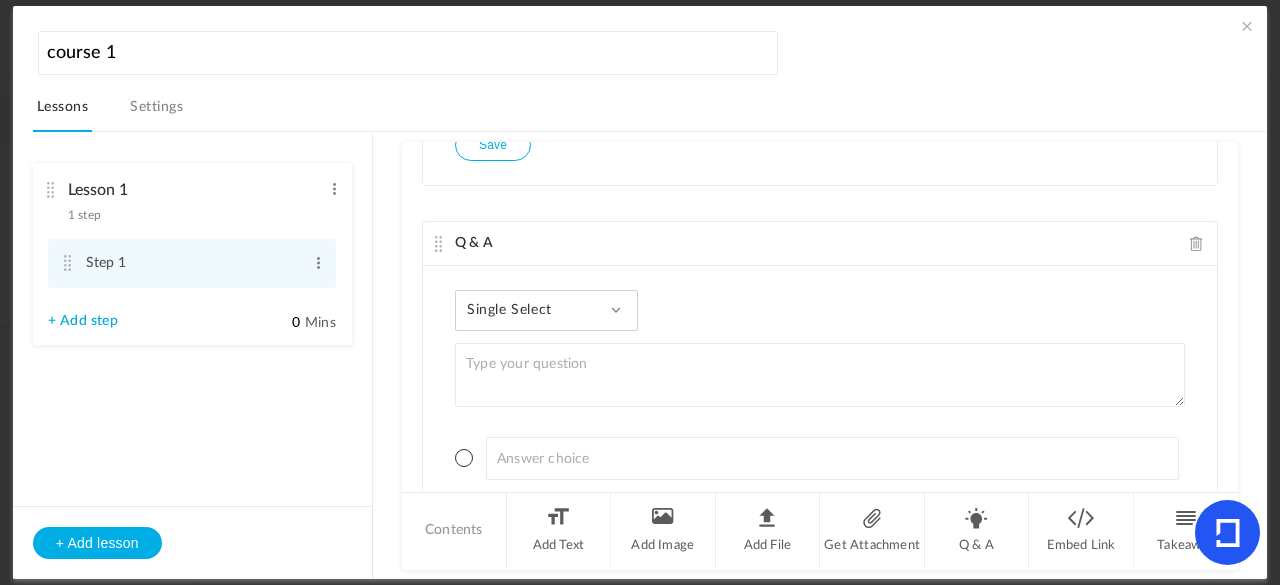 scroll, scrollTop: 2383, scrollLeft: 0, axis: vertical 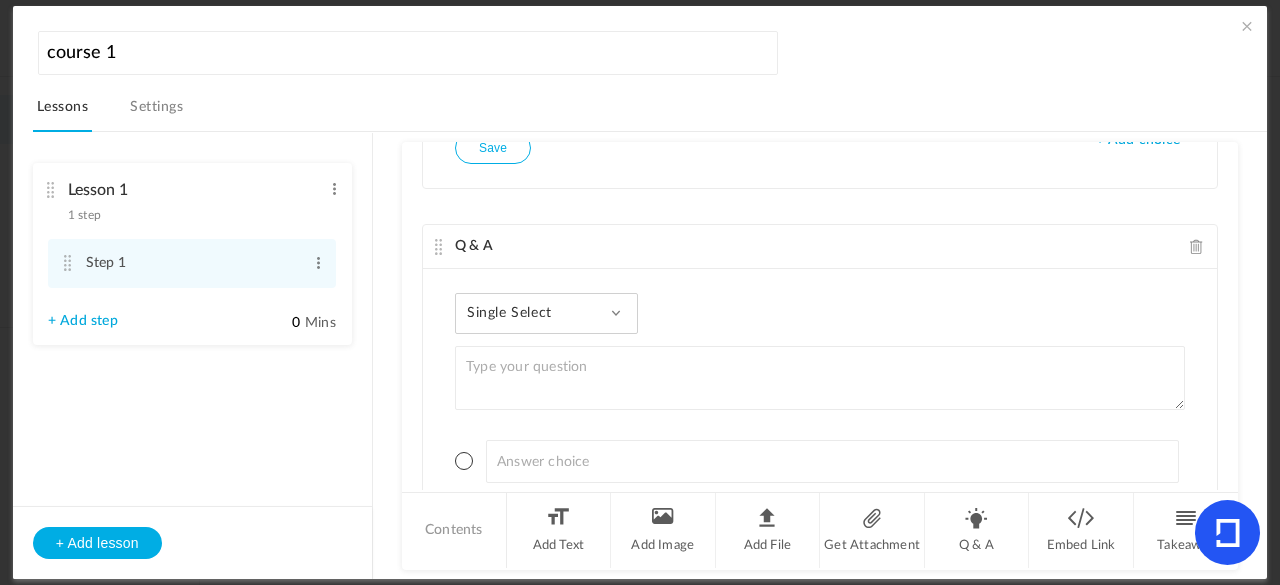 click on "Single Select
Single Select
Multi Select
True or False
Paragraph Answer" 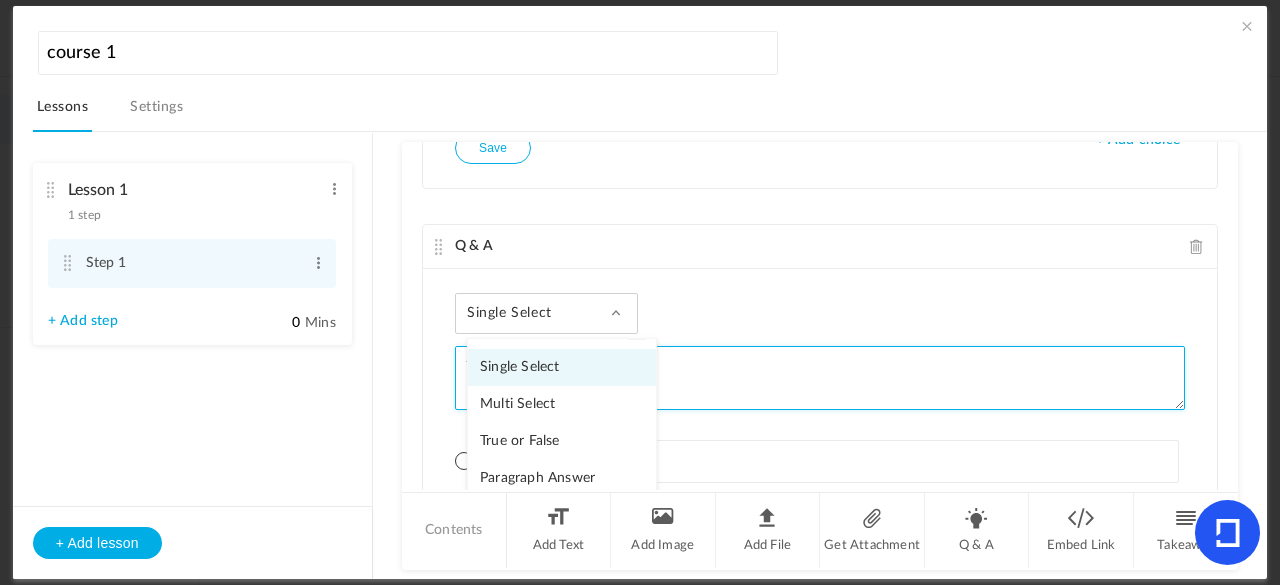 click 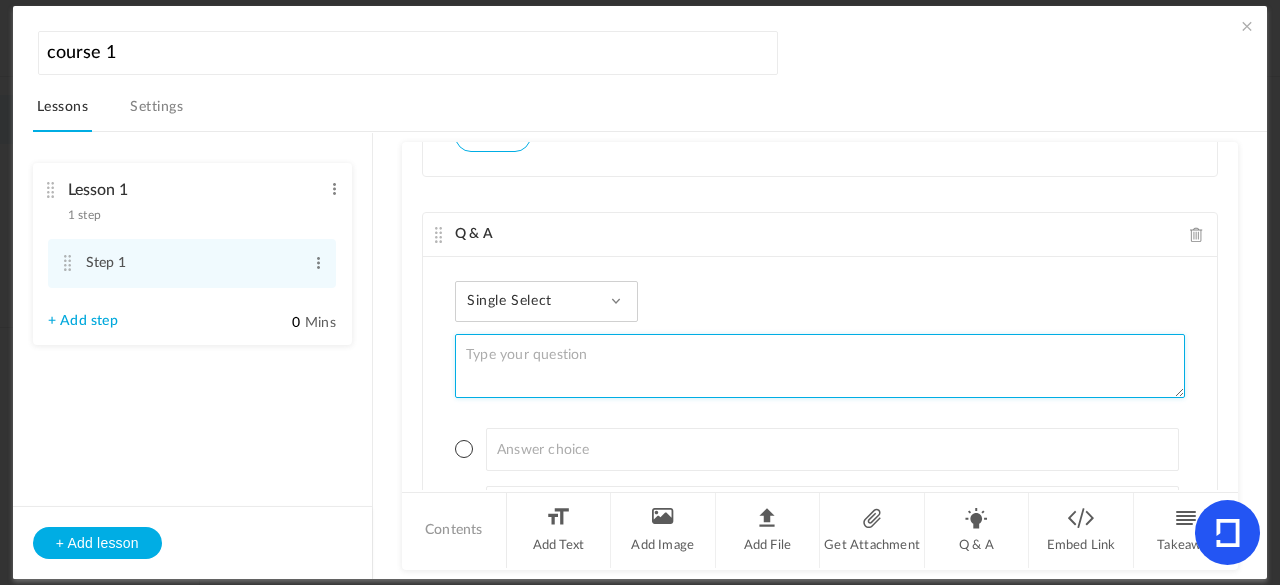 scroll, scrollTop: 2393, scrollLeft: 0, axis: vertical 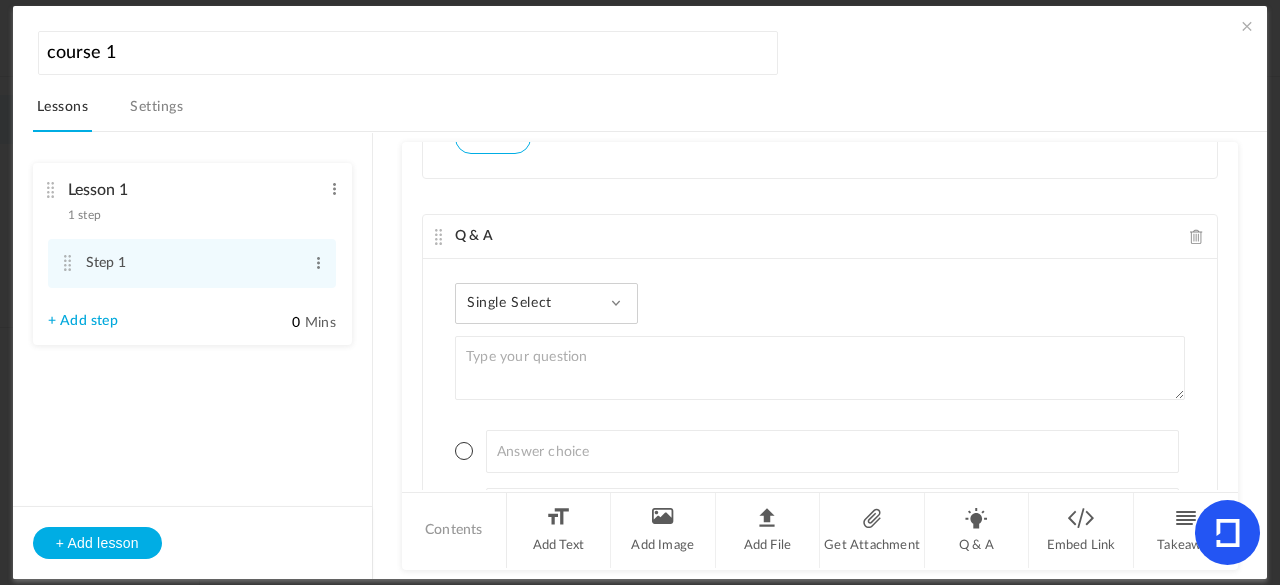 click on "Single Select
Single Select
Multi Select
True or False
Paragraph Answer
+ Add choice
Save" 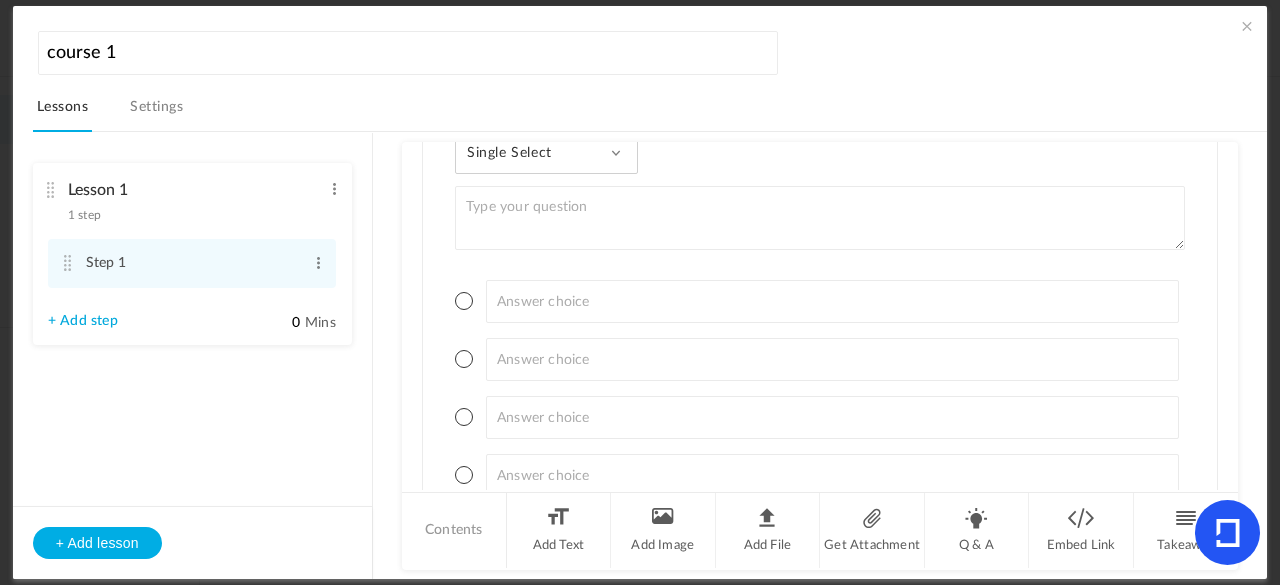 scroll, scrollTop: 2662, scrollLeft: 0, axis: vertical 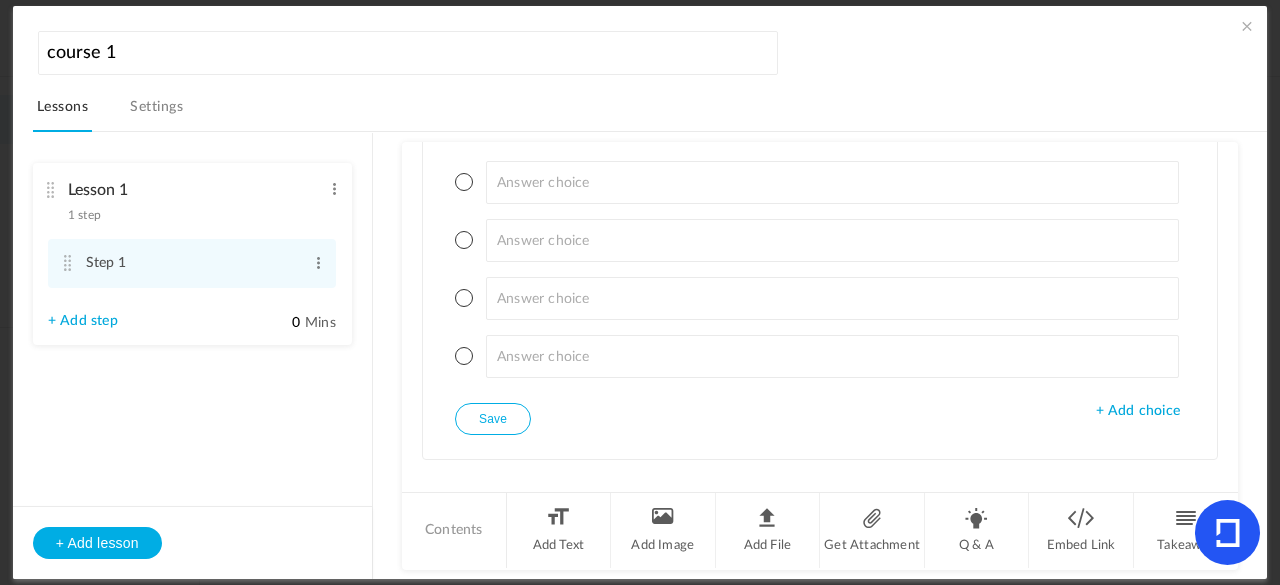 click on "Save" 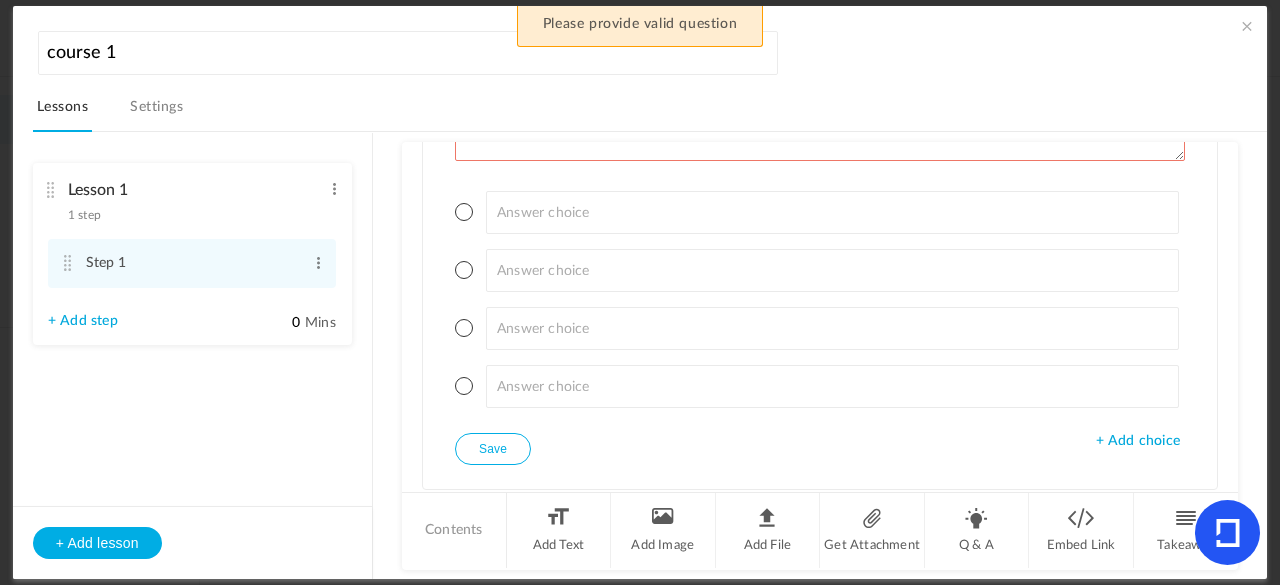scroll, scrollTop: 2629, scrollLeft: 0, axis: vertical 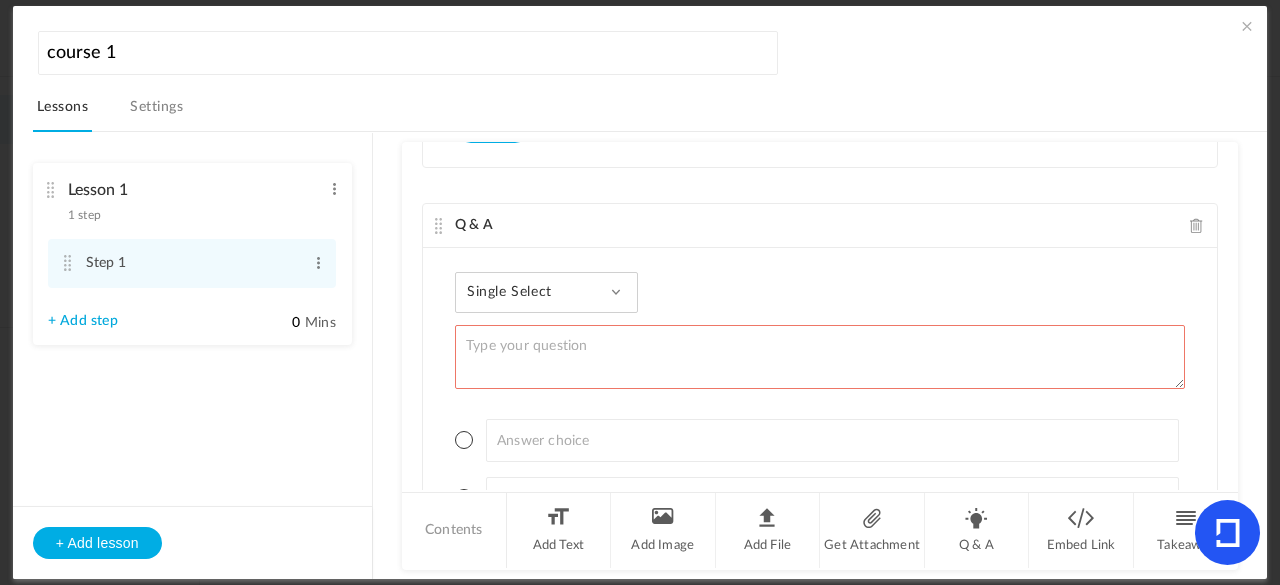 click on "Single Select
Single Select
Multi Select
True or False
Paragraph Answer" 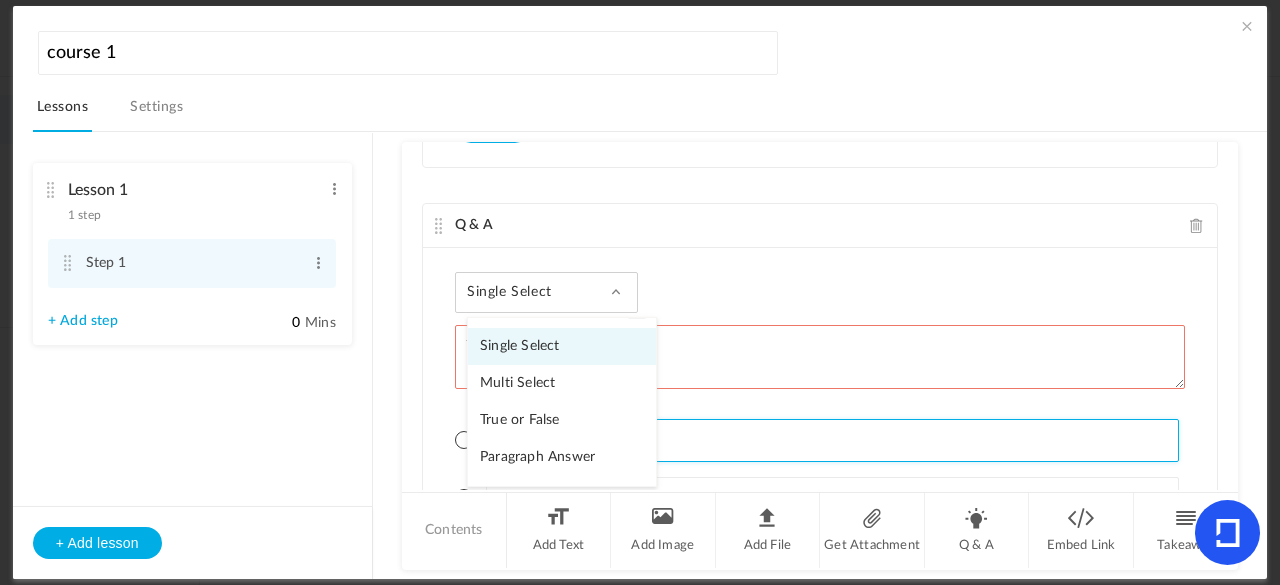 drag, startPoint x: 696, startPoint y: 424, endPoint x: 644, endPoint y: 319, distance: 117.170815 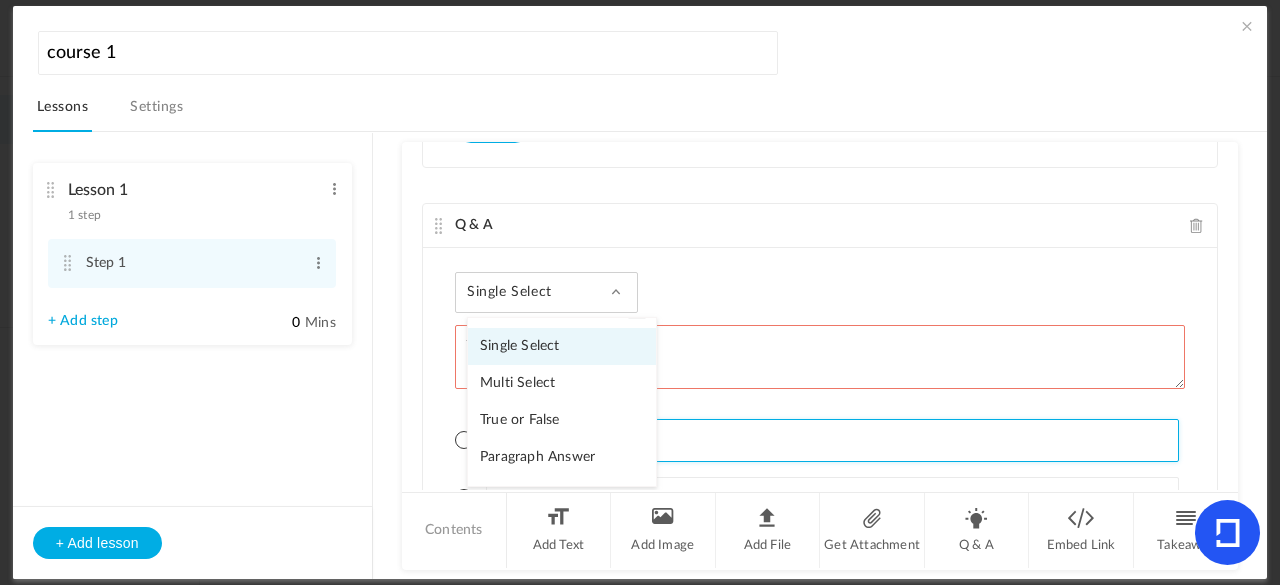 click on "Single Select
Single Select
Multi Select
True or False
Paragraph Answer
+ Add choice
Save" 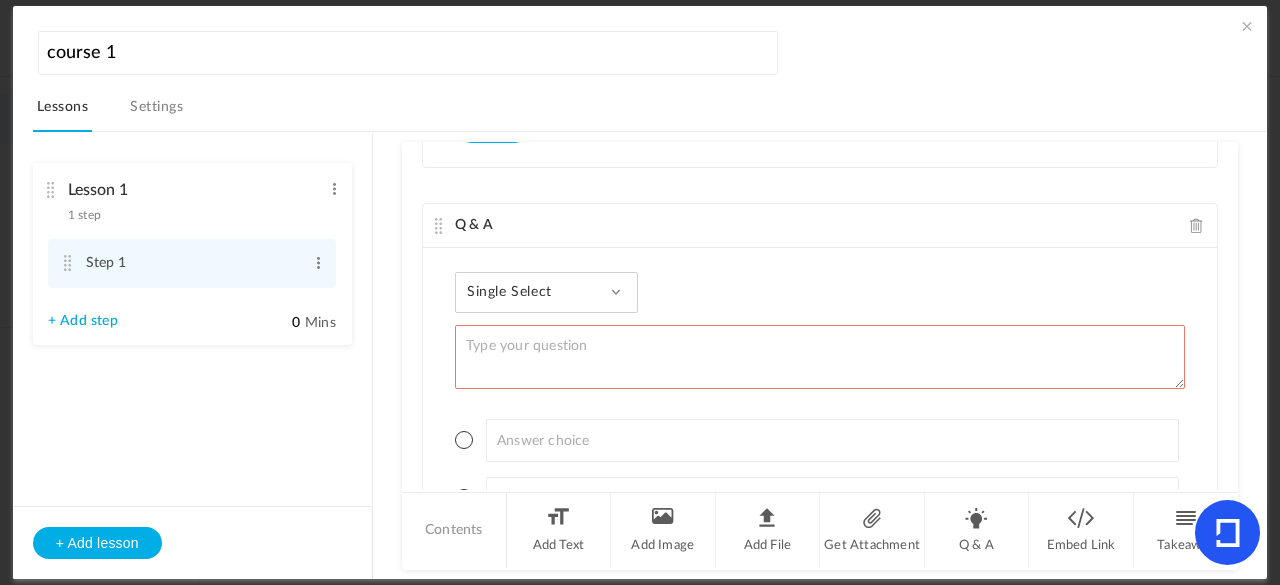 click 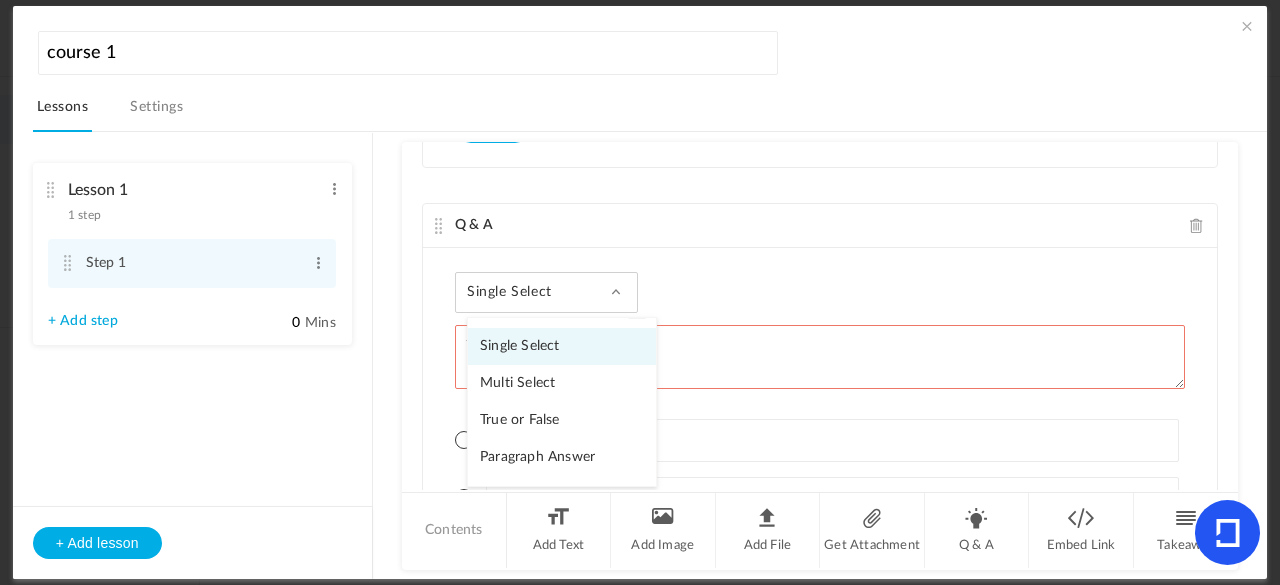 drag, startPoint x: 466, startPoint y: 287, endPoint x: 544, endPoint y: 417, distance: 151.60475 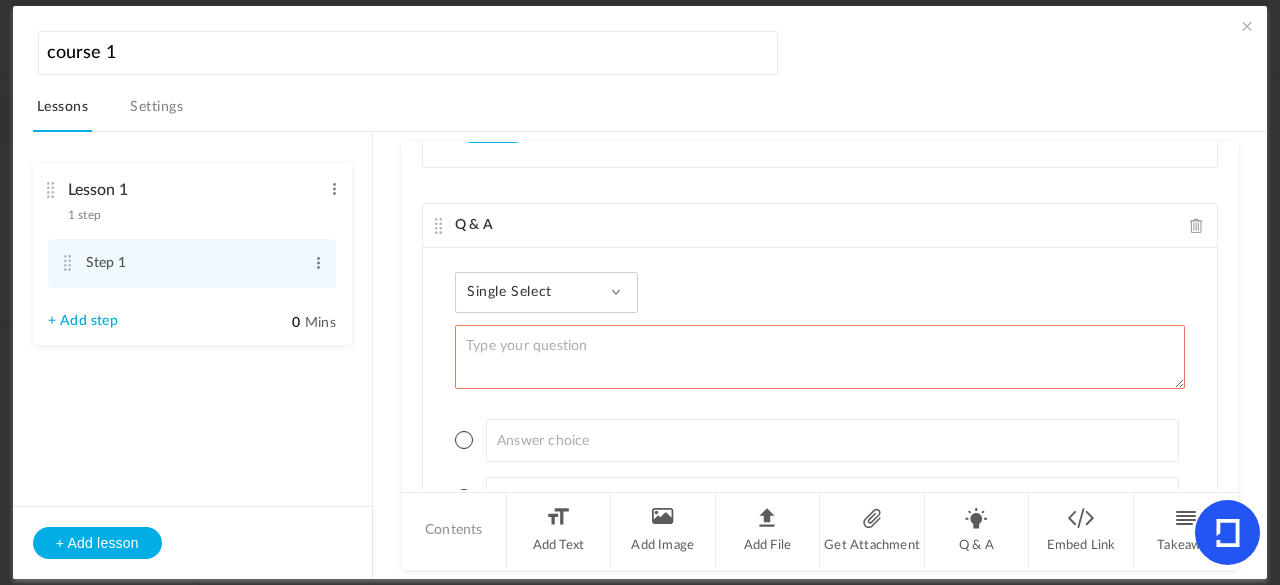 click on "Single Select
Single Select
Multi Select
True or False
Paragraph Answer" 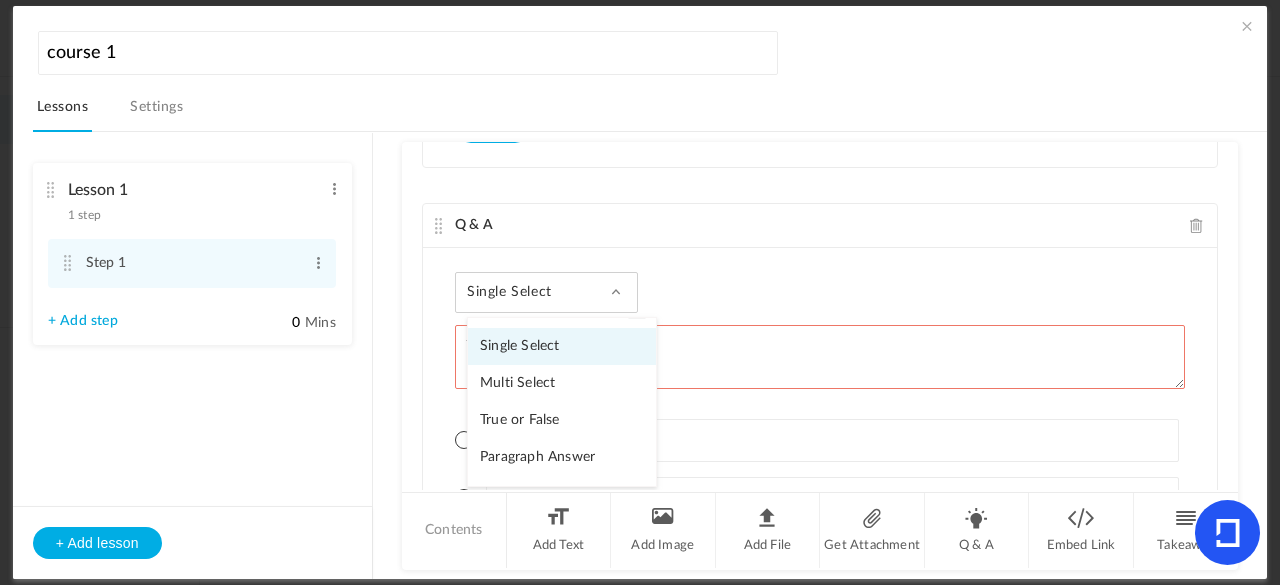 drag, startPoint x: 610, startPoint y: 427, endPoint x: 490, endPoint y: 261, distance: 204.83163 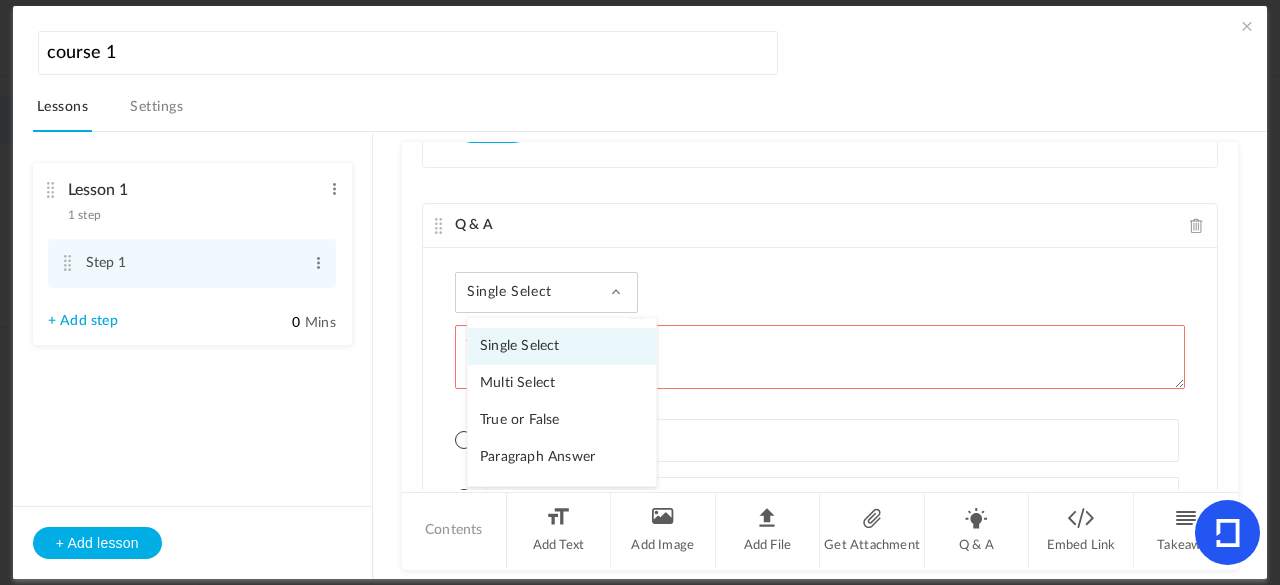 click on "Single Select
Single Select
Multi Select
True or False
Paragraph Answer" 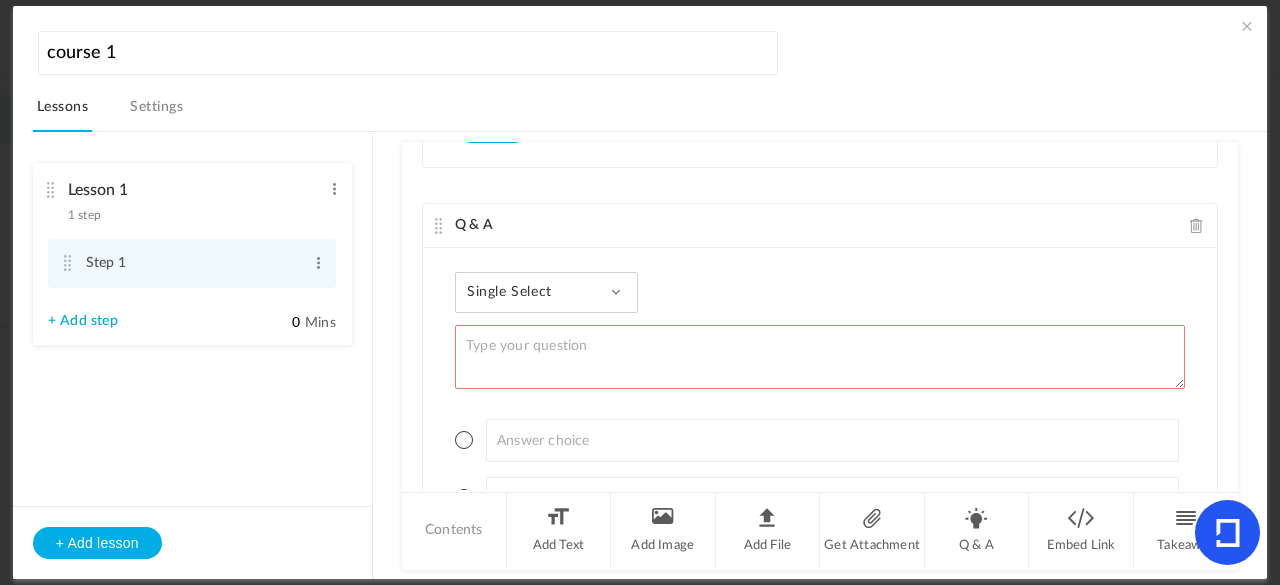 click on "Single Select
Single Select
Multi Select
True or False
Paragraph Answer" 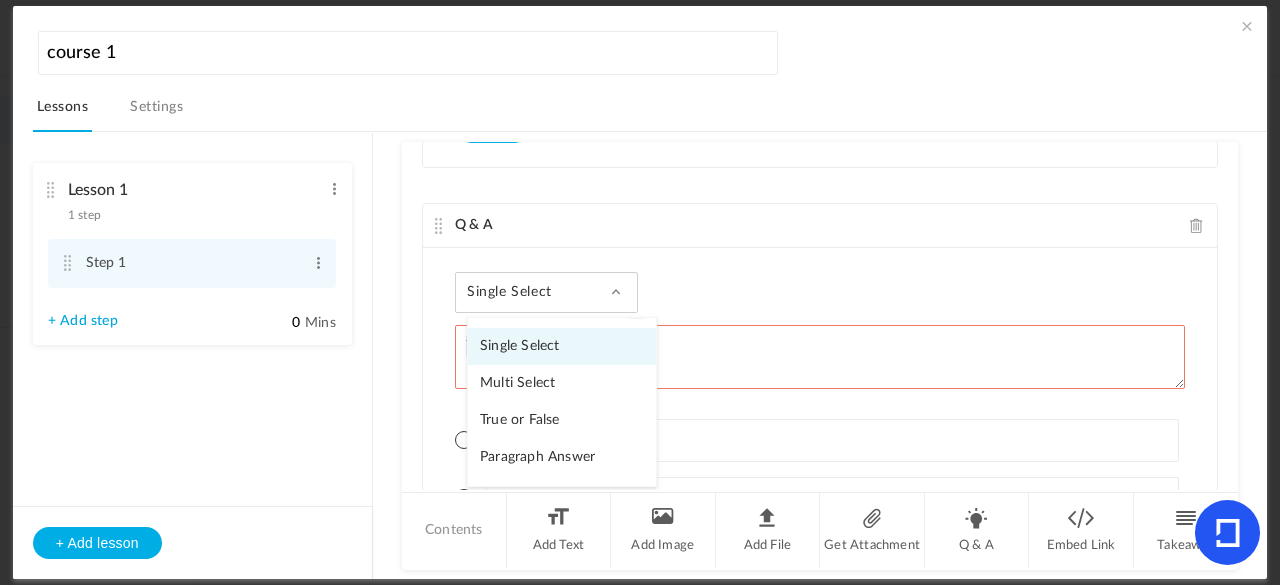 drag, startPoint x: 437, startPoint y: 235, endPoint x: 542, endPoint y: 467, distance: 254.65466 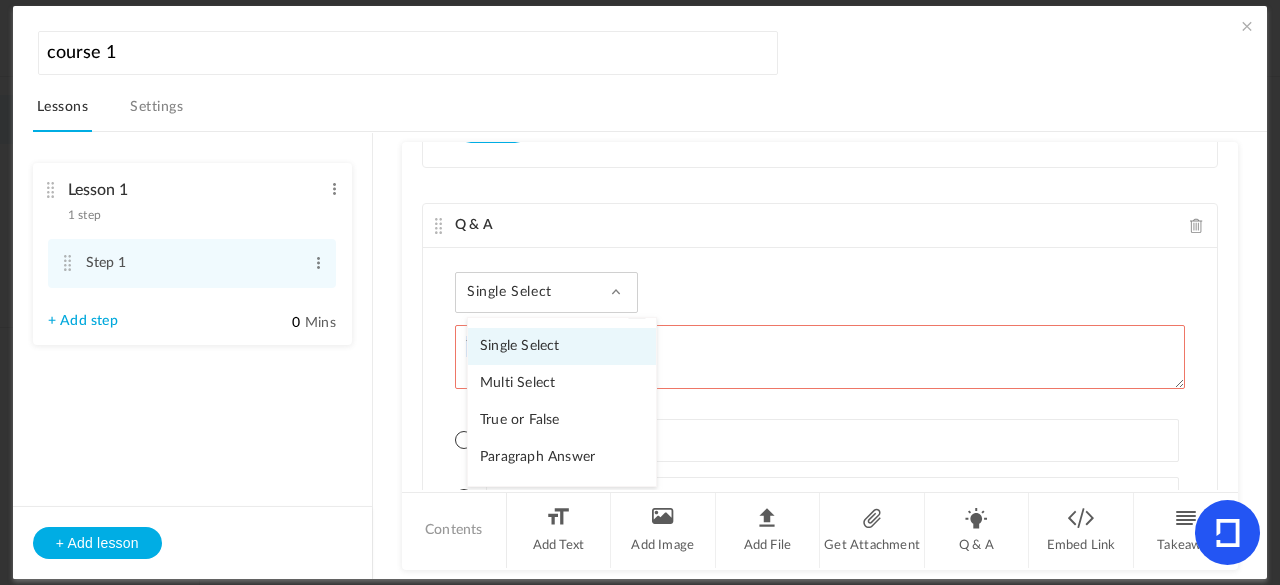 click on "Single Select
Single Select
Multi Select
True or False
Paragraph Answer
+ Add choice
Save" 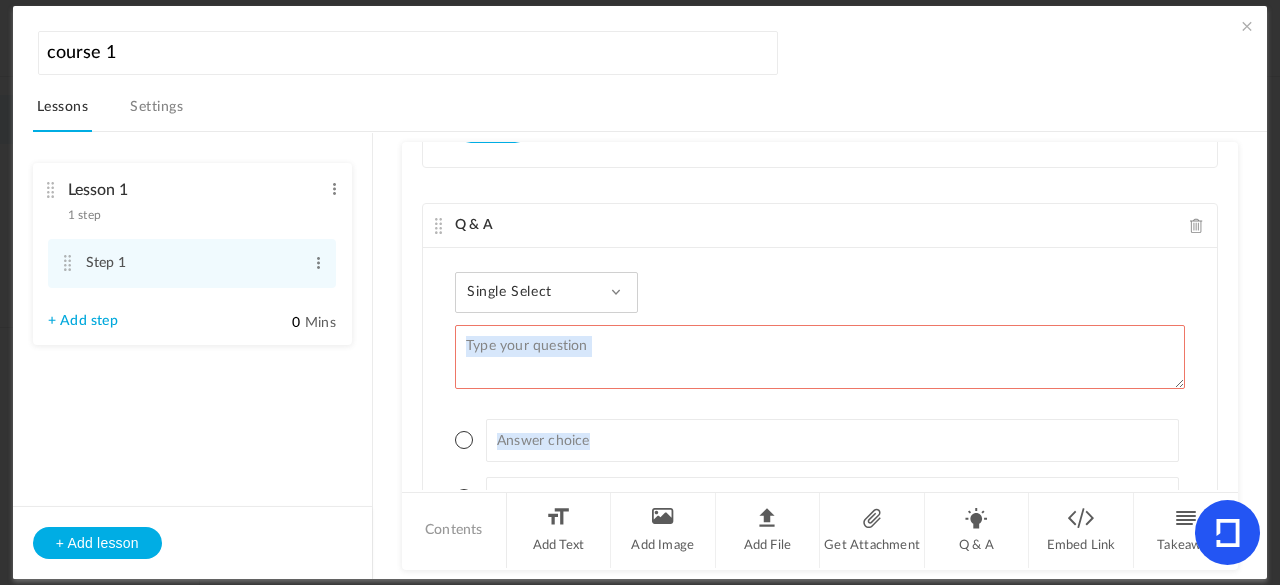 click on "Single Select
Single Select
Multi Select
True or False
Paragraph Answer" 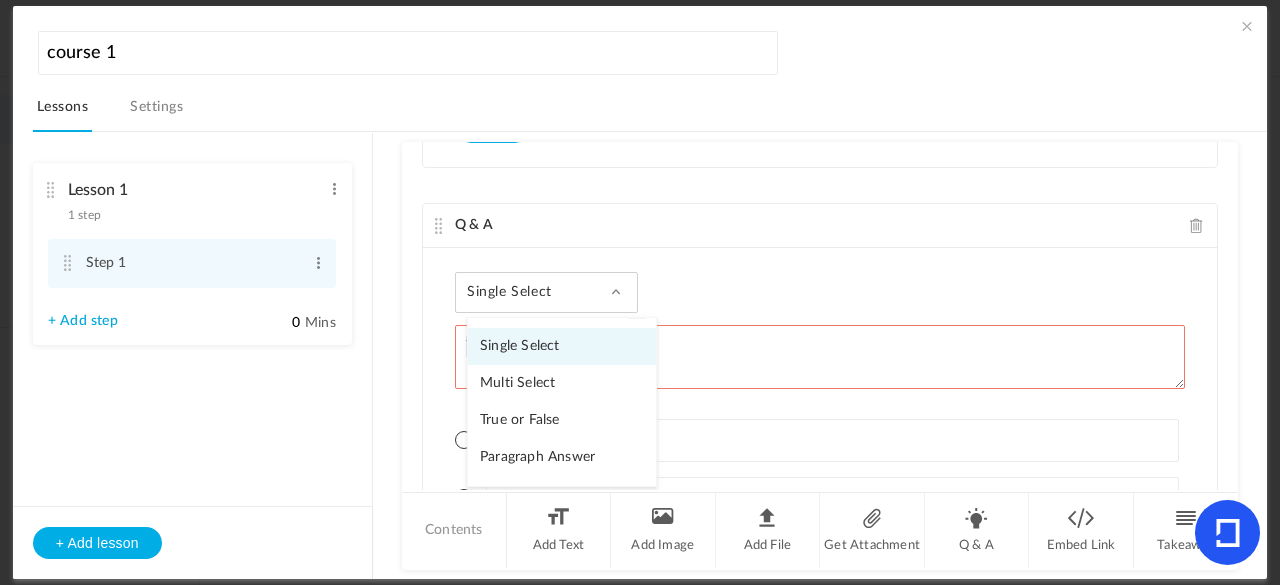 click on "Q & A" 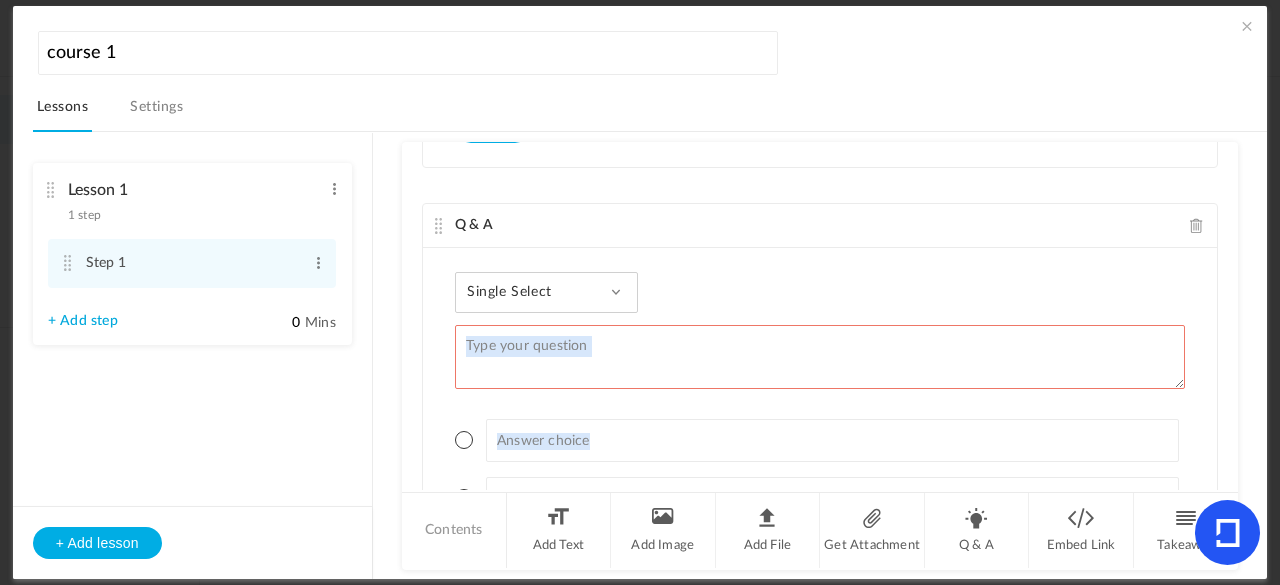 scroll, scrollTop: 2498, scrollLeft: 0, axis: vertical 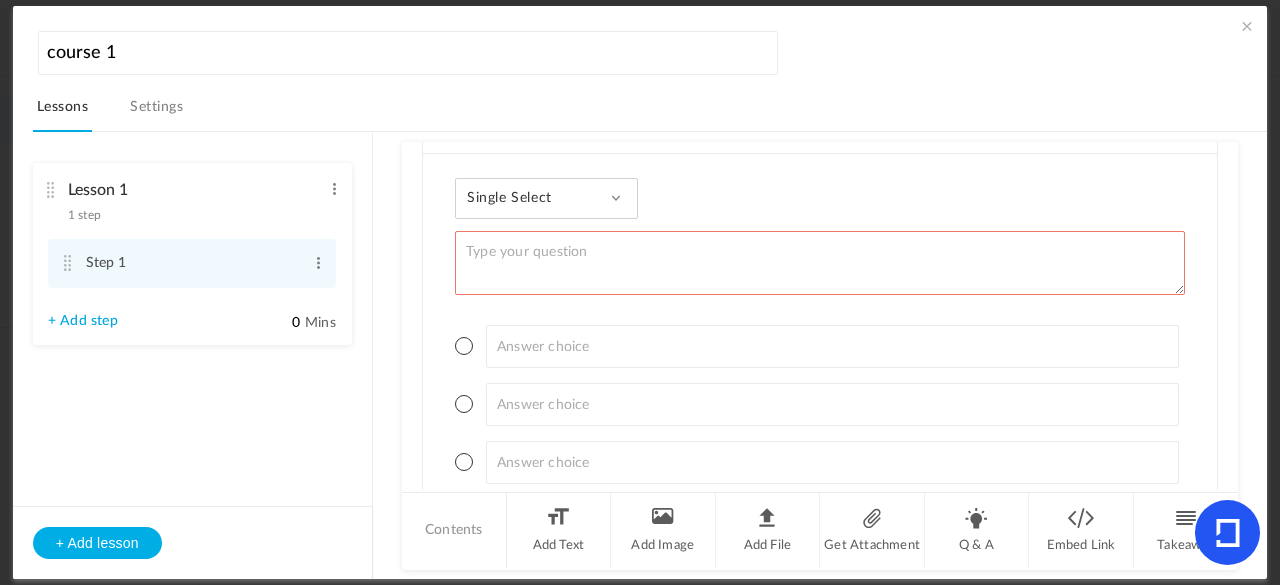 click on "Single Select
Single Select
Multi Select
True or False
Paragraph Answer
+ Add choice
Save" 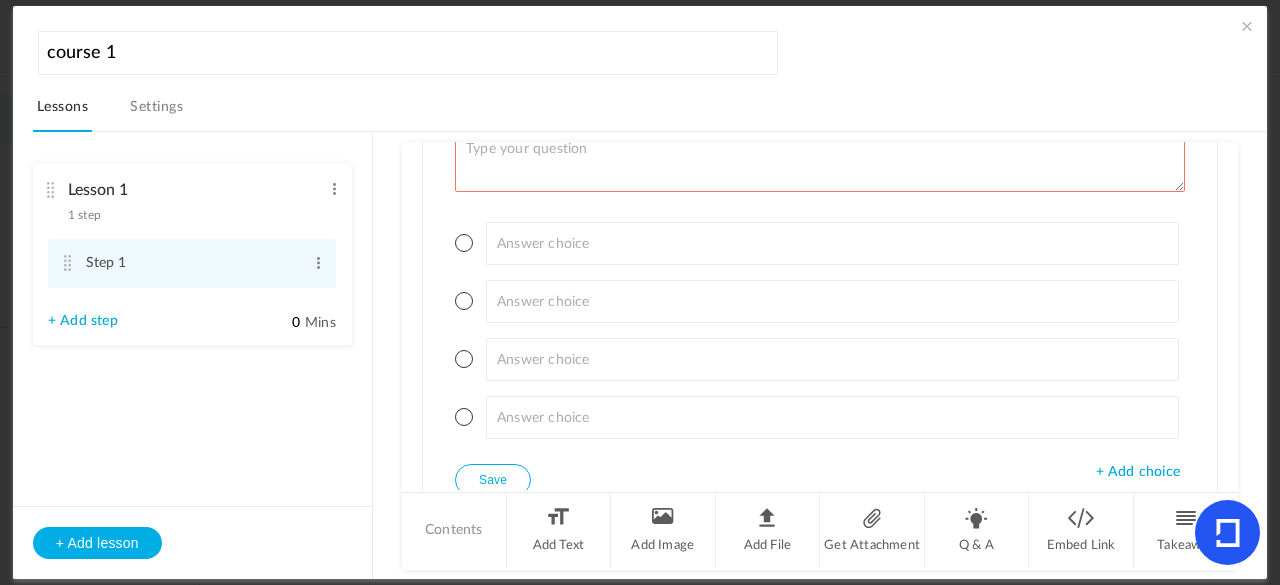 scroll, scrollTop: 2602, scrollLeft: 0, axis: vertical 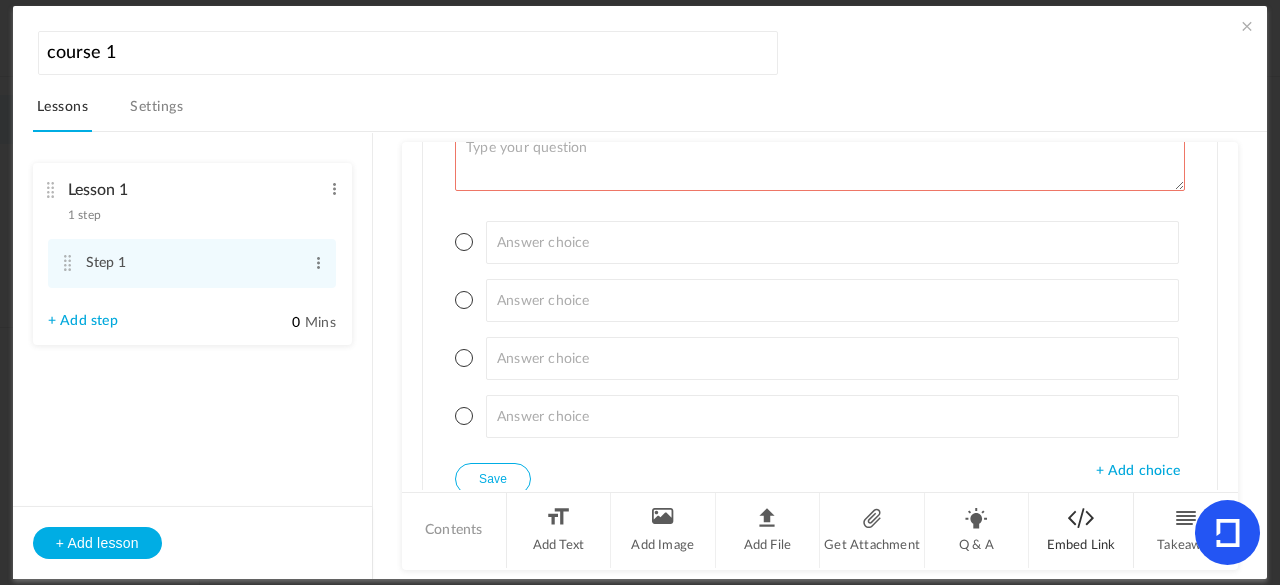 click on "Embed Link" 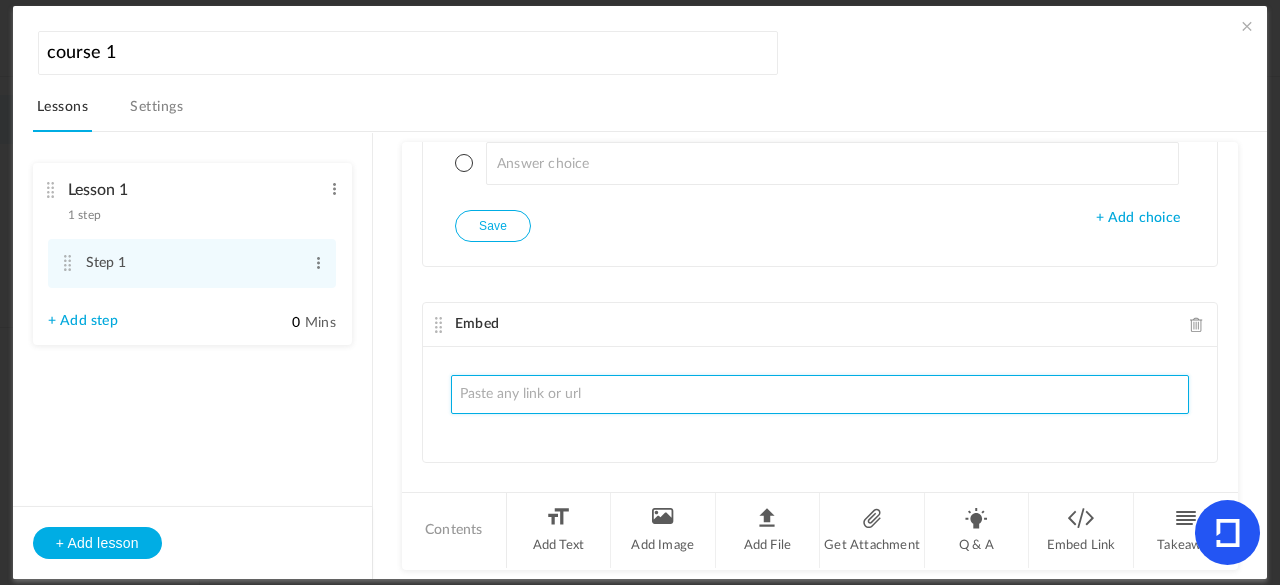 paste on "https://www.youtube.com/watch?v=mIc18kY1g58&lis&start_radio=1" 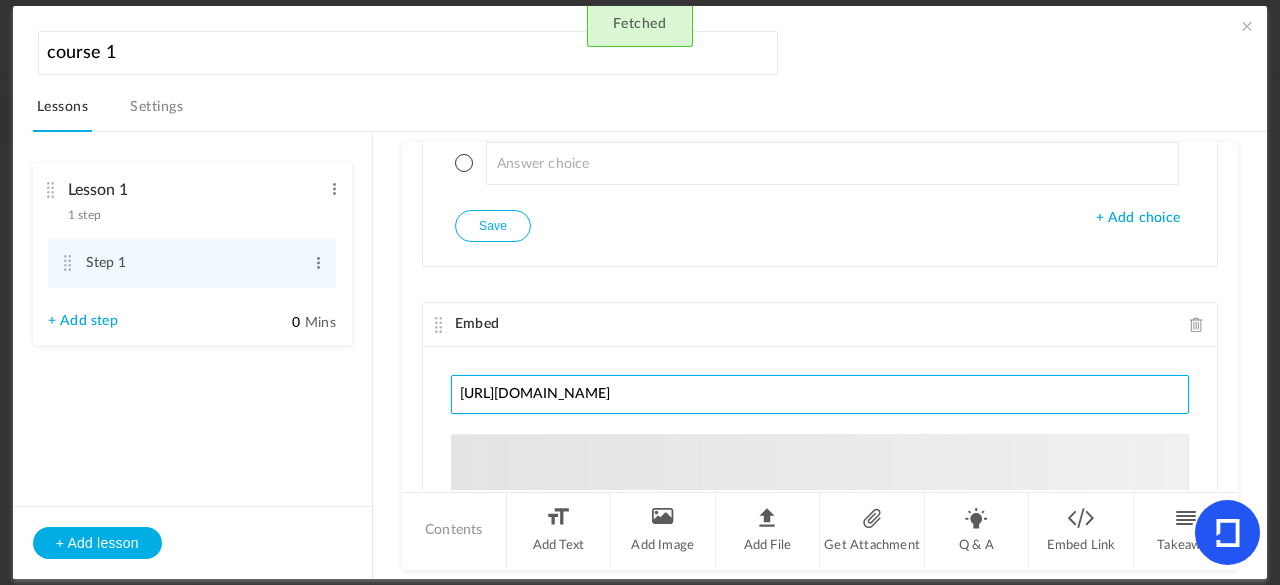 type on "https://www.youtube.com/watch?v=mIc18kY1g58&lis&start_radio=1" 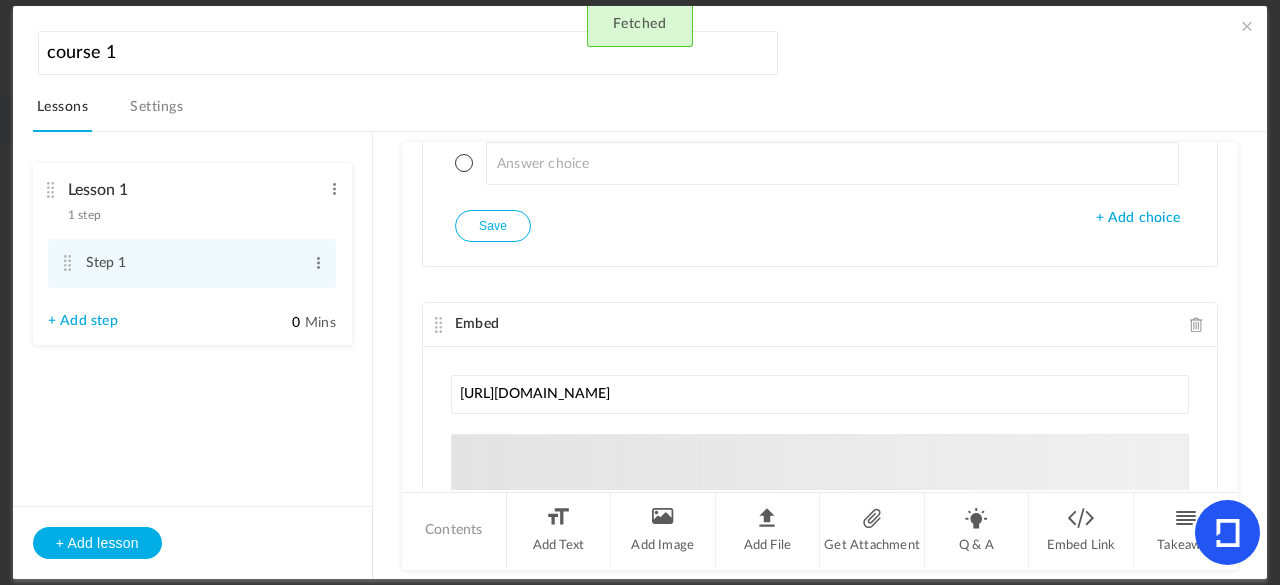 click on "https://www.youtube.com/watch?v=mIc18kY1g58&lis&start_radio=1
youtube.com
Sorry! The content that you are looking for is not available
The link may have expired or the content is restricted to be visible in other platforms" 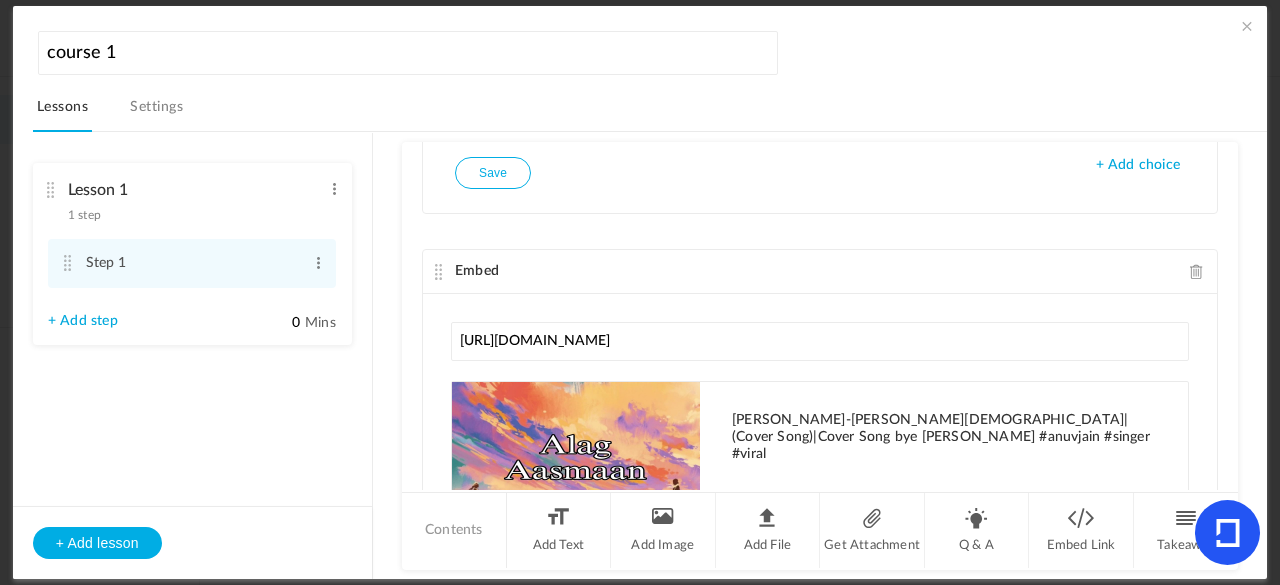 scroll, scrollTop: 3036, scrollLeft: 0, axis: vertical 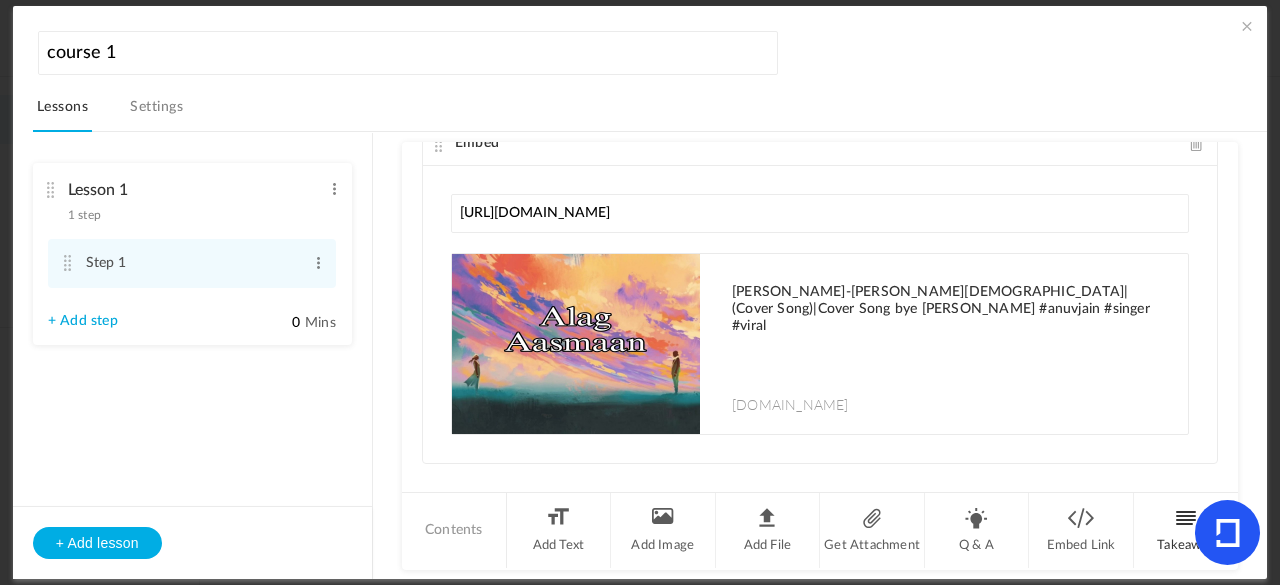 click on "Takeaway" 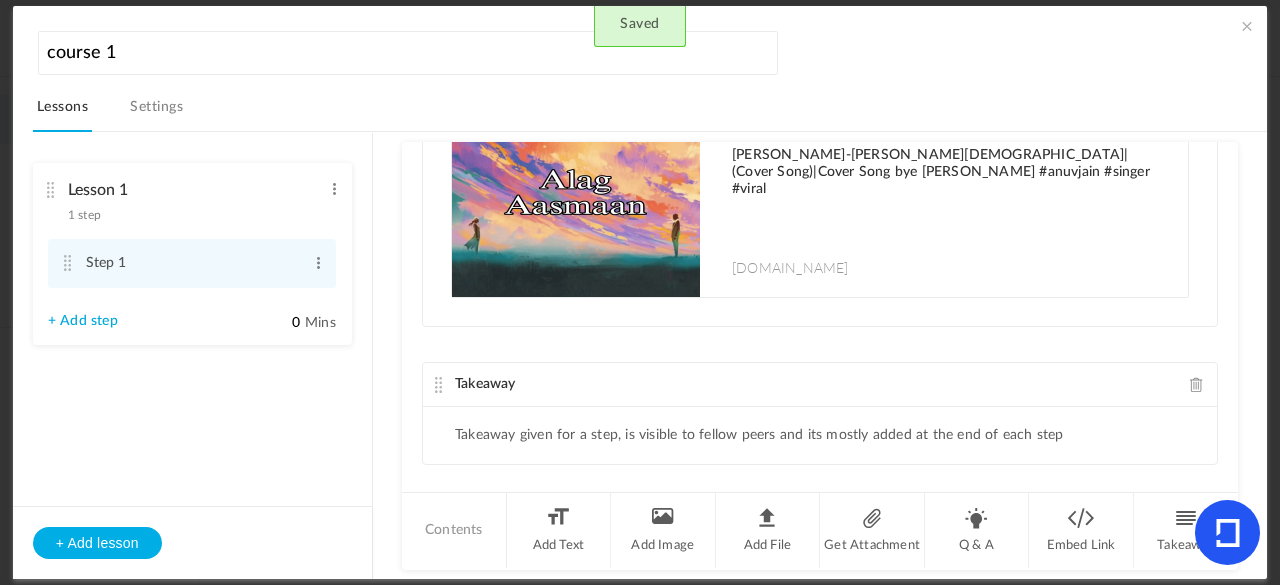 click on "Takeaway given for a step, is visible to fellow peers and its mostly added at the end of each step" 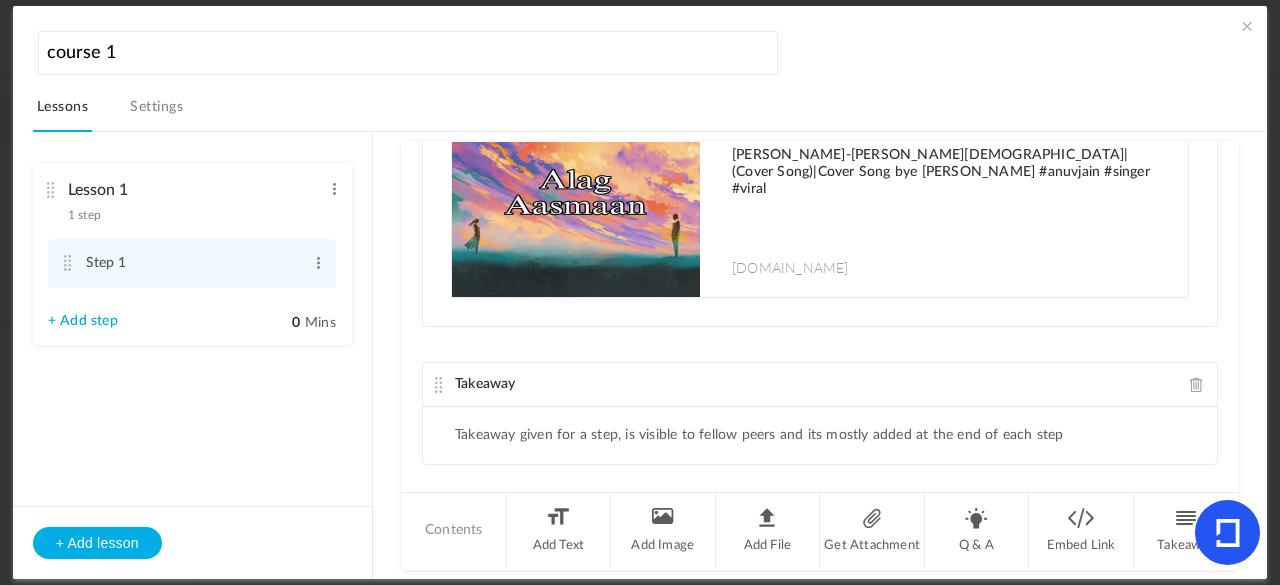 click on "Settings" at bounding box center (156, 113) 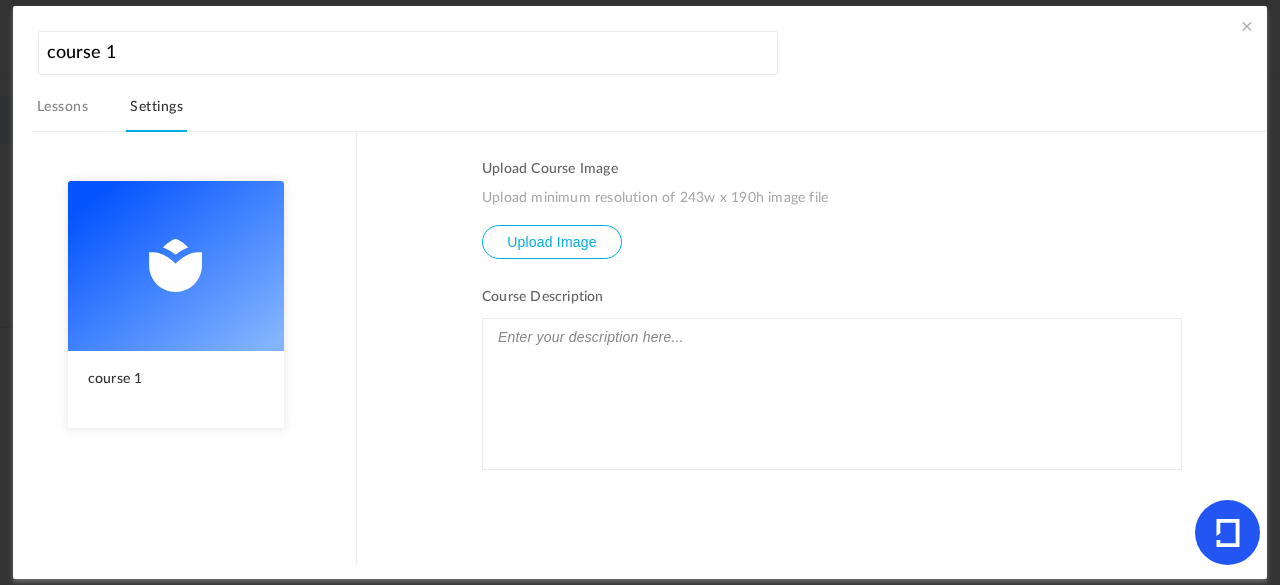 click on "Lessons" at bounding box center (62, 113) 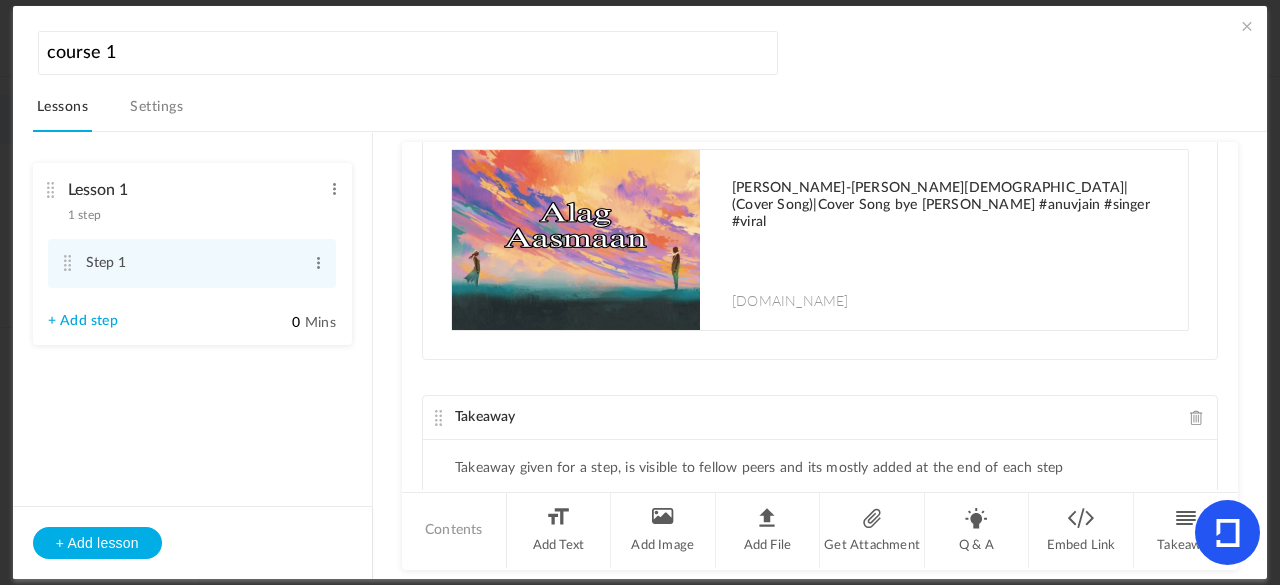 scroll, scrollTop: 3173, scrollLeft: 0, axis: vertical 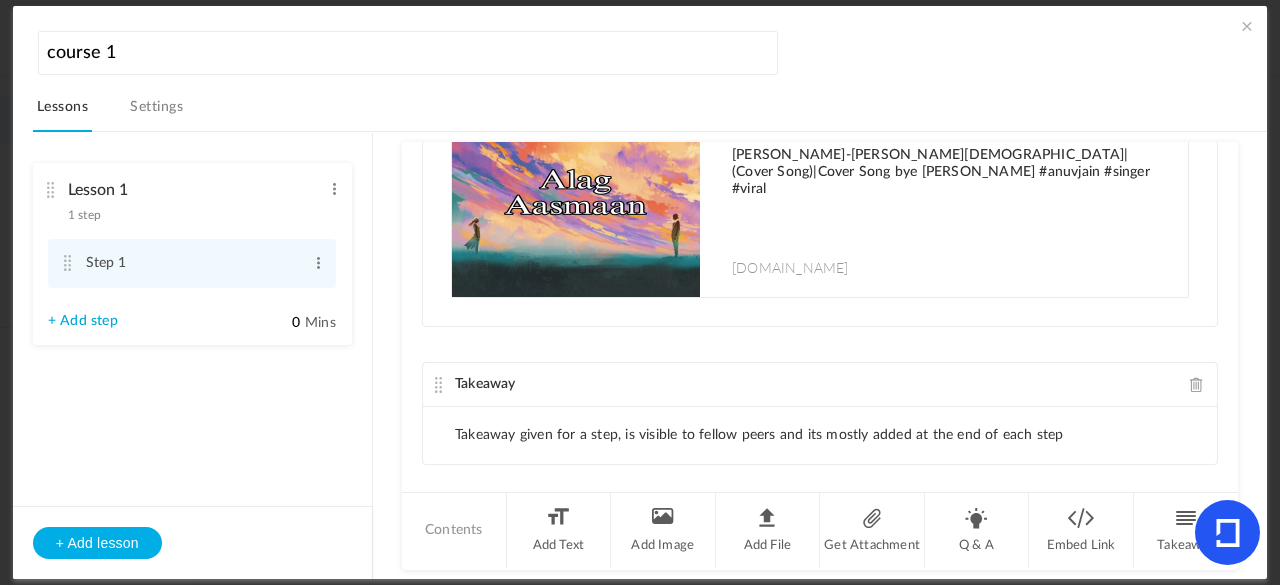 click on "Takeaway given for a step, is visible to fellow peers and its mostly added at the end of each step" 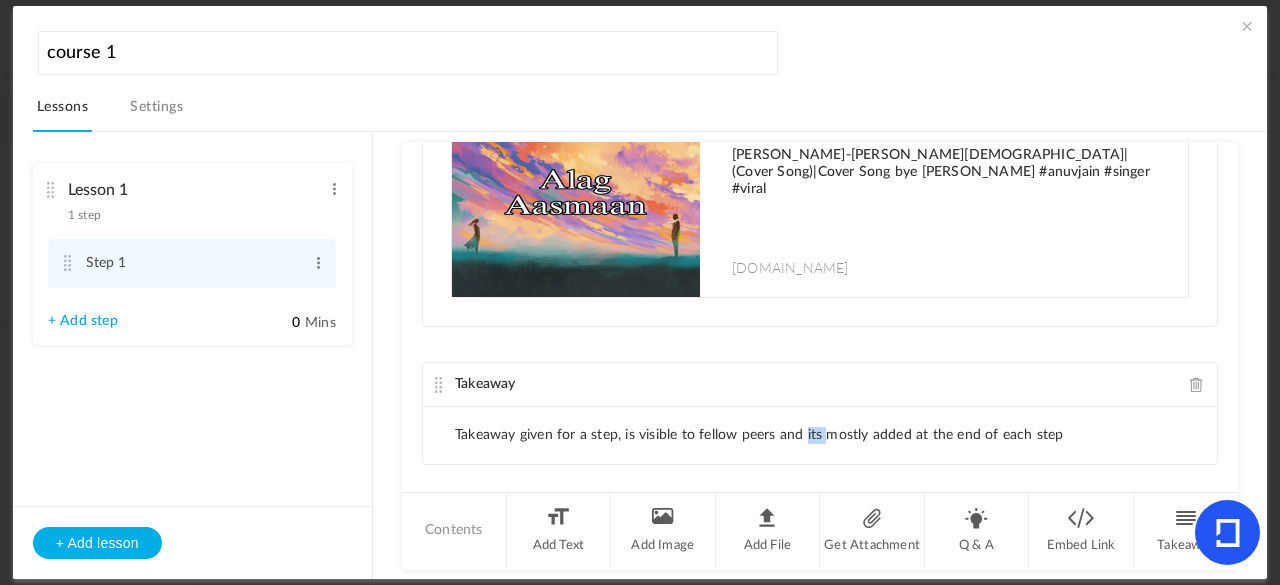 click on "Takeaway given for a step, is visible to fellow peers and its mostly added at the end of each step" 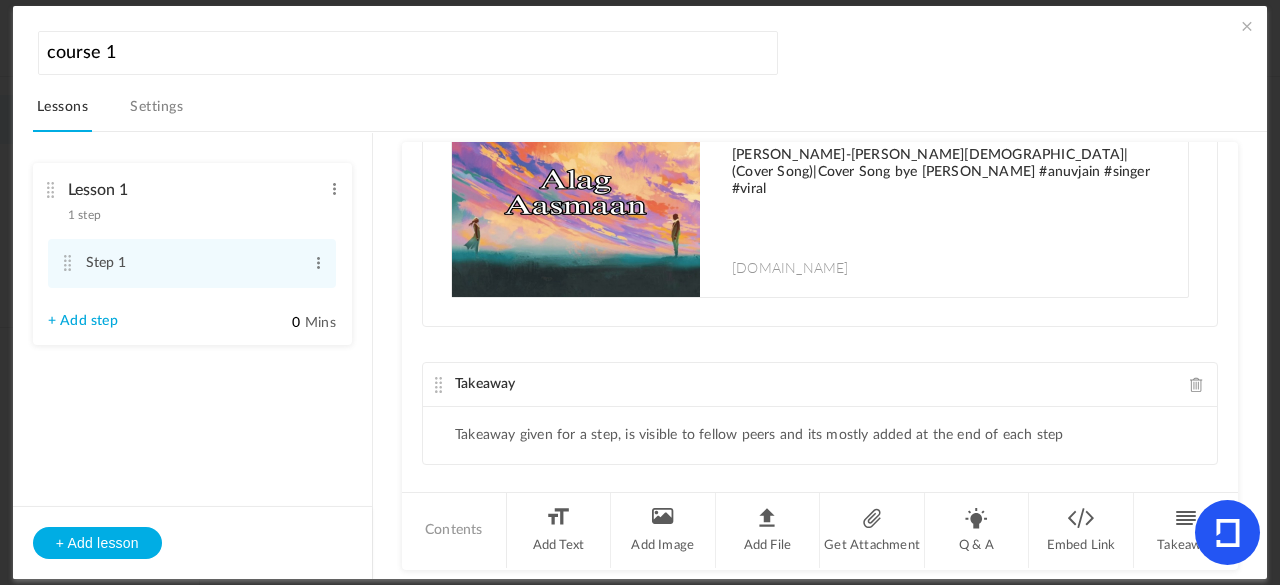 click on "Takeaway given for a step, is visible to fellow peers and its mostly added at the end of each step" 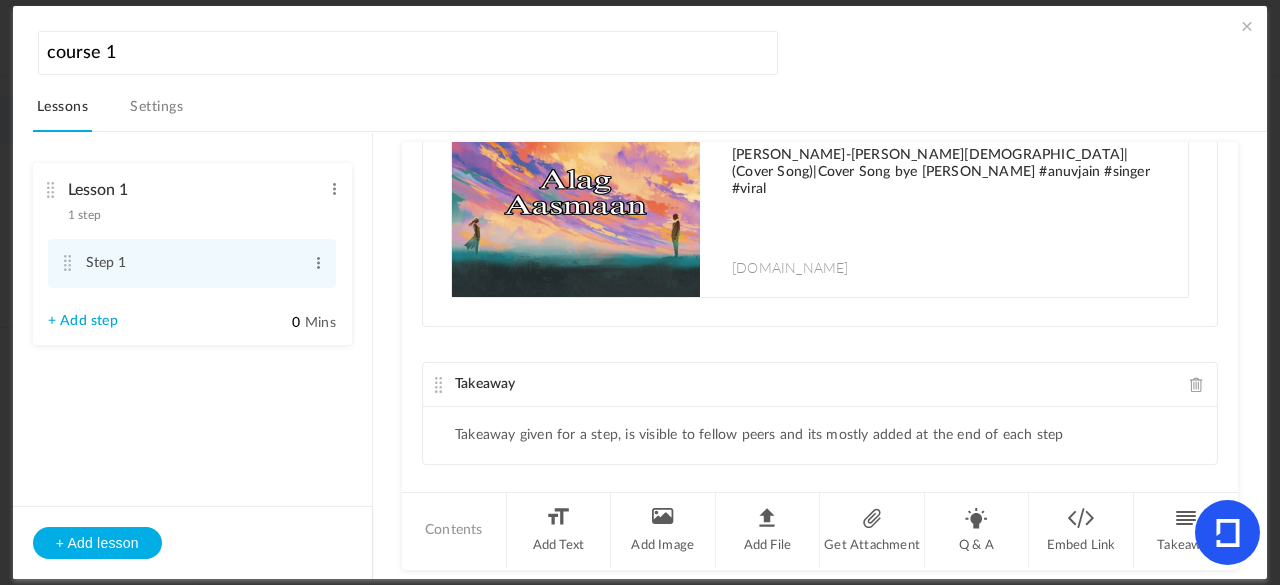 click on "Takeaway given for a step, is visible to fellow peers and its mostly added at the end of each step" 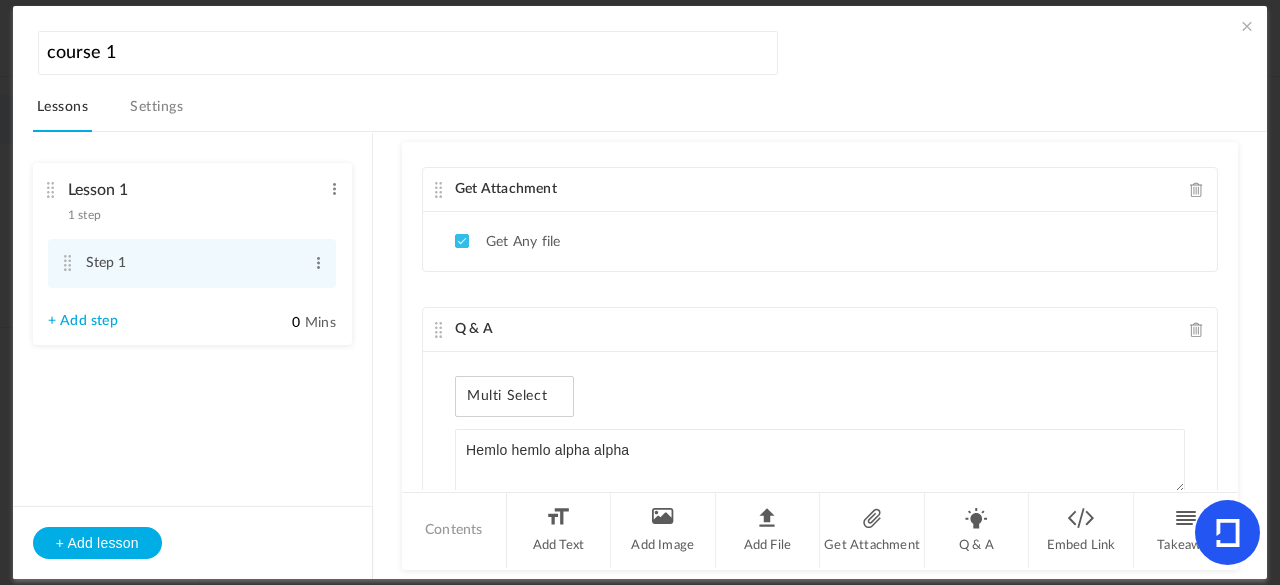 scroll, scrollTop: 1722, scrollLeft: 0, axis: vertical 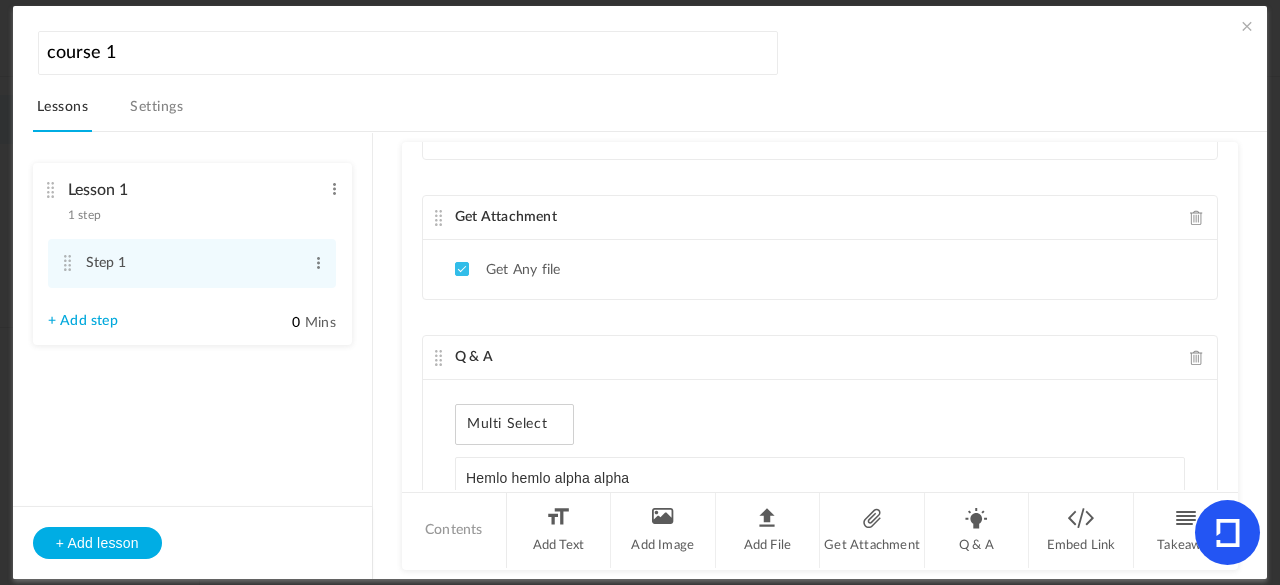 click at bounding box center (1247, 26) 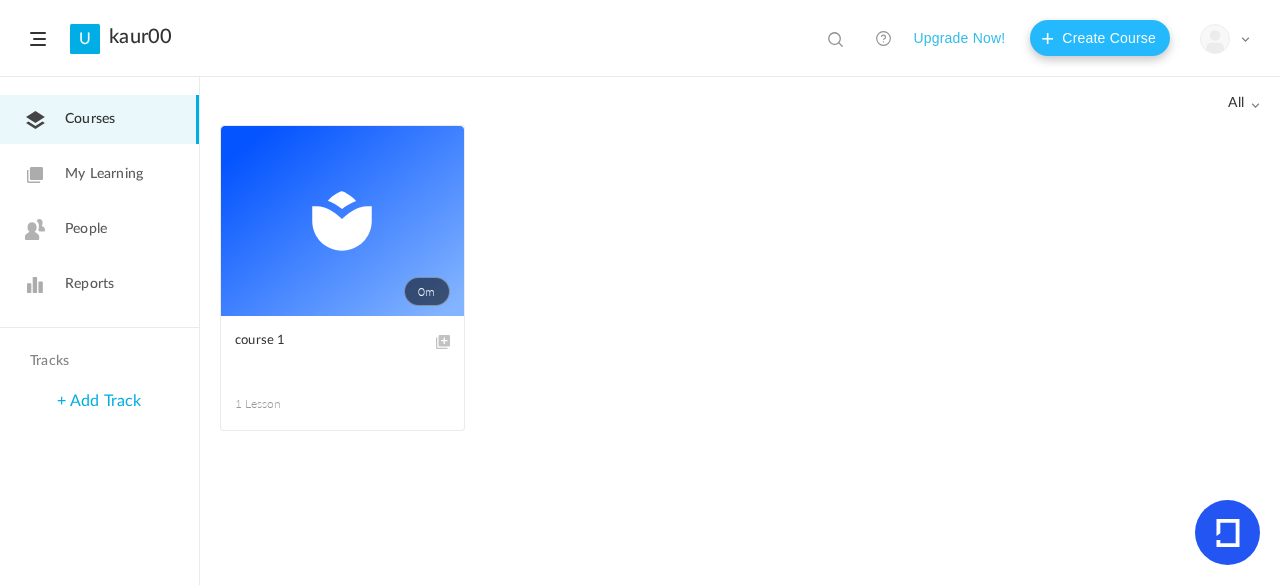 click on "Create Course" 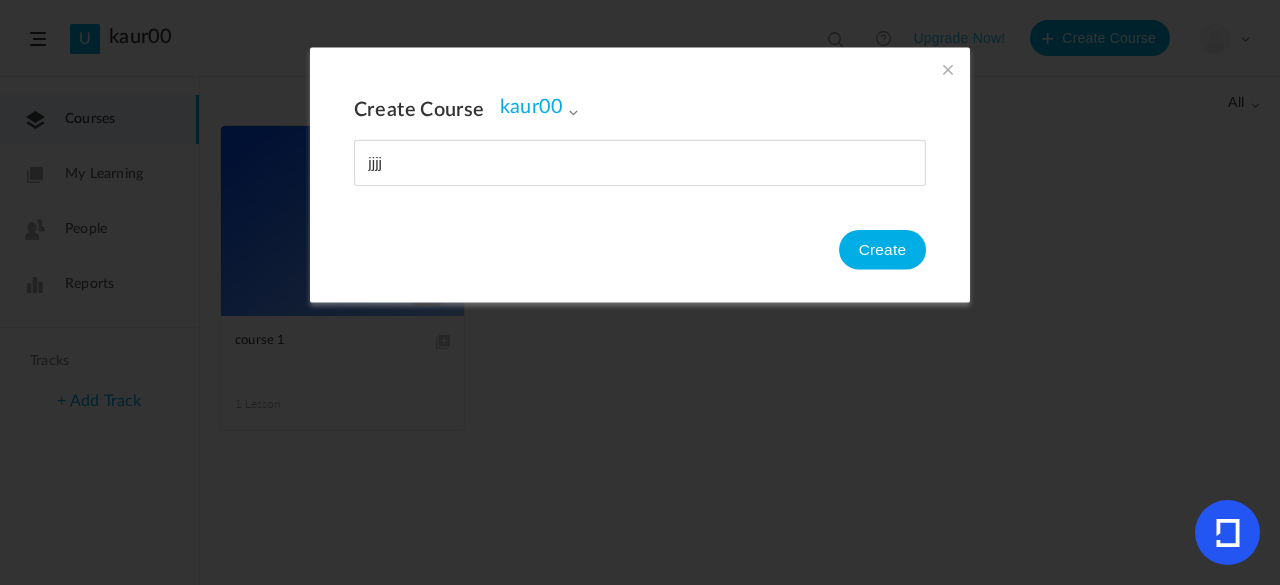 type on "jjjjj" 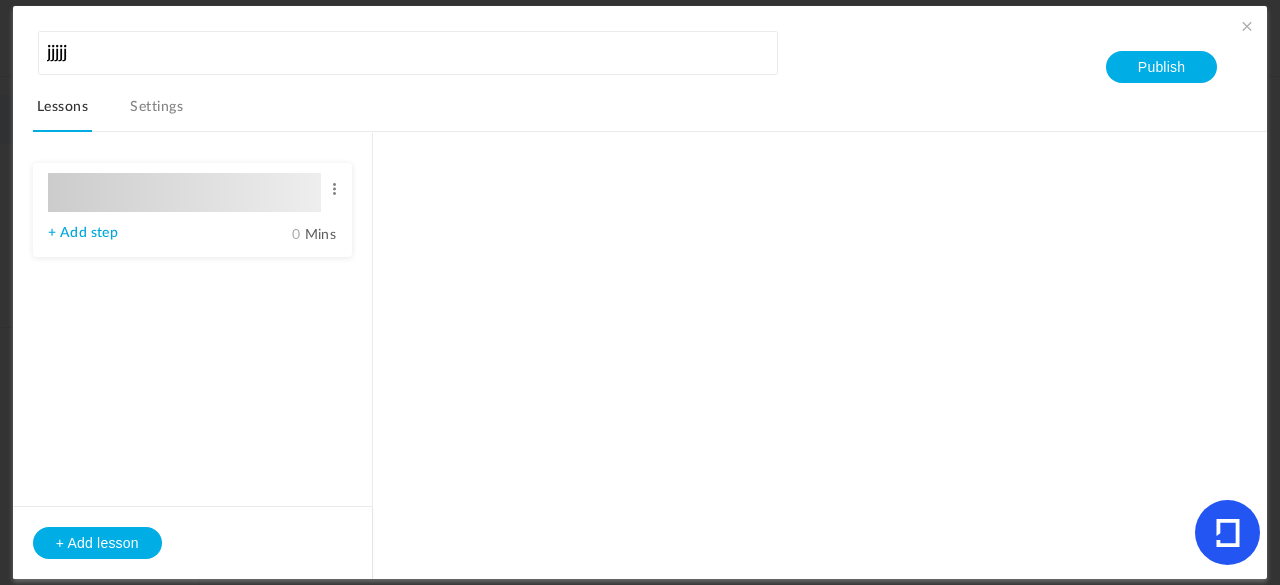 type on "Lesson 1" 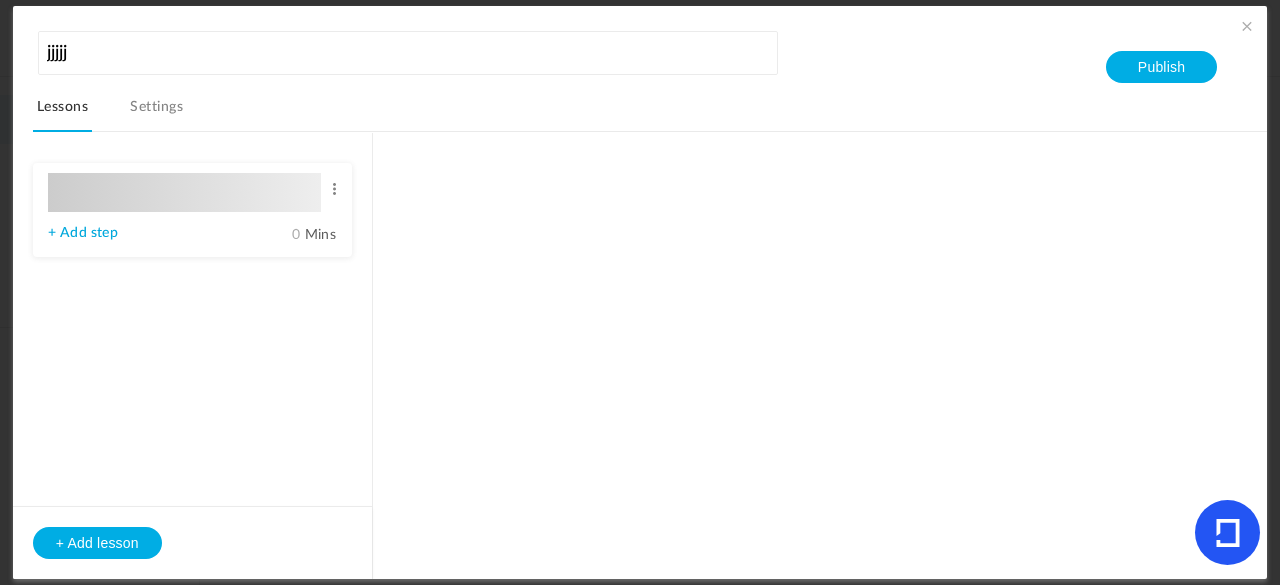 type on "0" 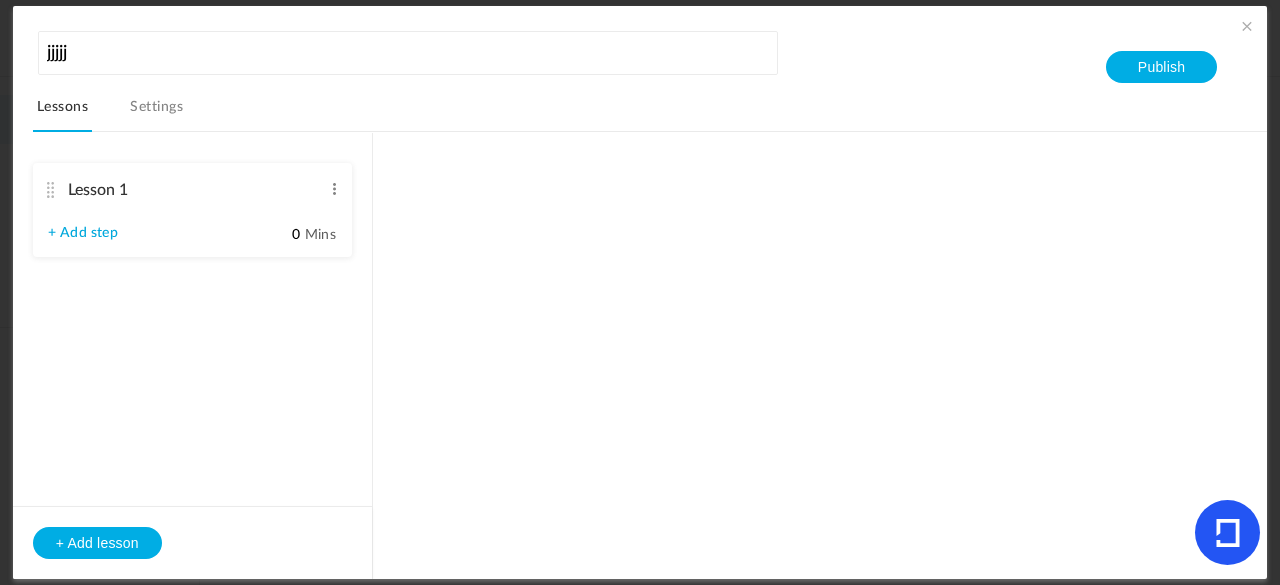 type on "Step 1" 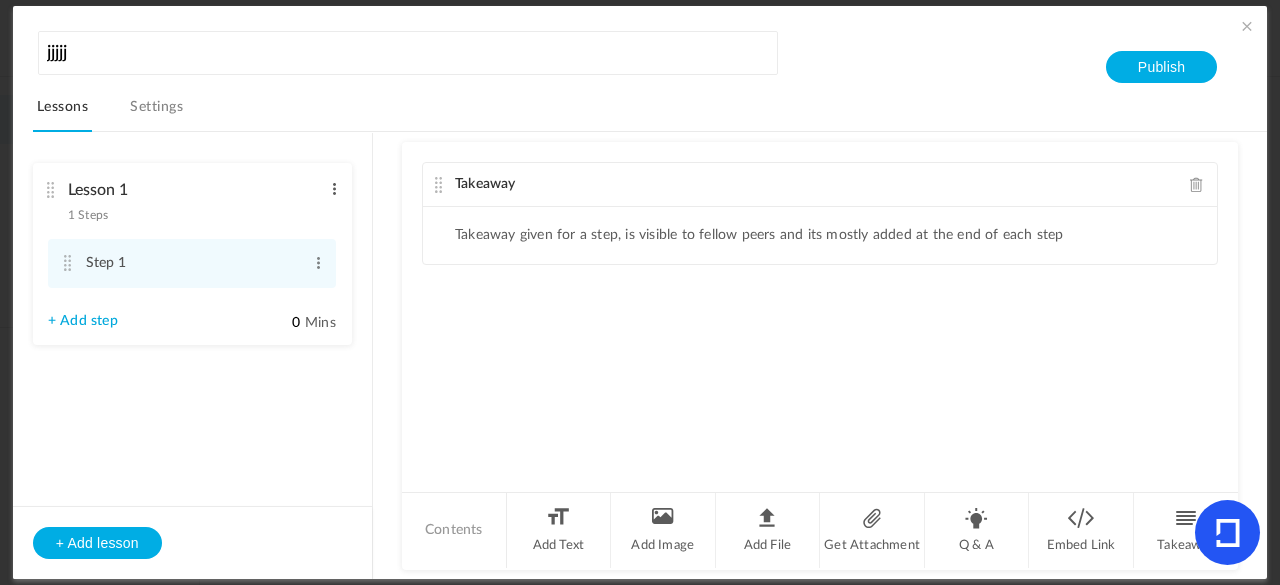 click at bounding box center [334, 189] 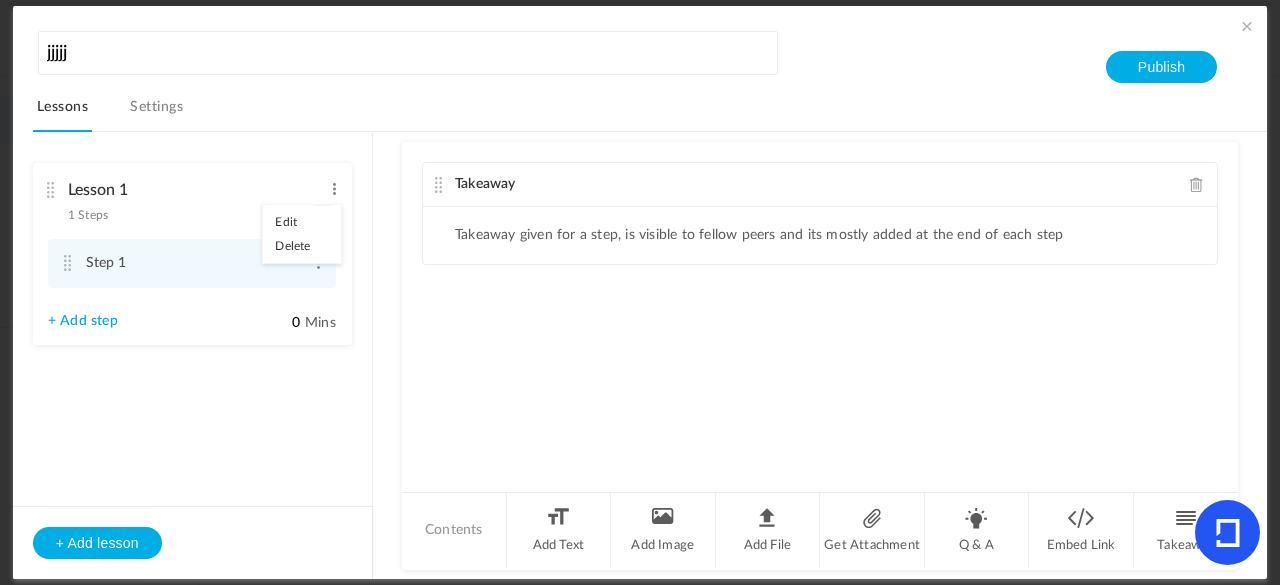 click on "Takeaway given for a step, is visible to fellow peers and its mostly added at the end of each step" 